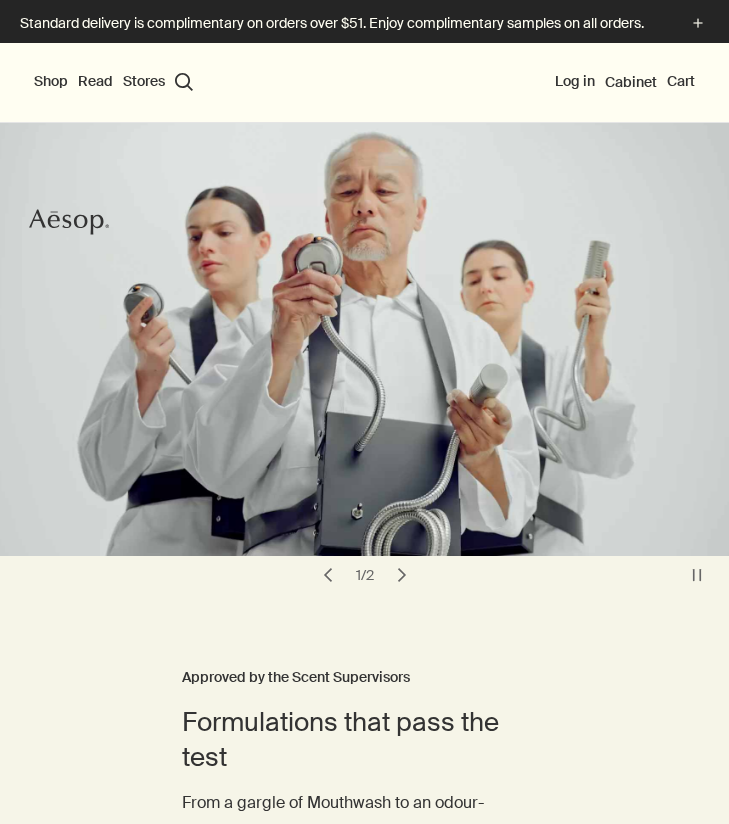 scroll, scrollTop: 0, scrollLeft: 0, axis: both 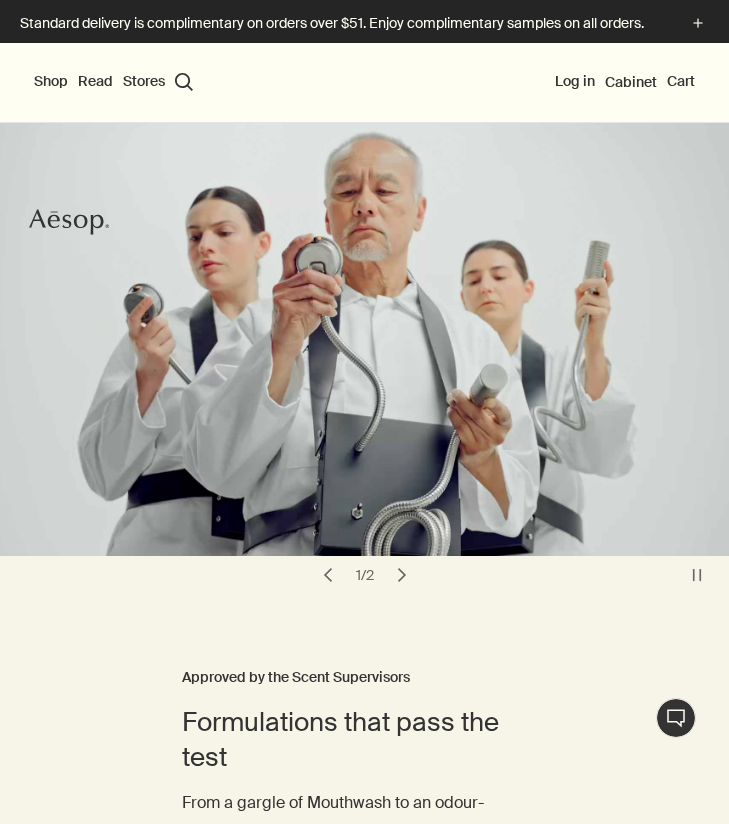 click on "chevron" at bounding box center (402, 575) 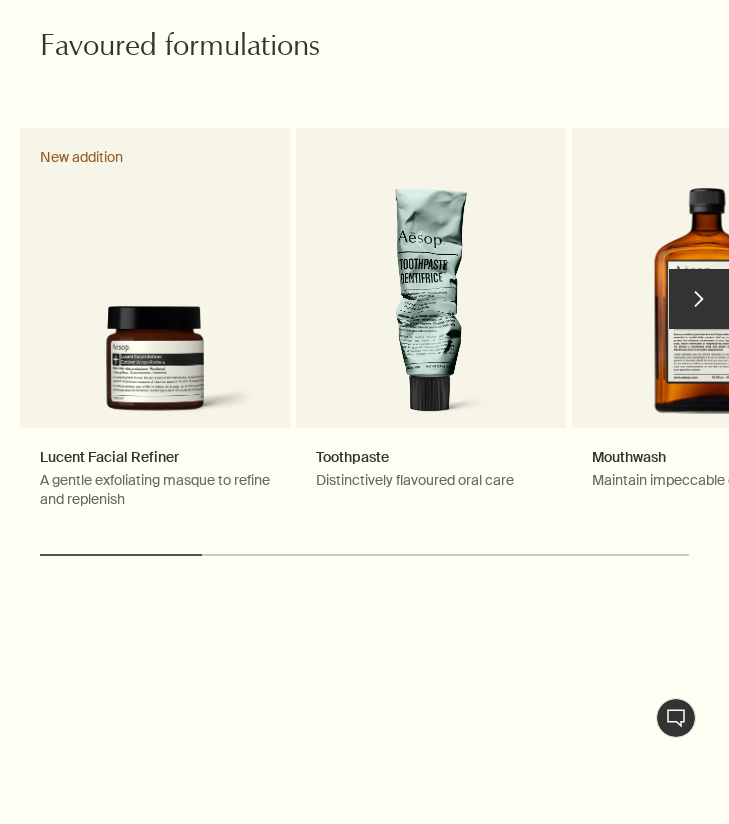 scroll, scrollTop: 1360, scrollLeft: 0, axis: vertical 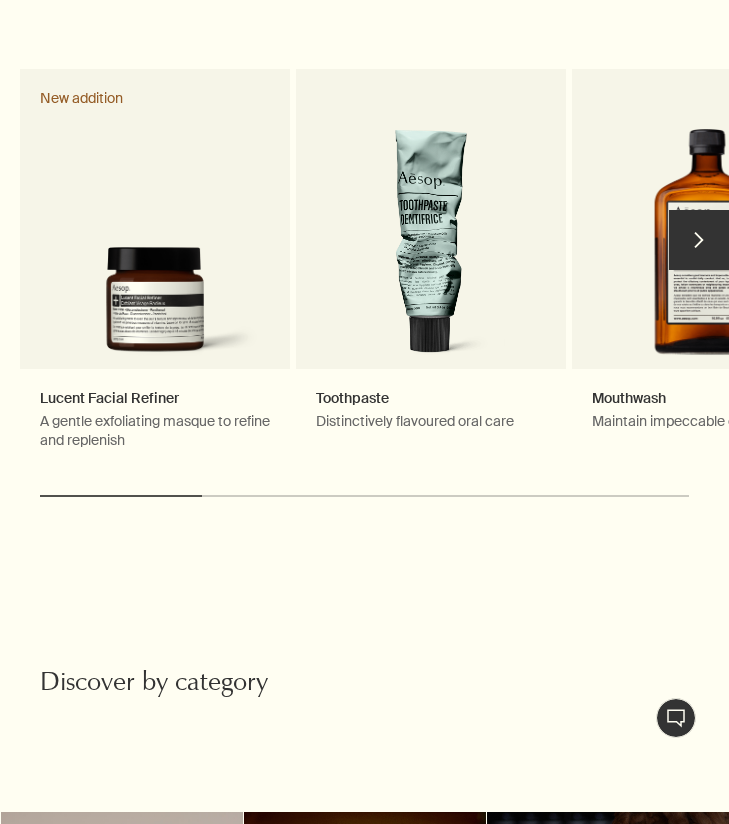 click on "chevron" at bounding box center (699, 240) 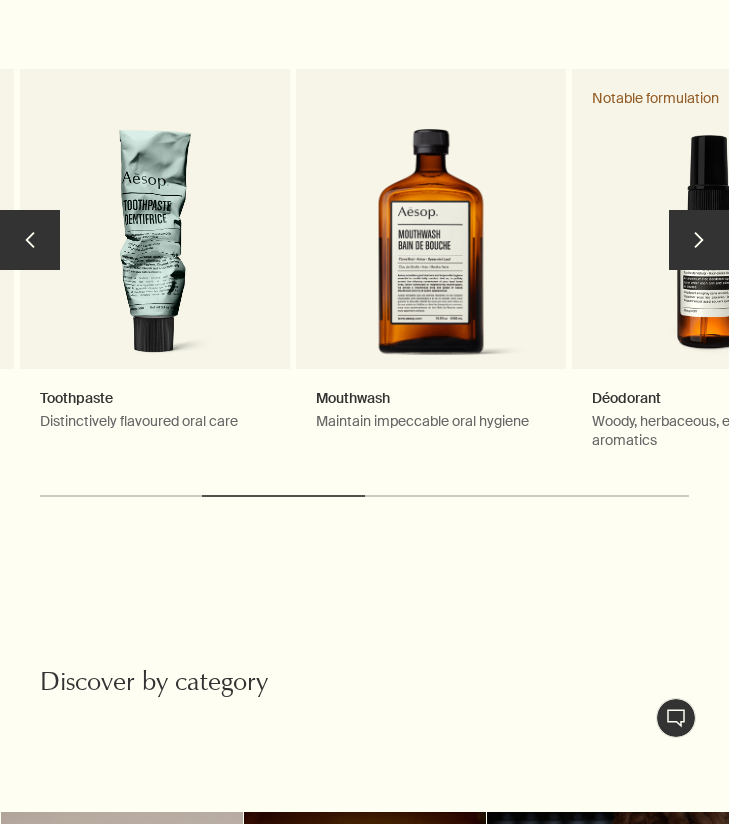 click on "chevron" at bounding box center [699, 240] 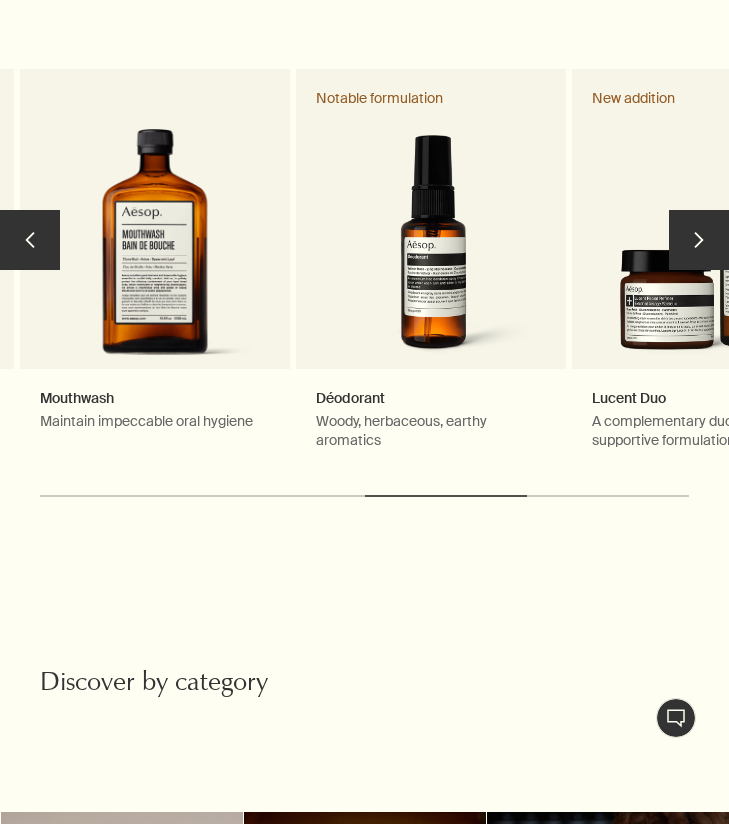 click on "chevron" at bounding box center [699, 240] 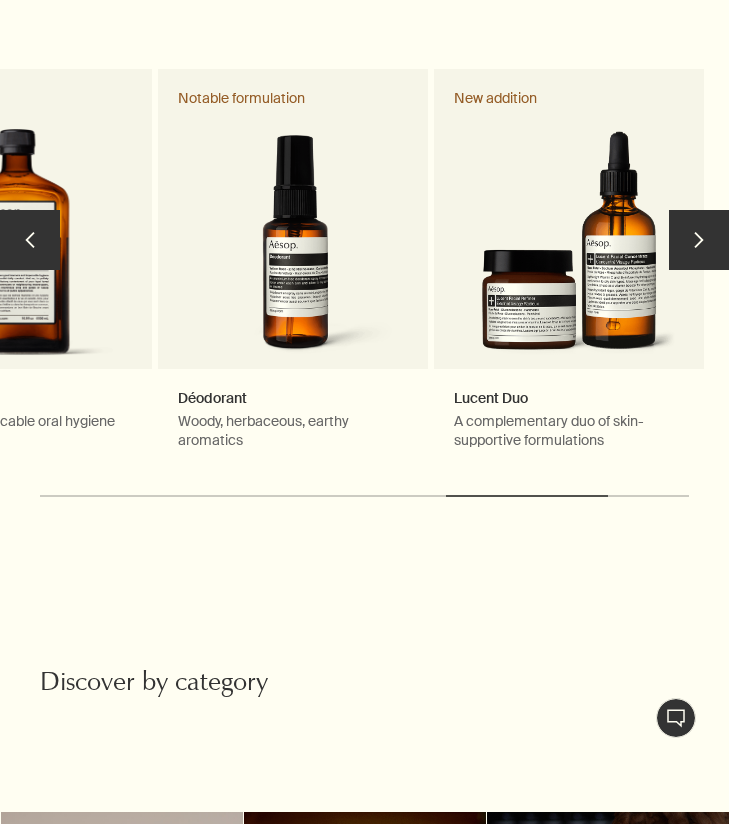 click on "chevron" at bounding box center [699, 240] 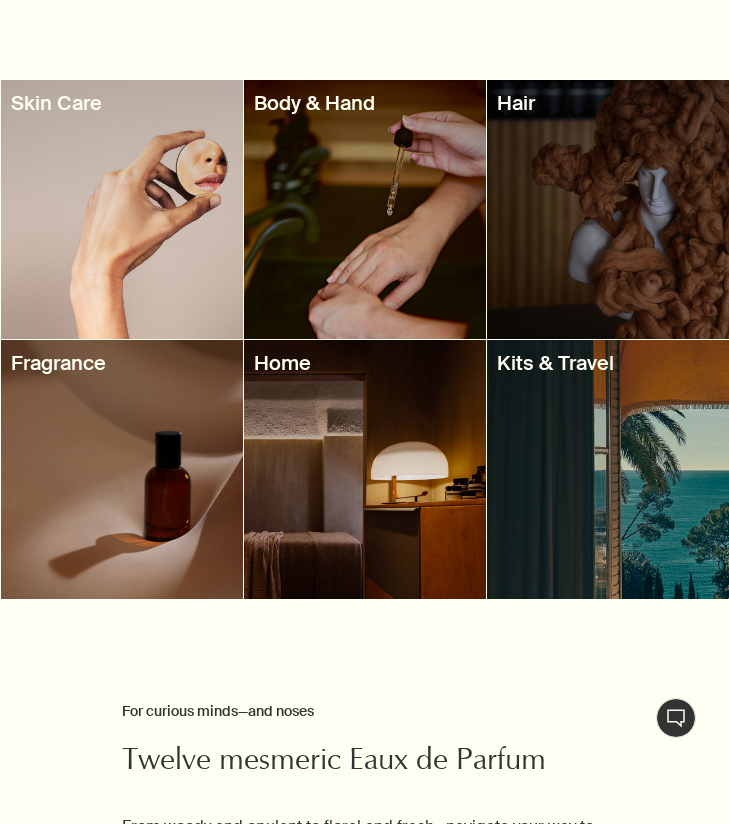 scroll, scrollTop: 2093, scrollLeft: 0, axis: vertical 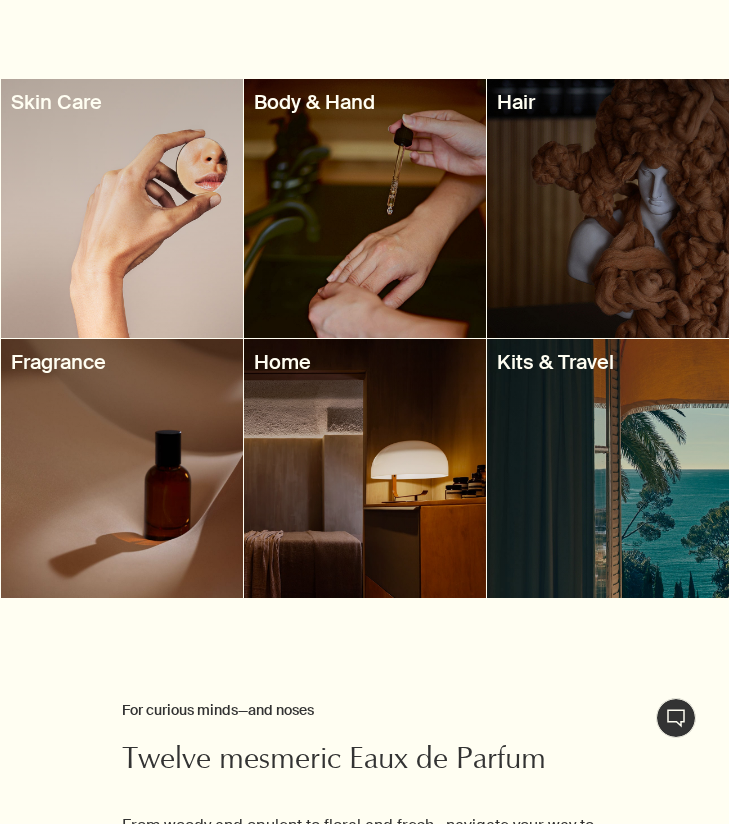 click at bounding box center (122, 208) 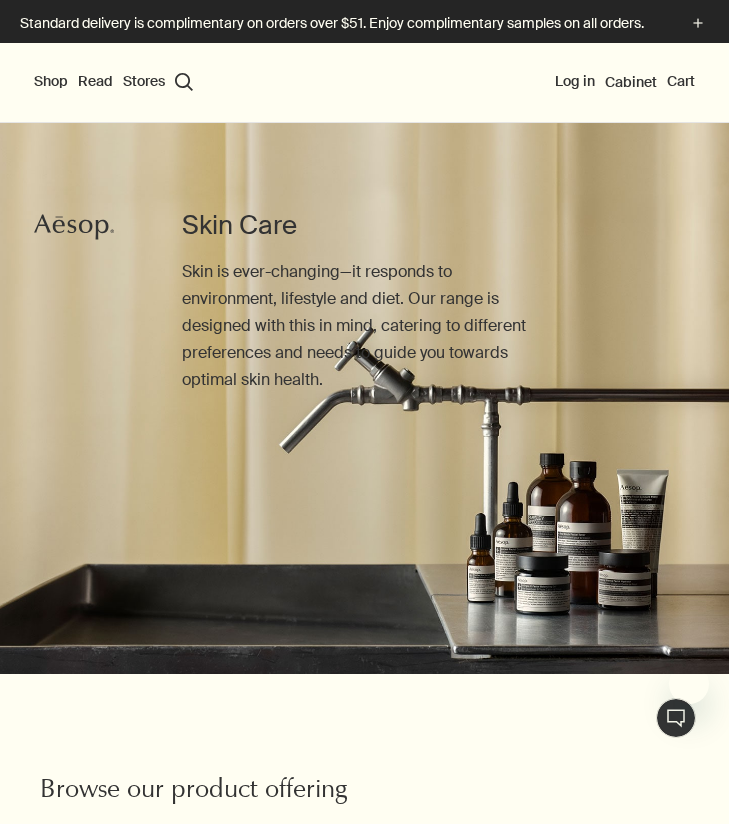 scroll, scrollTop: 0, scrollLeft: 0, axis: both 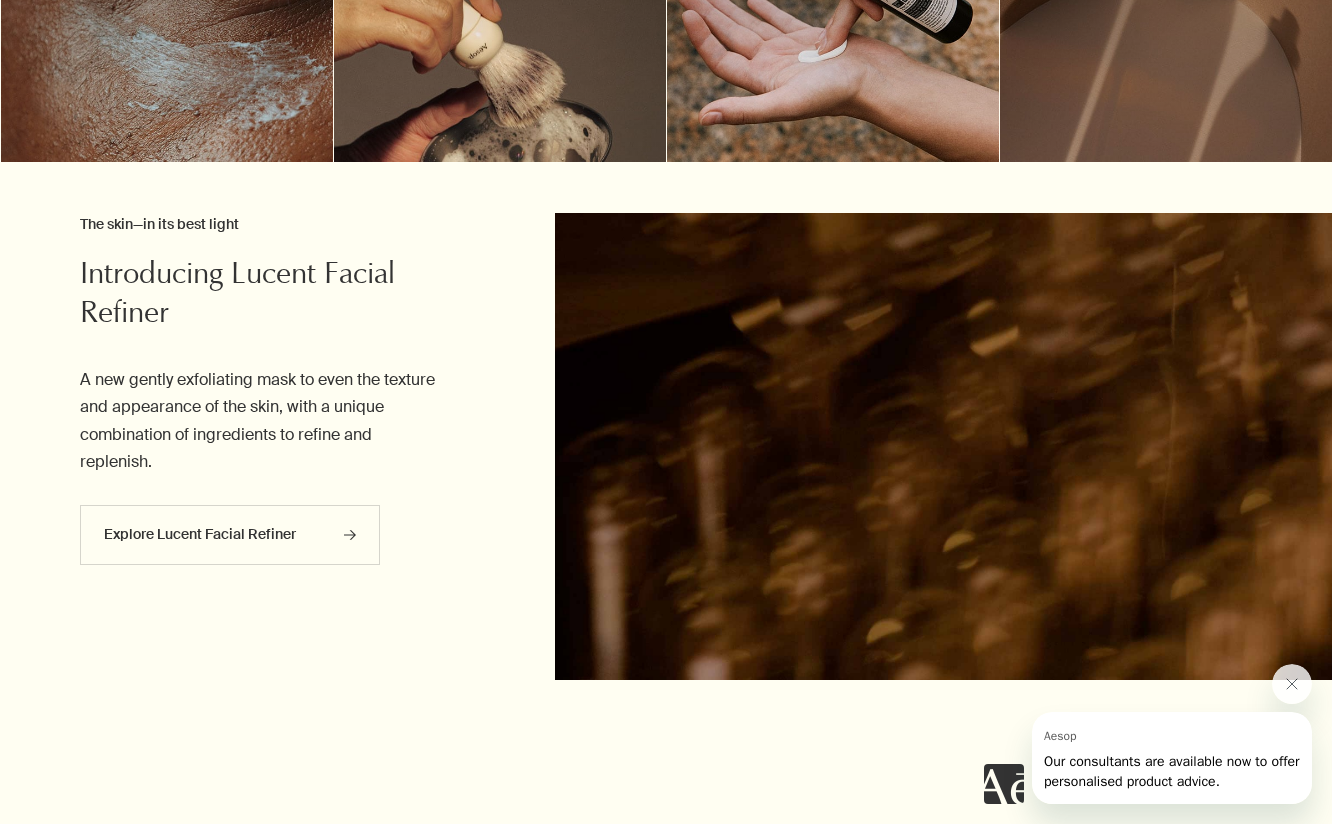 click on "A new gently exfoliating mask to even the texture and appearance of the skin, with a unique combination of ingredients to refine and replenish." at bounding box center (262, 420) 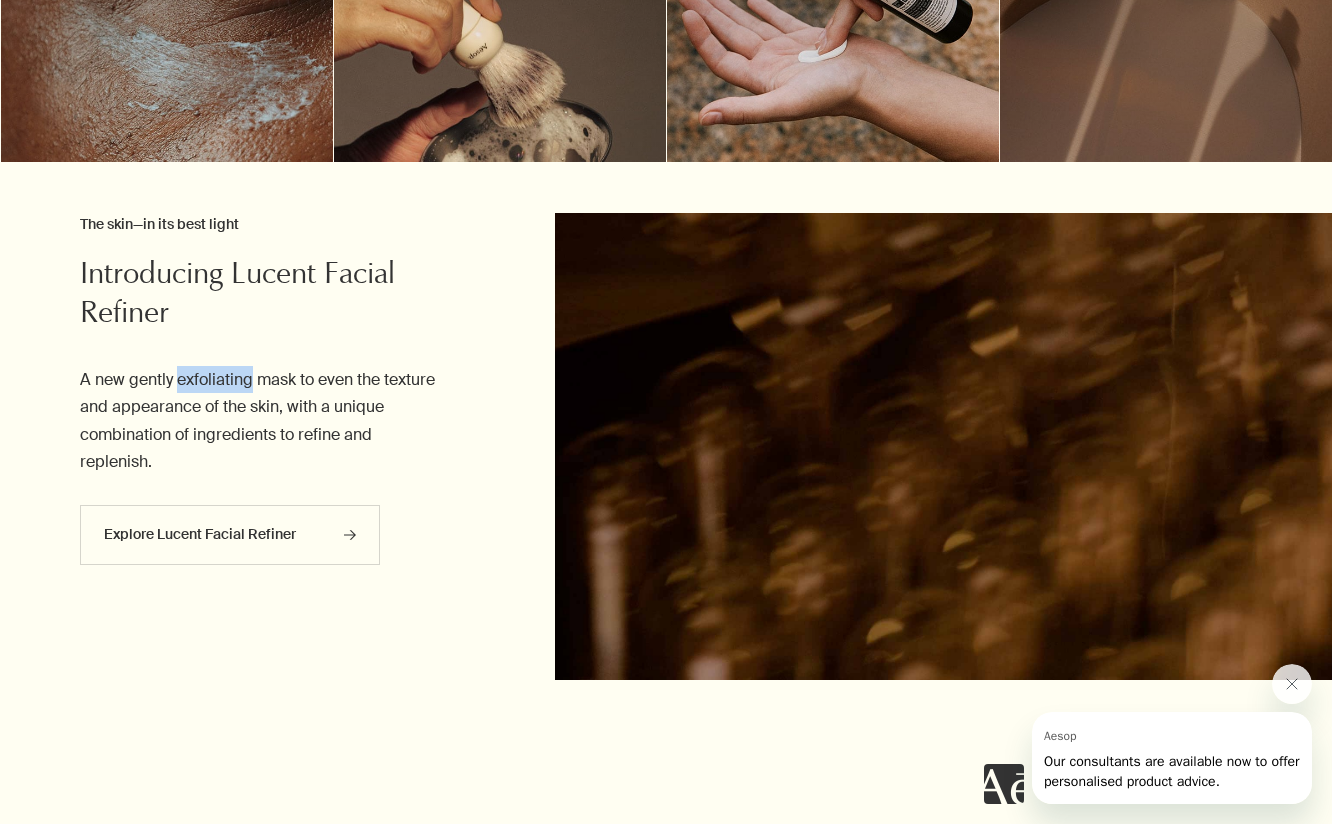 click on "A new gently exfoliating mask to even the texture and appearance of the skin, with a unique combination of ingredients to refine and replenish." at bounding box center [262, 420] 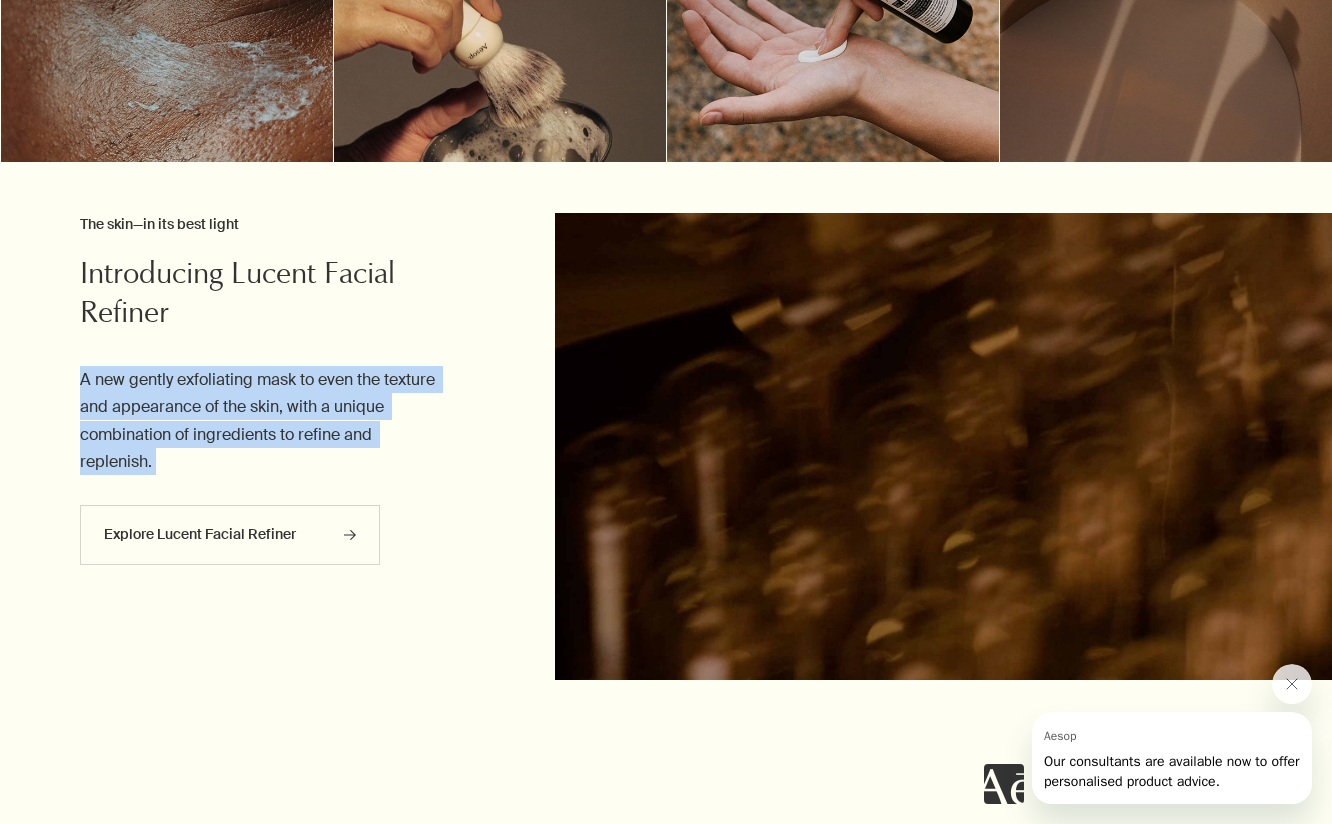 click on "A new gently exfoliating mask to even the texture and appearance of the skin, with a unique combination of ingredients to refine and replenish." at bounding box center (262, 420) 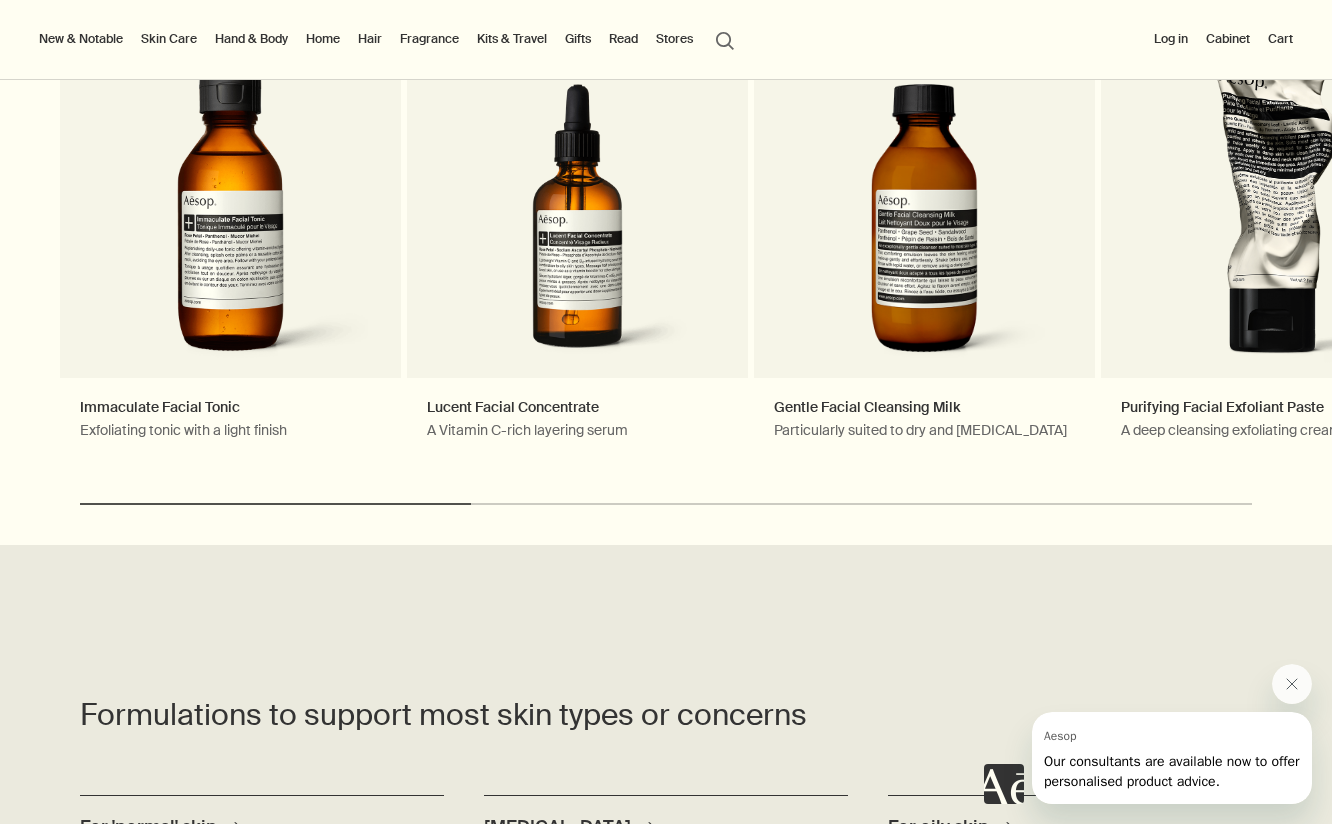 scroll, scrollTop: 3232, scrollLeft: 0, axis: vertical 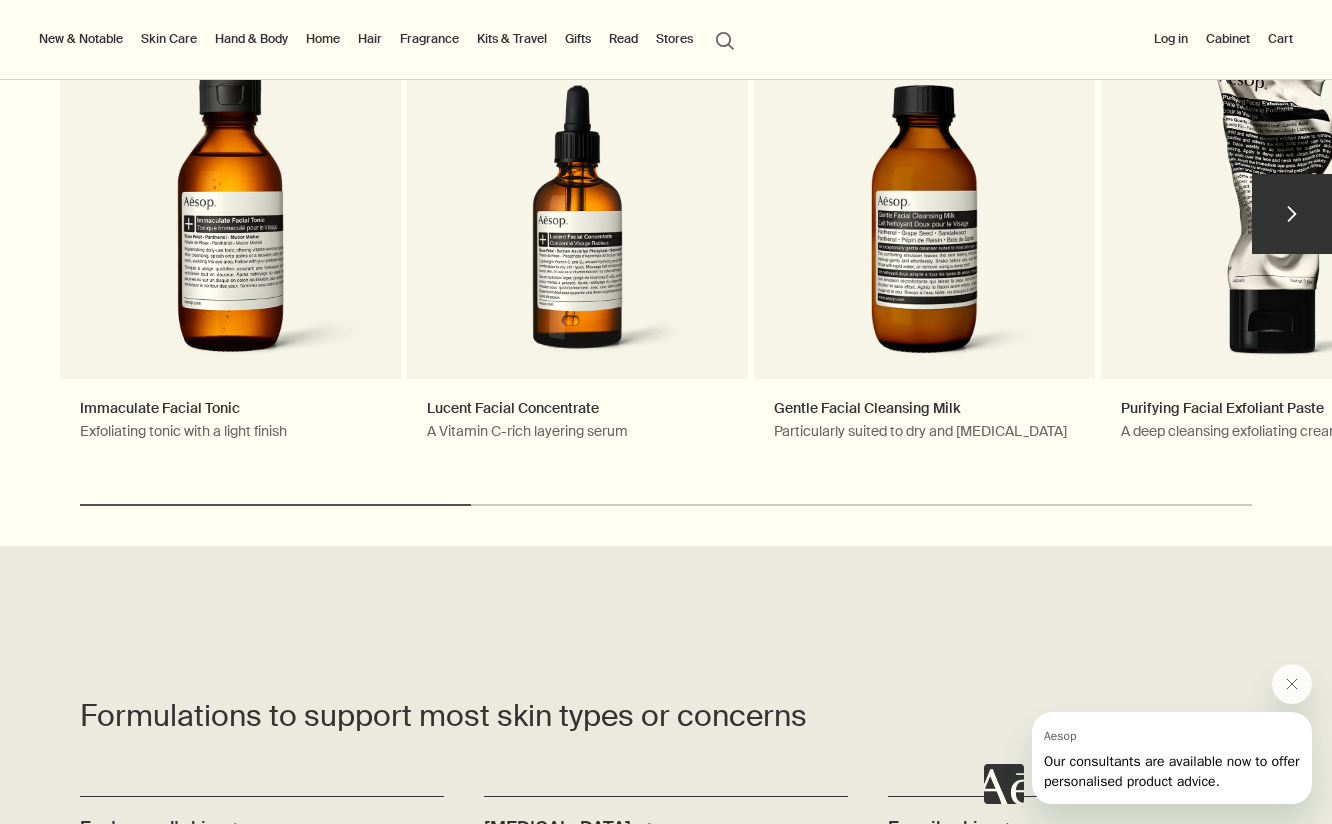click on "chevron" at bounding box center [1292, 214] 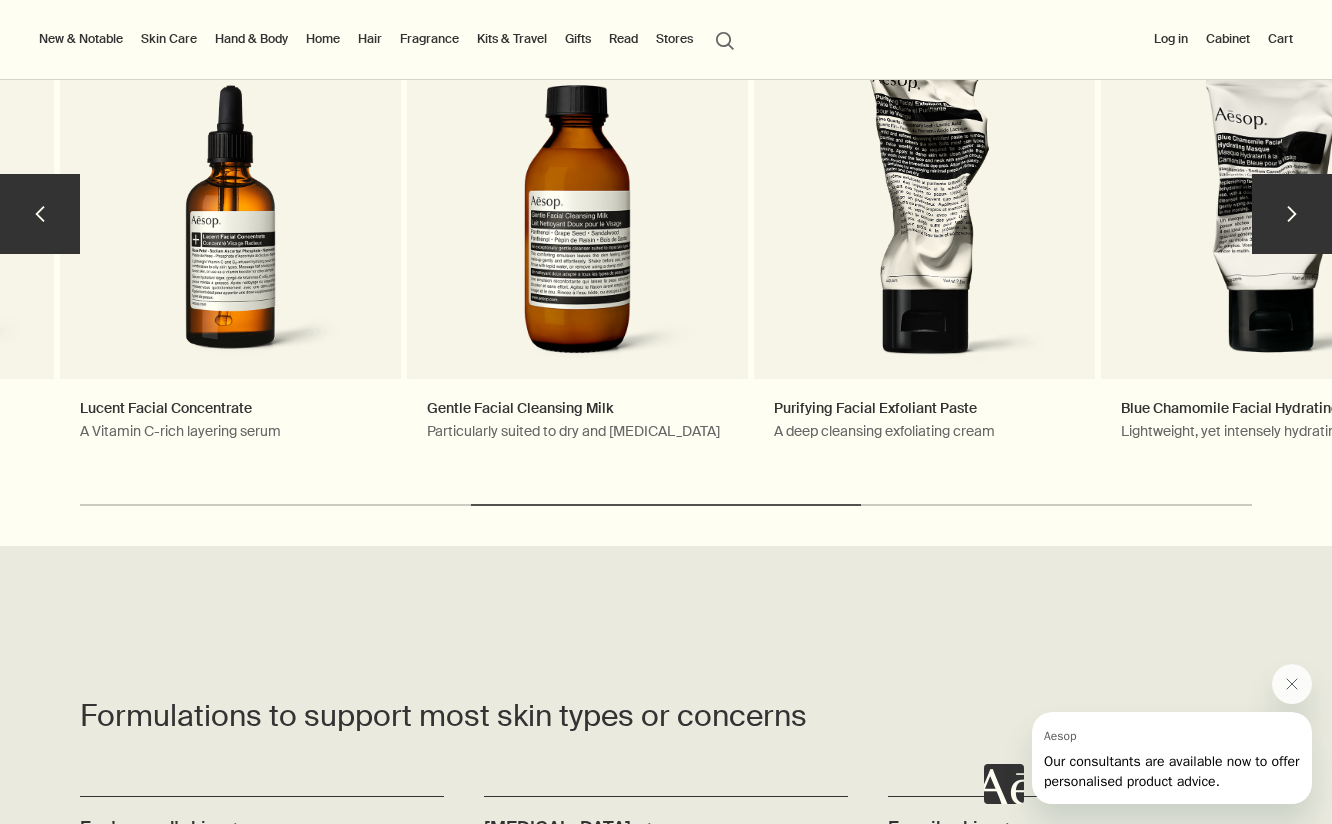 click on "chevron" at bounding box center (1292, 214) 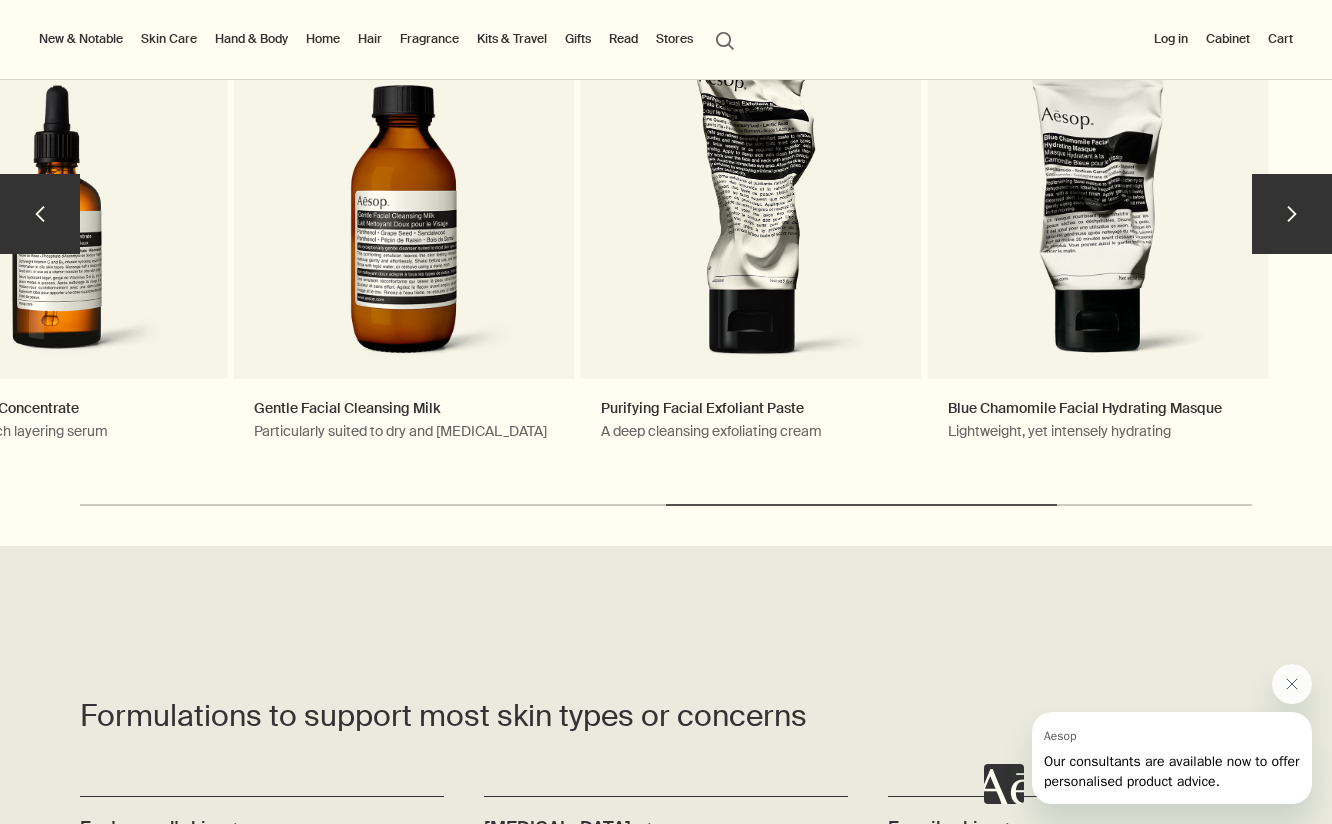 click on "chevron" at bounding box center [1292, 214] 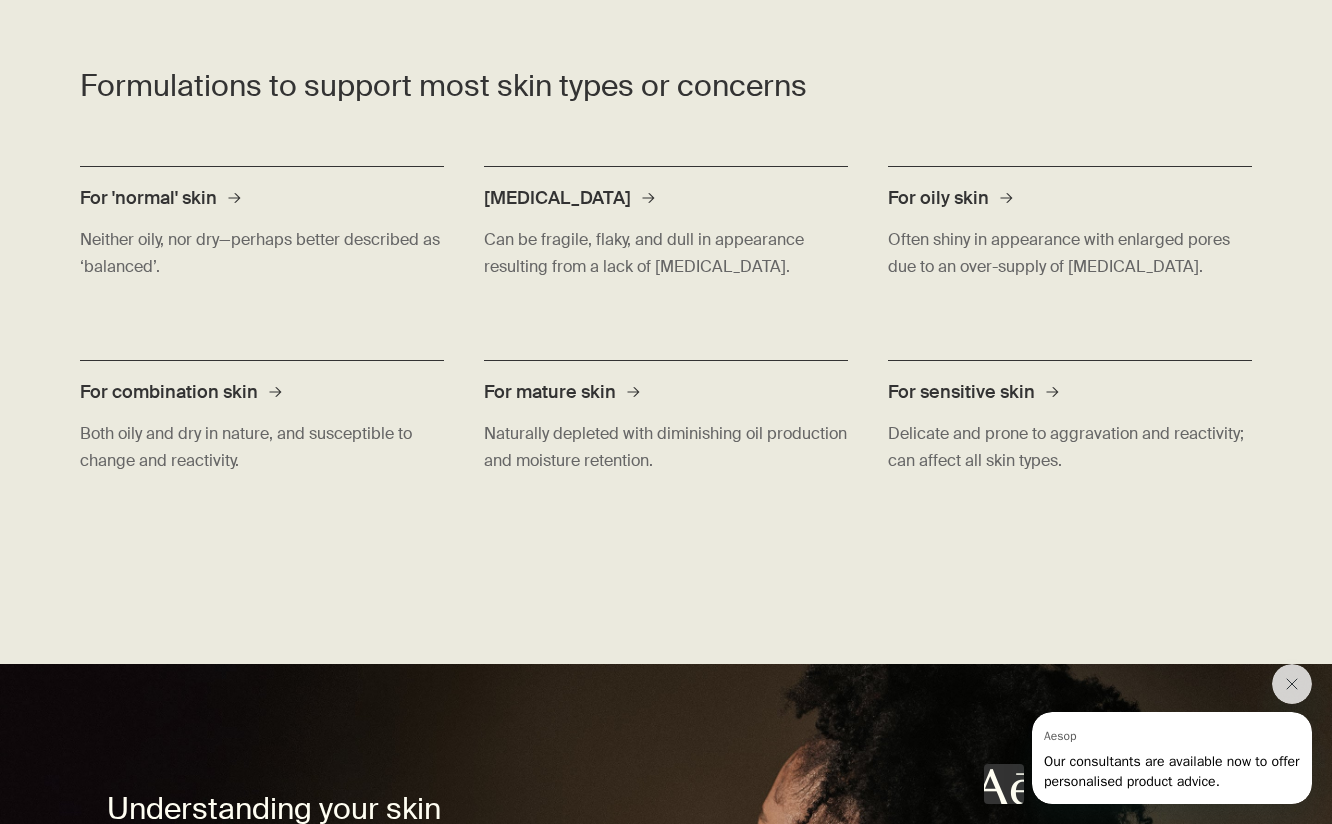 scroll, scrollTop: 3863, scrollLeft: 0, axis: vertical 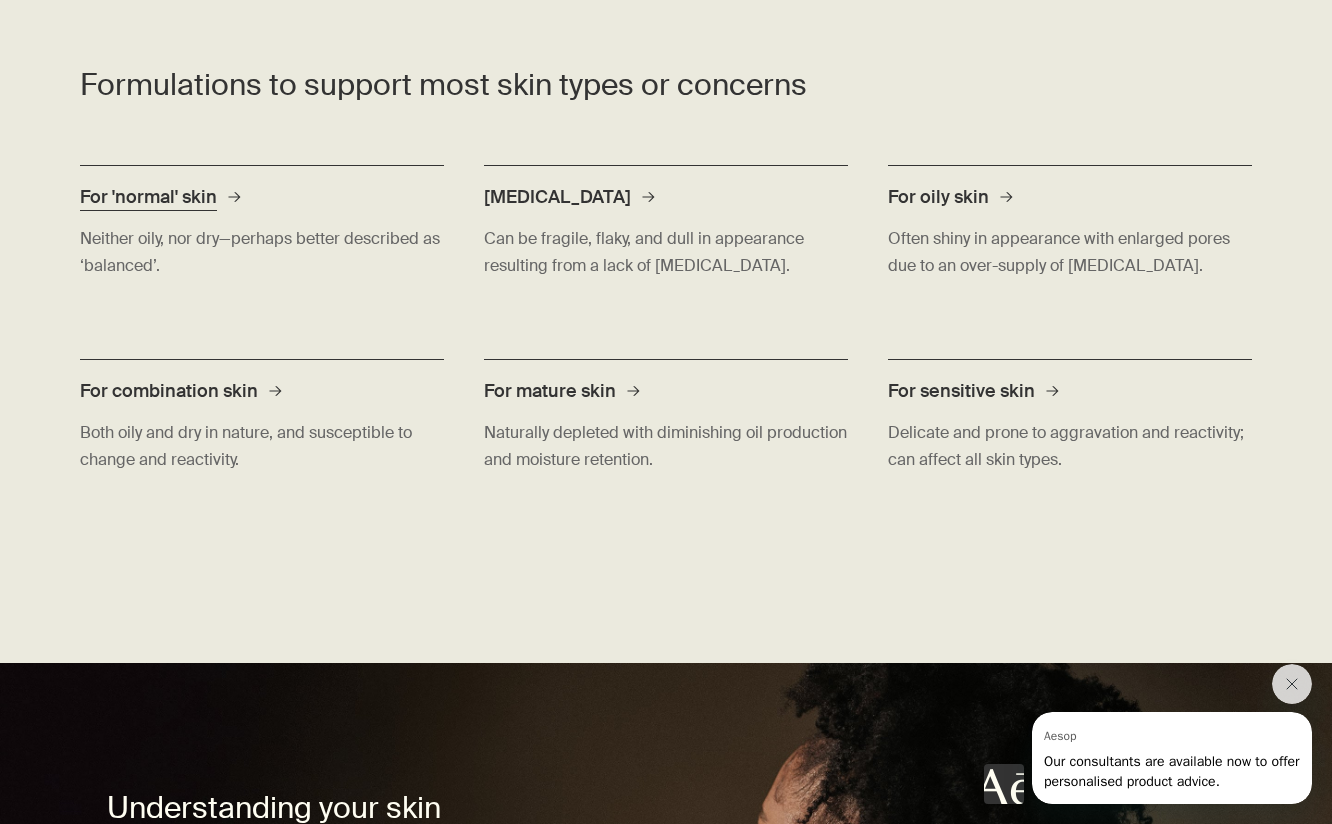 click on "For 'normal' skin" at bounding box center (148, 197) 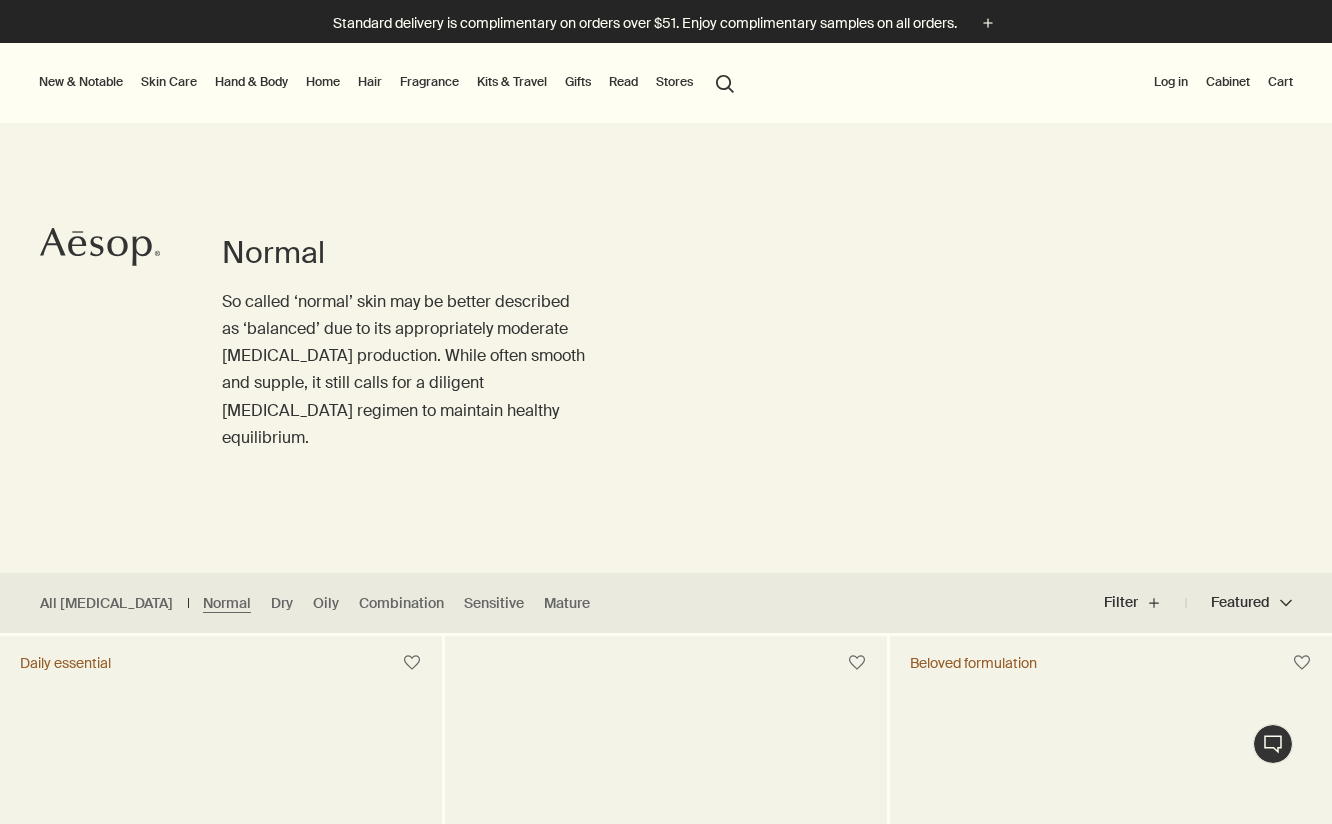 scroll, scrollTop: 46, scrollLeft: 0, axis: vertical 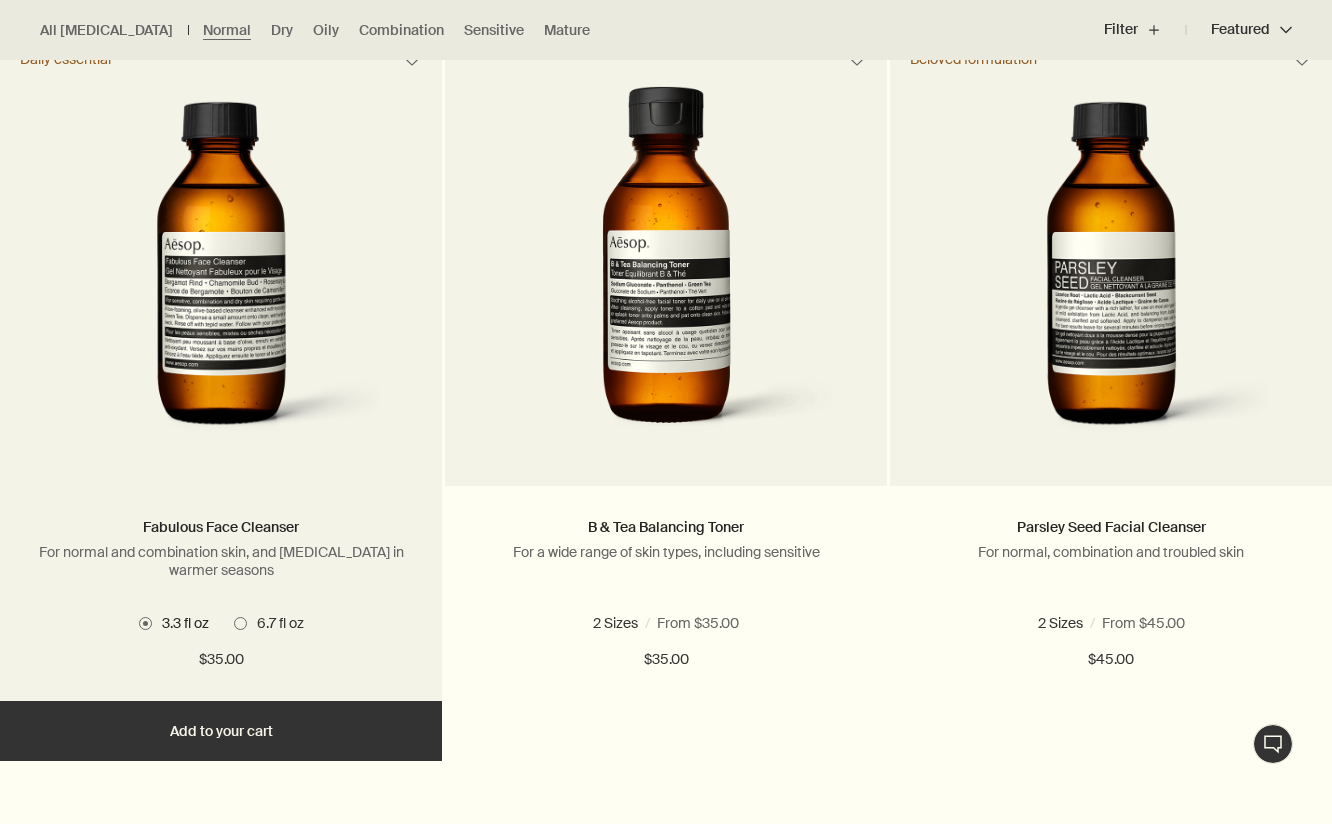 click at bounding box center (240, 623) 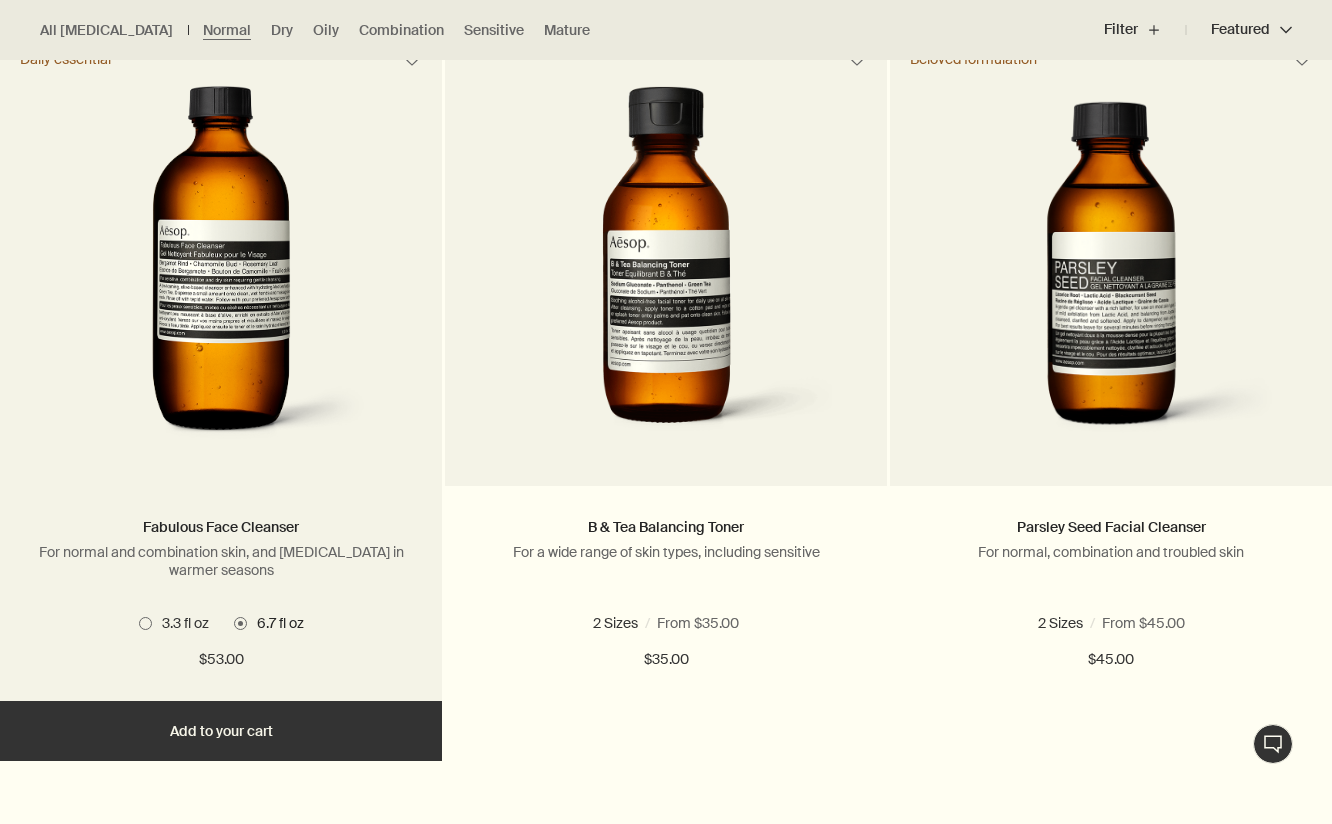 click at bounding box center [145, 623] 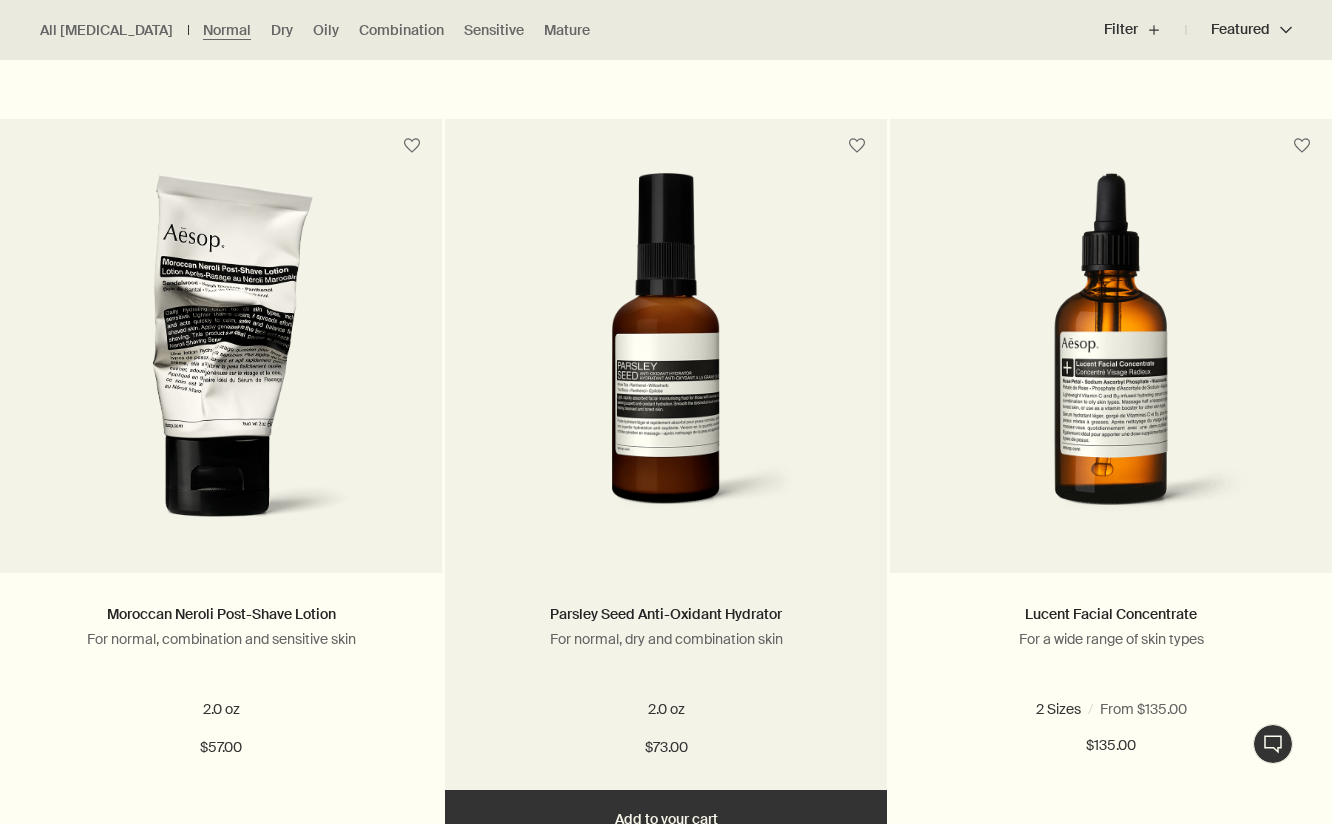 scroll, scrollTop: 3614, scrollLeft: 0, axis: vertical 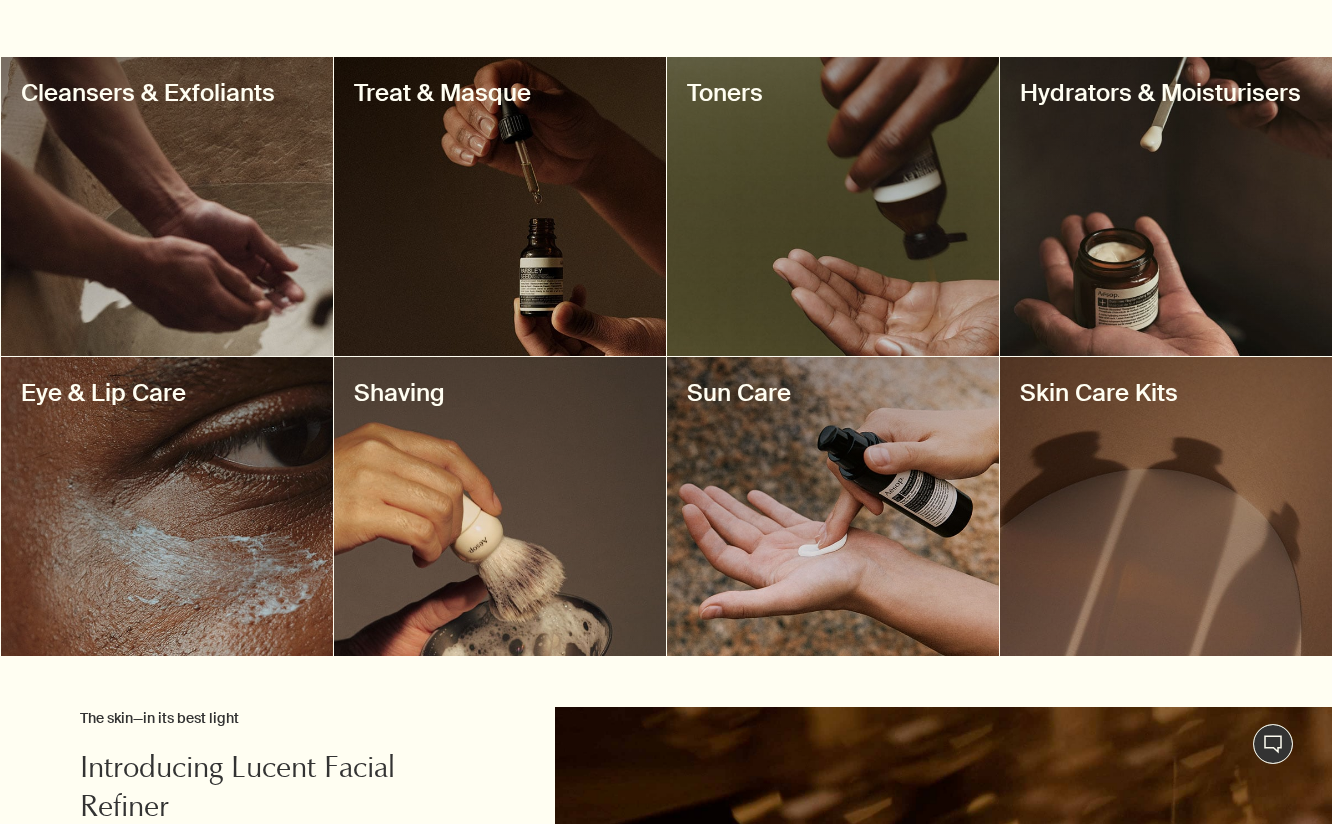click at bounding box center [167, 206] 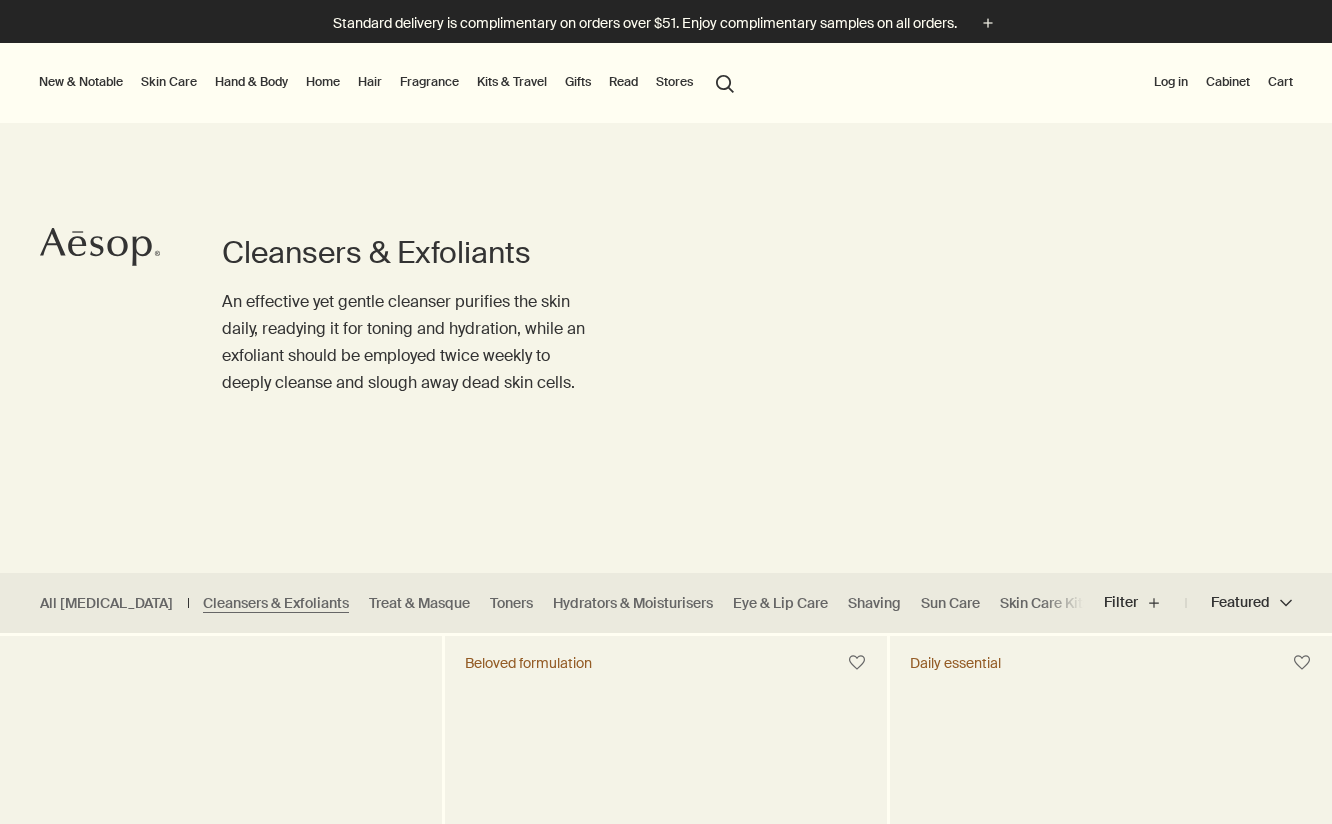 scroll, scrollTop: 0, scrollLeft: 0, axis: both 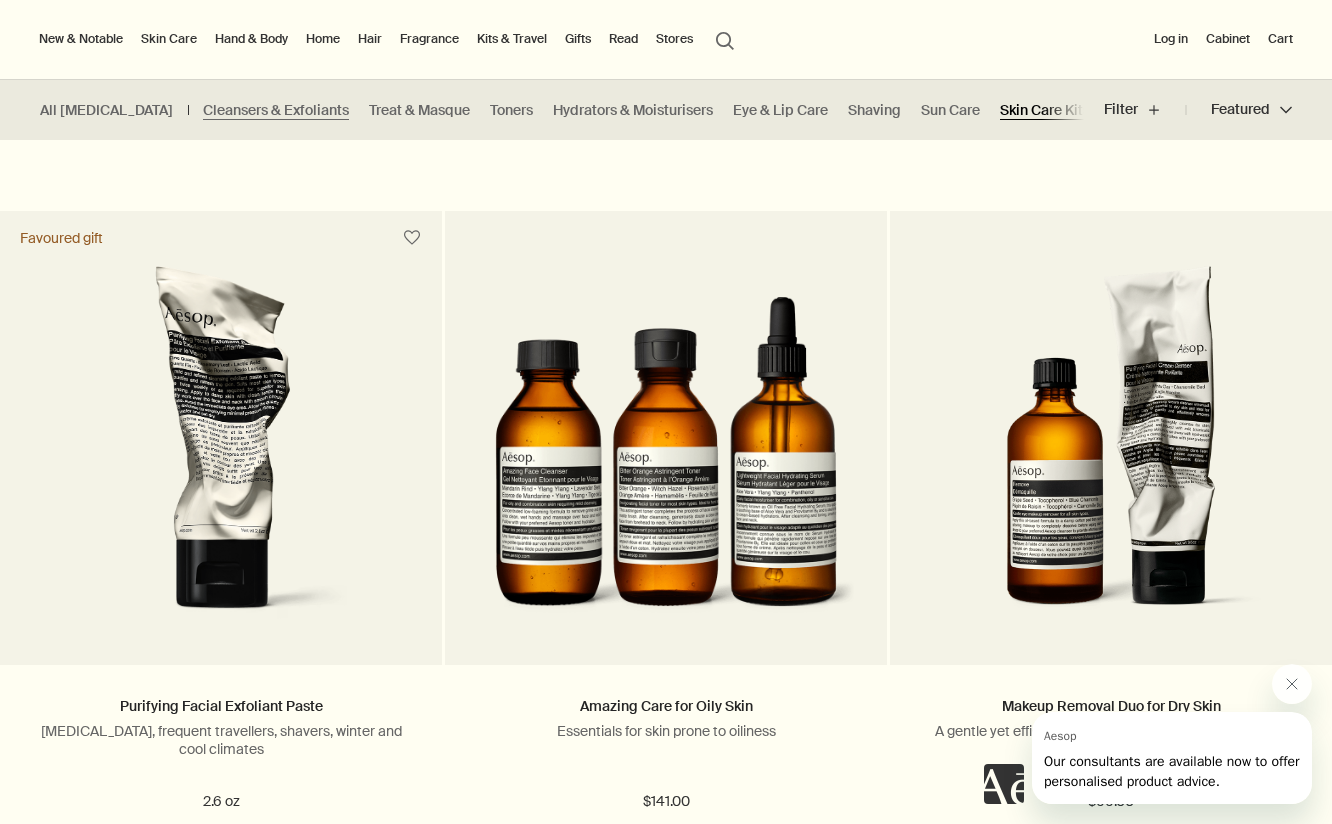 click on "Skin Care Kits" at bounding box center [1045, 110] 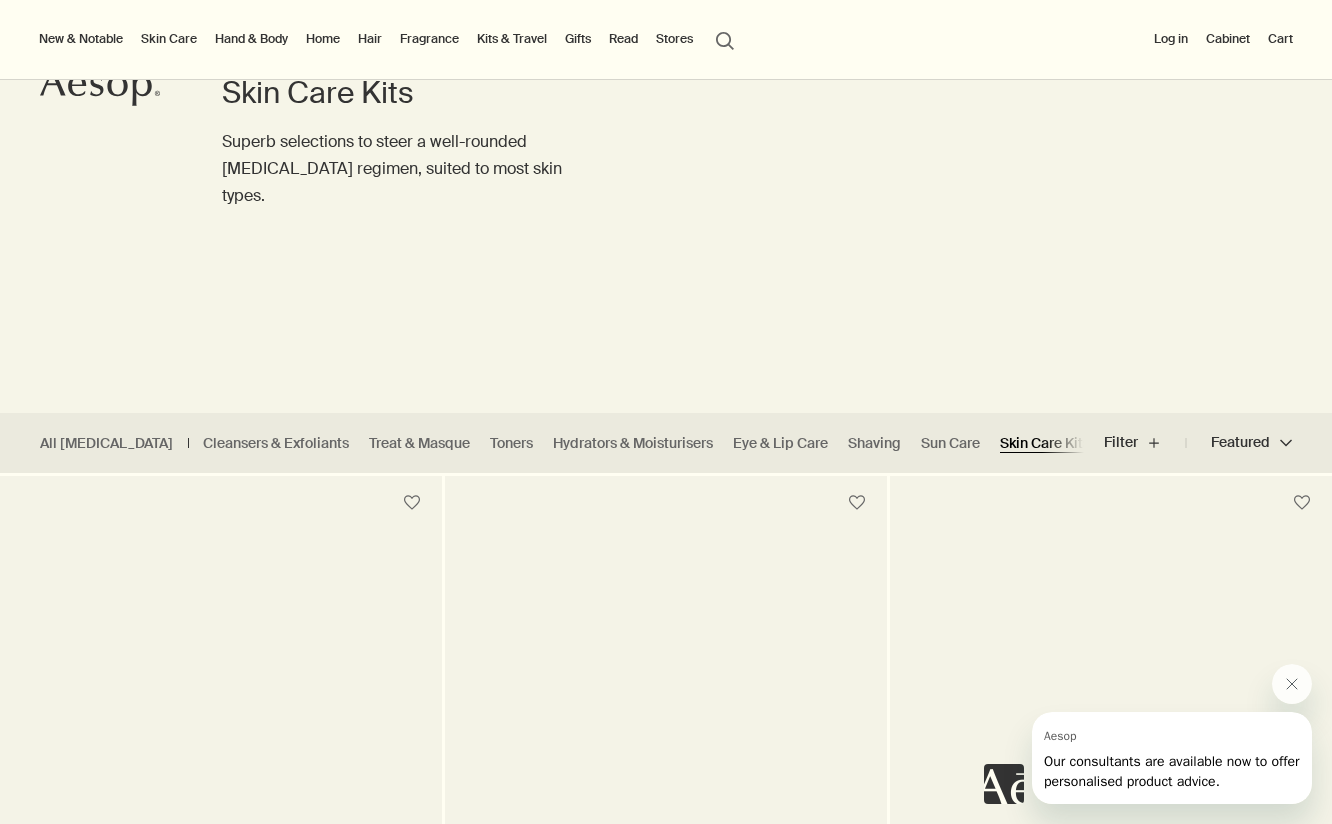 scroll, scrollTop: 156, scrollLeft: 0, axis: vertical 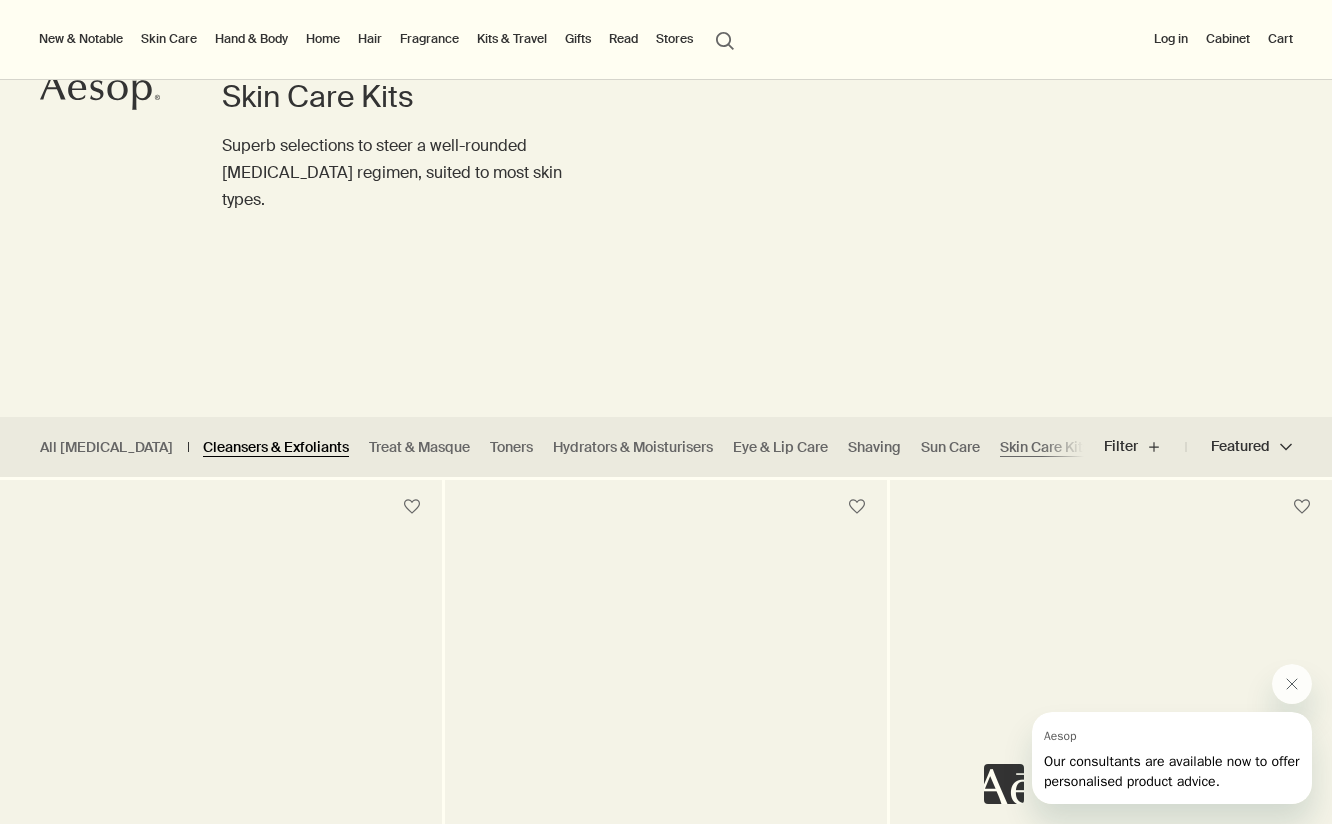 click on "Cleansers & Exfoliants" at bounding box center [276, 447] 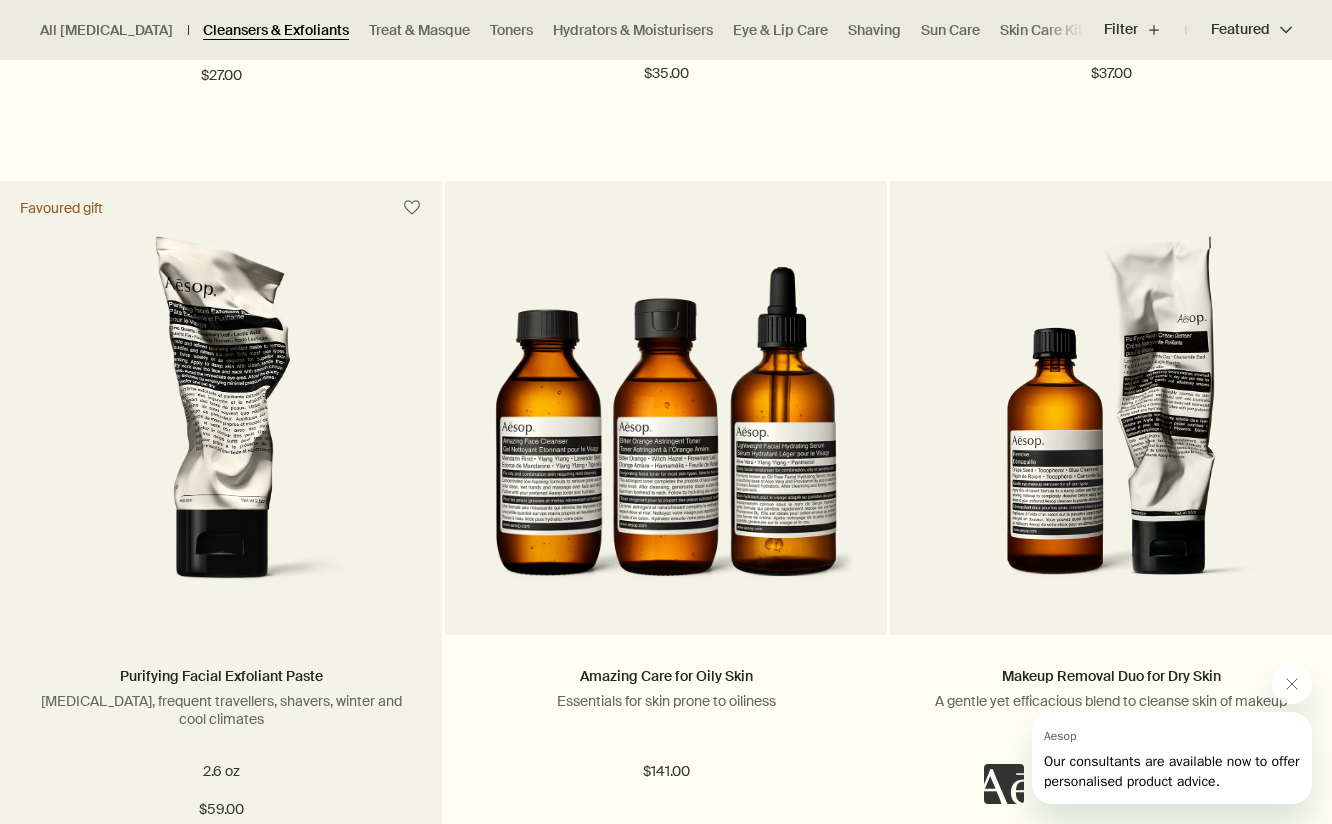 scroll, scrollTop: 2887, scrollLeft: 0, axis: vertical 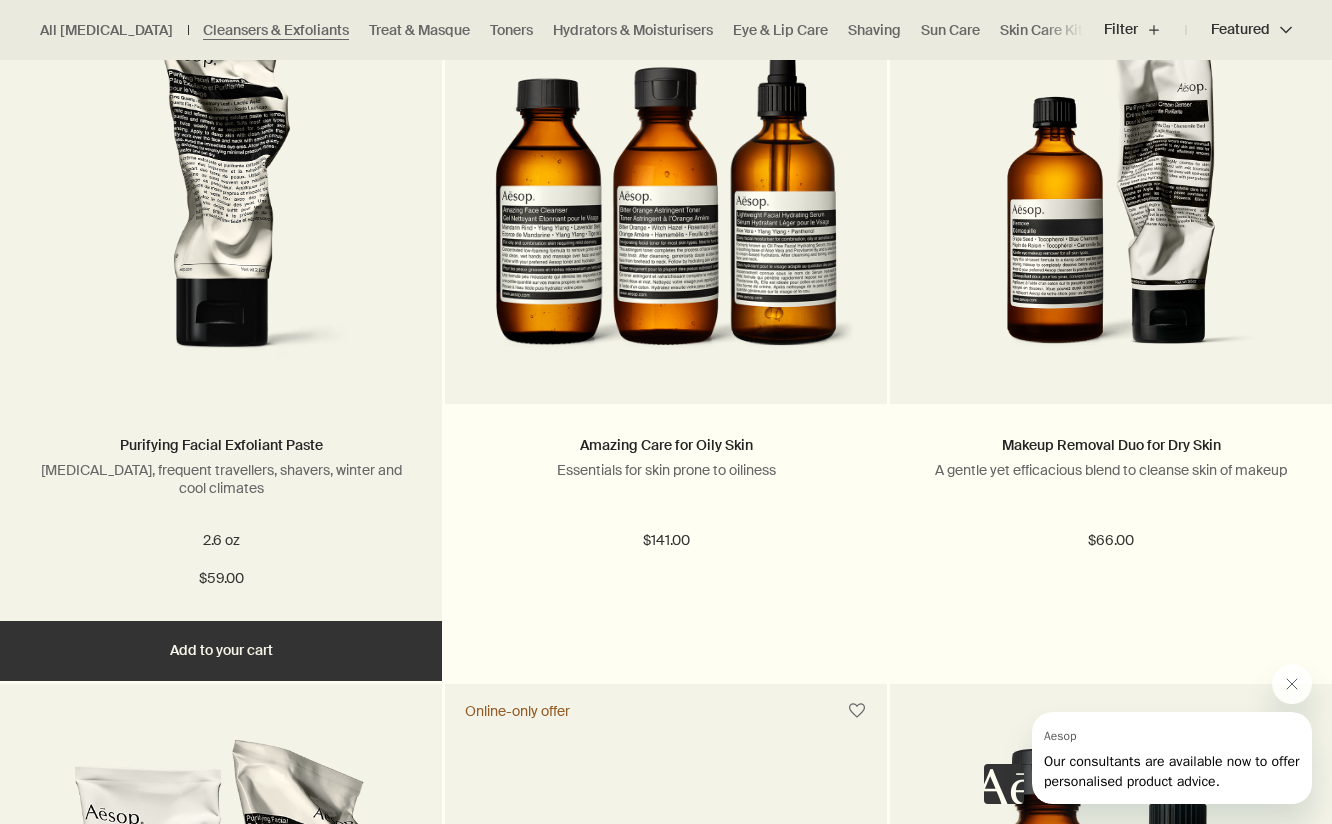 click on "Add Add to your cart" at bounding box center [221, 651] 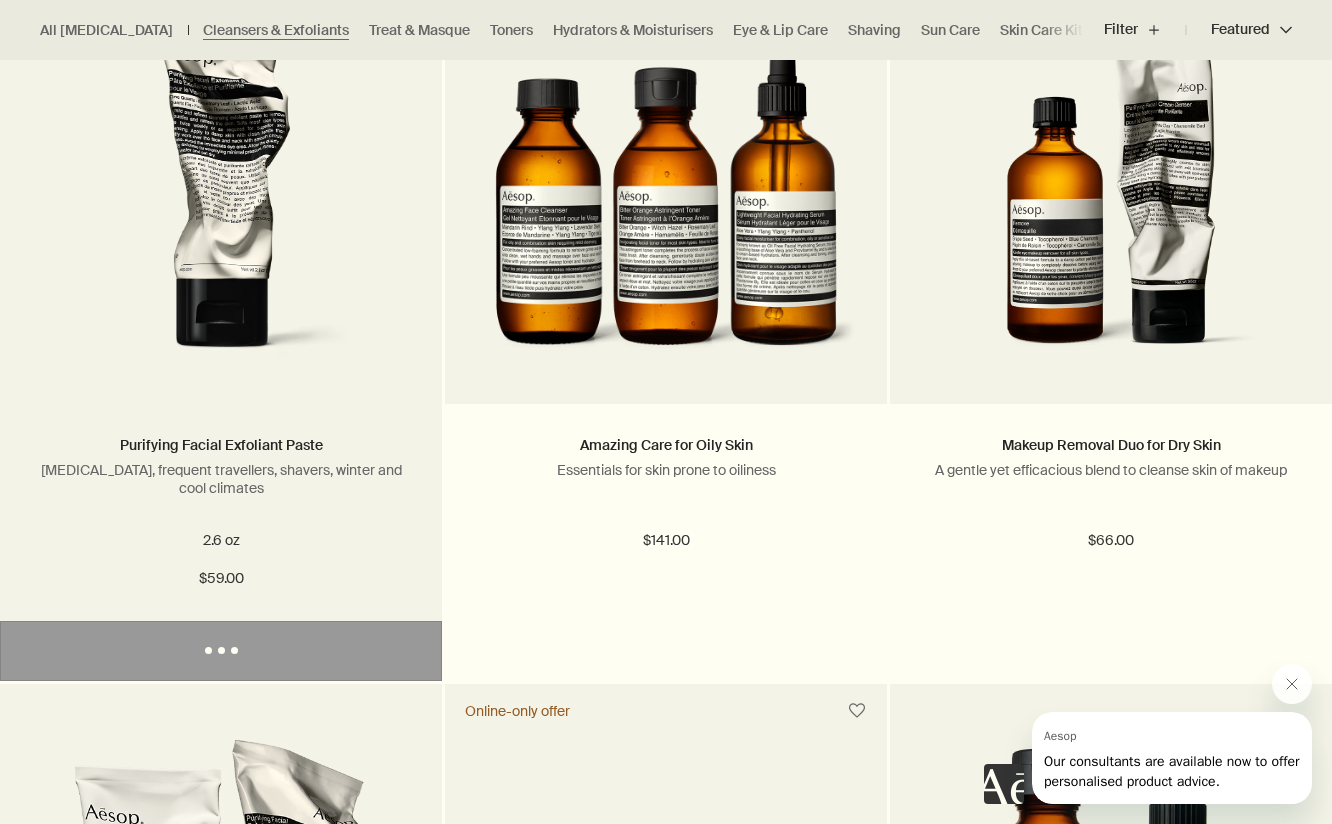 click at bounding box center (220, 189) 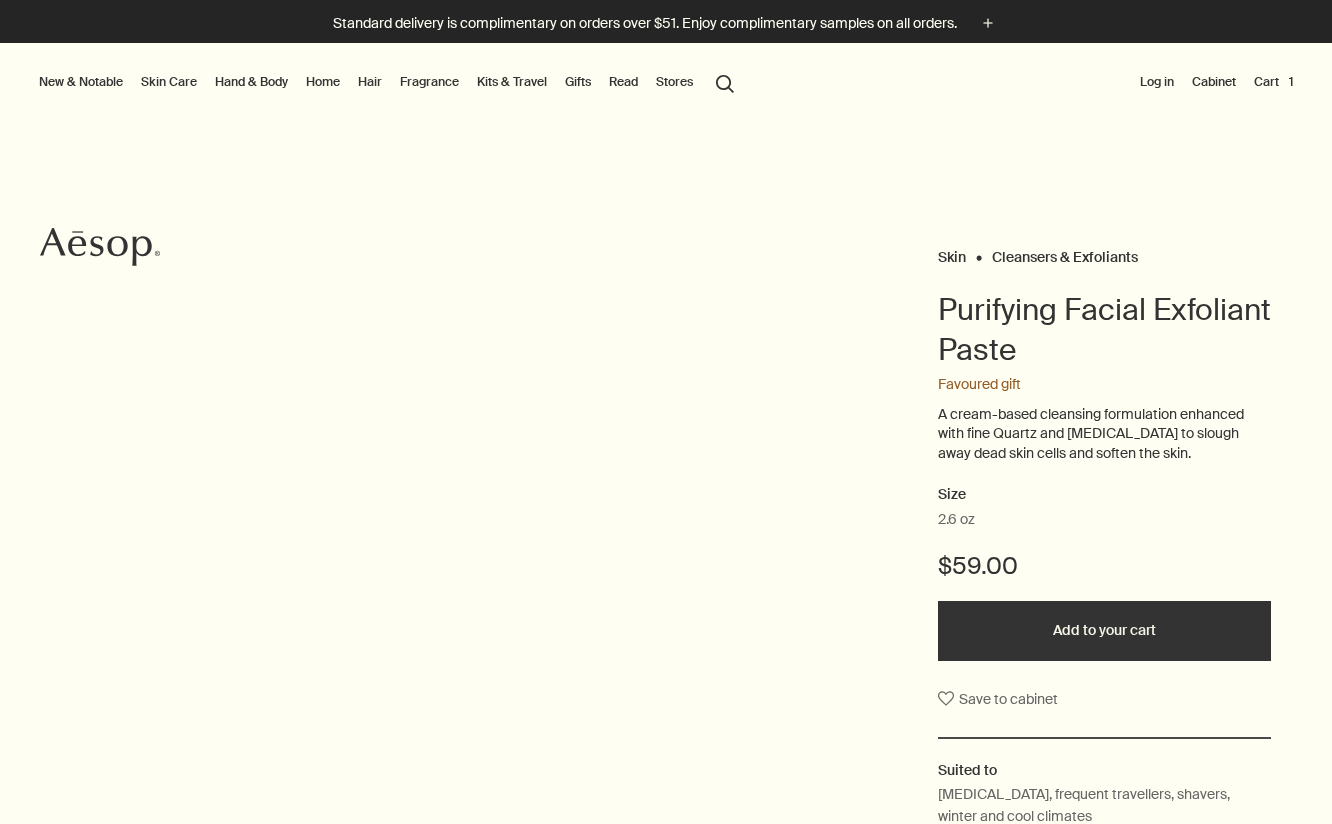 scroll, scrollTop: 0, scrollLeft: 0, axis: both 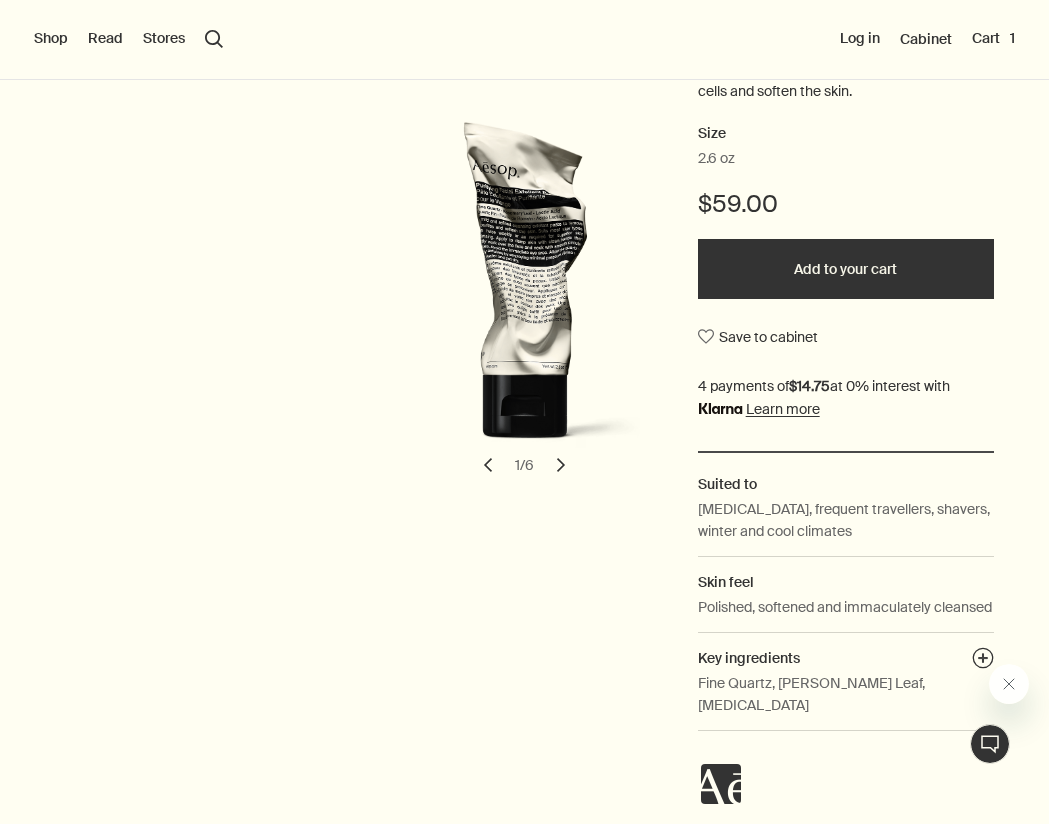 click on "chevron" at bounding box center (561, 465) 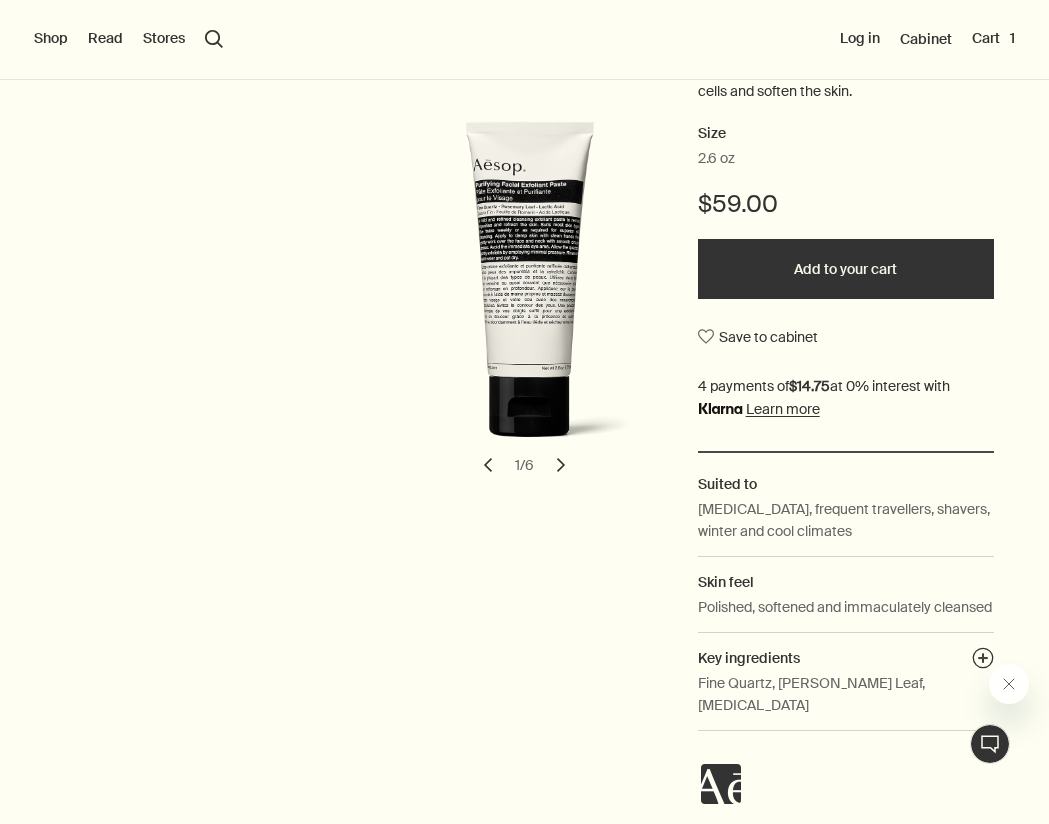 click on "chevron" at bounding box center (561, 465) 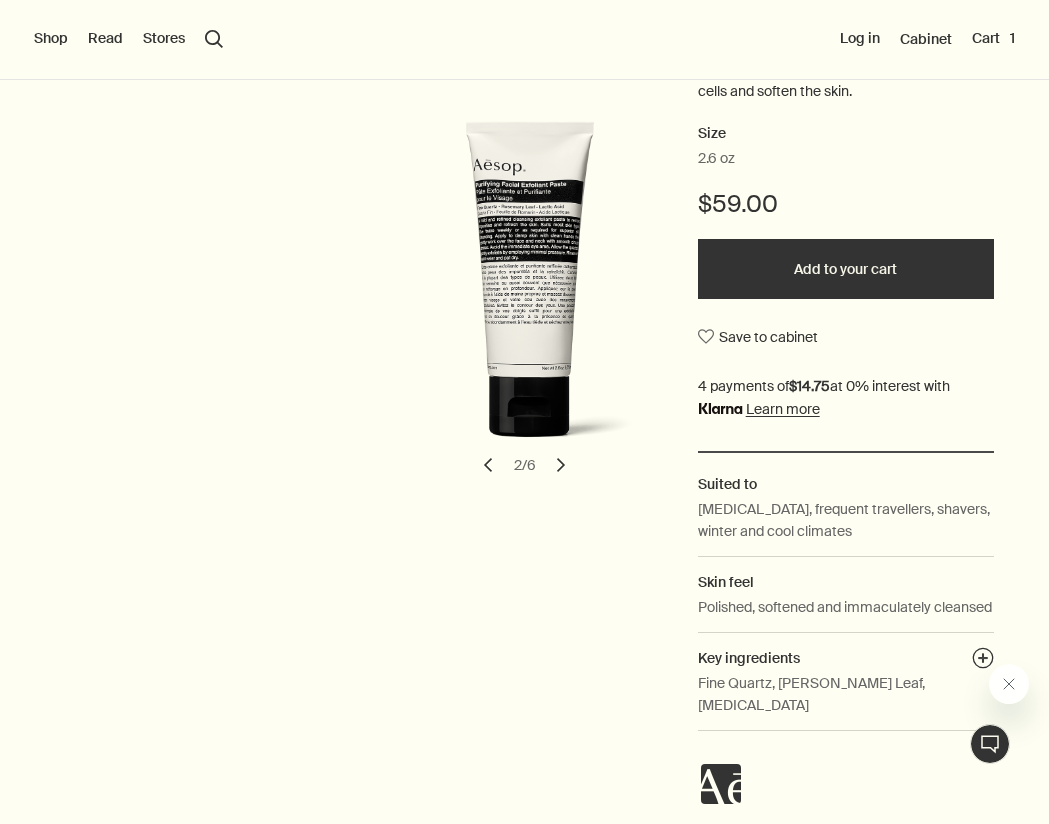 click on "chevron" at bounding box center [561, 465] 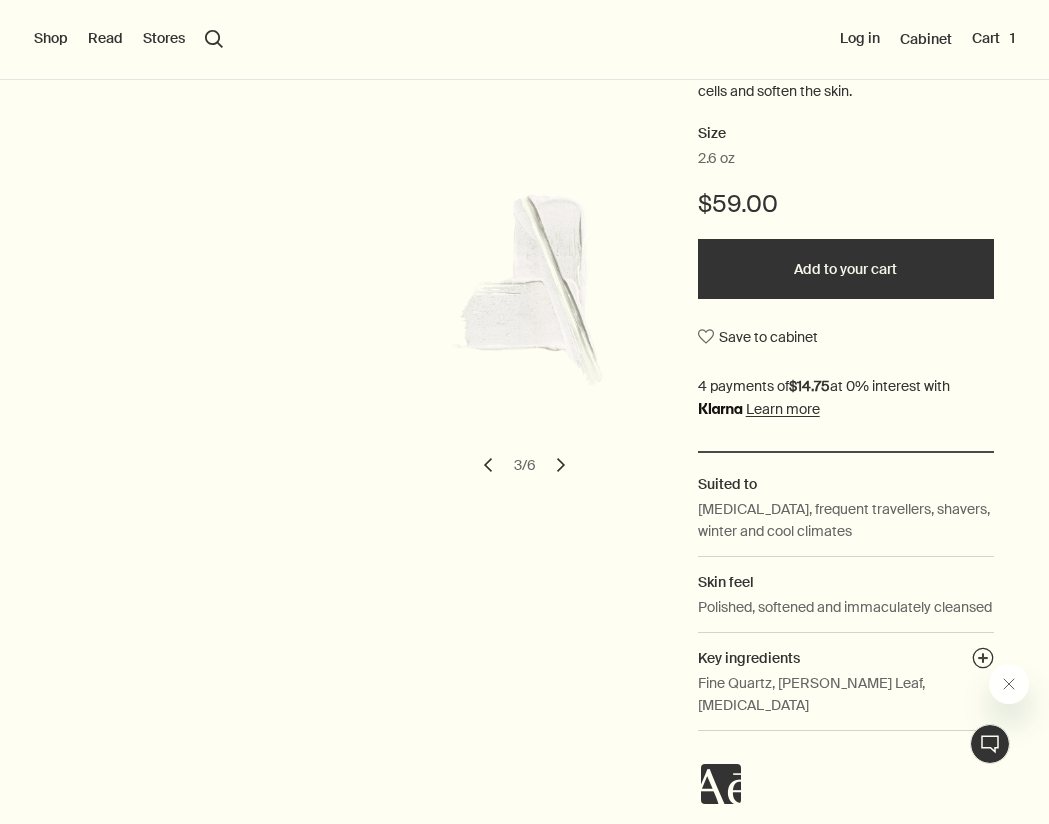 click on "chevron" at bounding box center [561, 465] 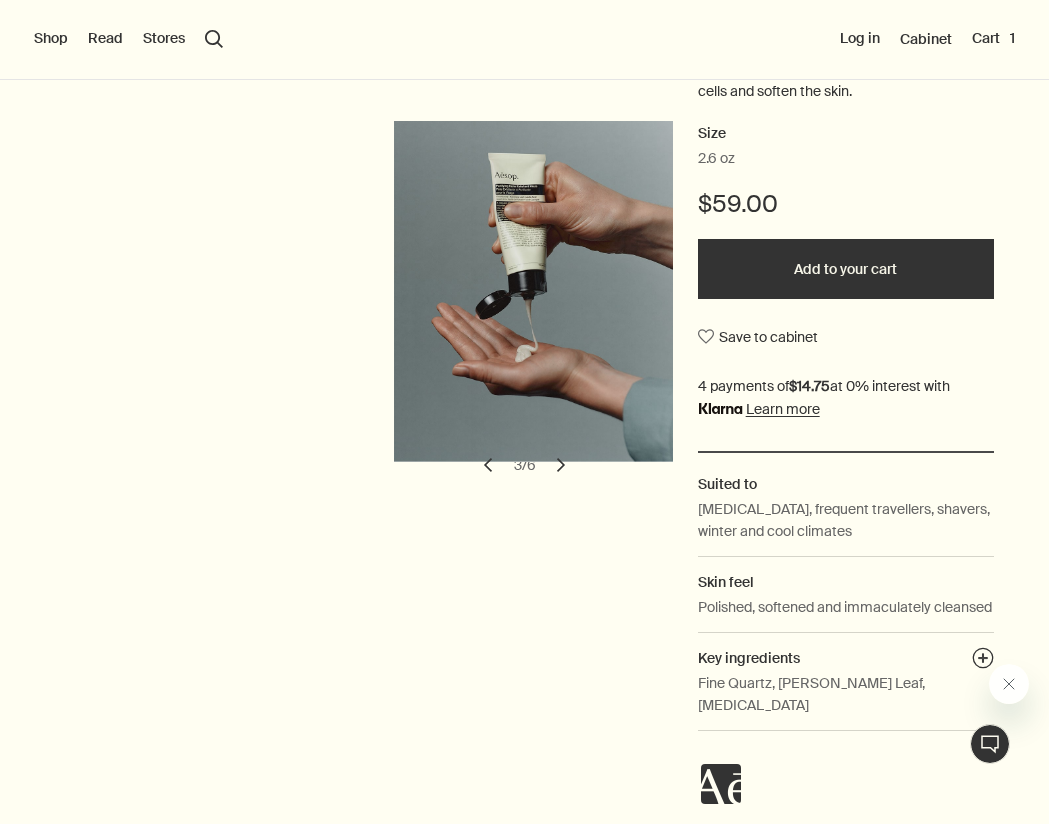 click on "chevron" at bounding box center [561, 465] 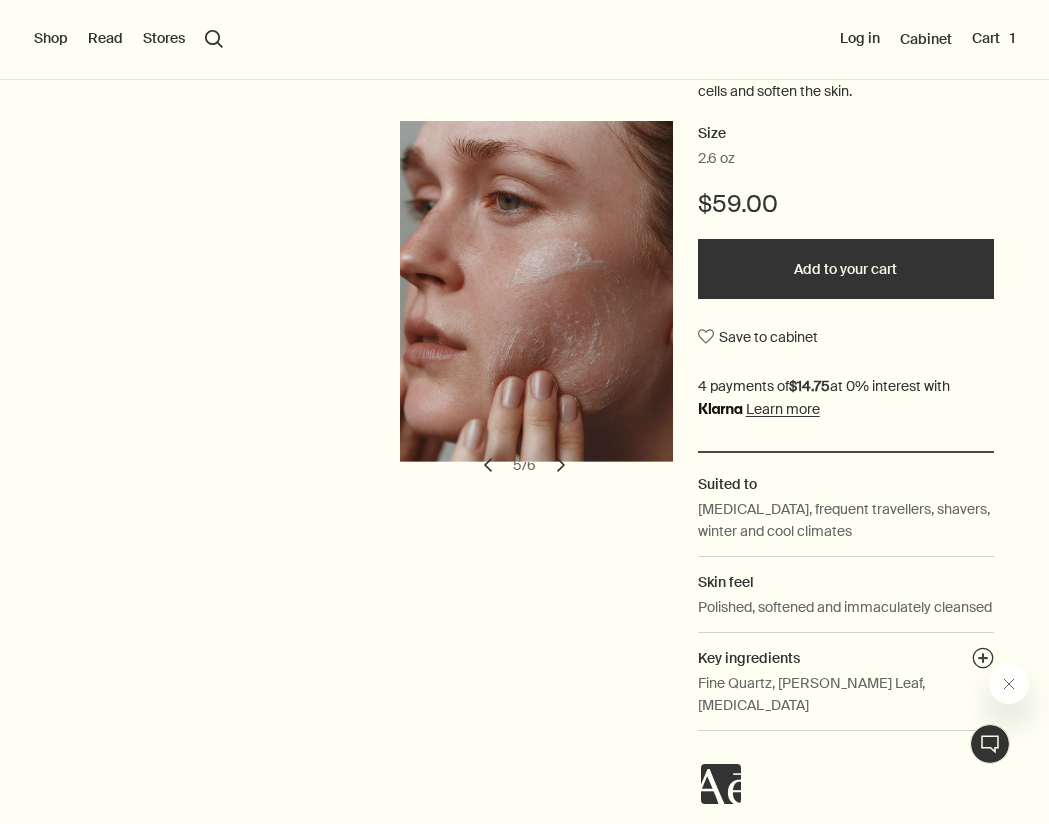 click on "chevron" at bounding box center [561, 465] 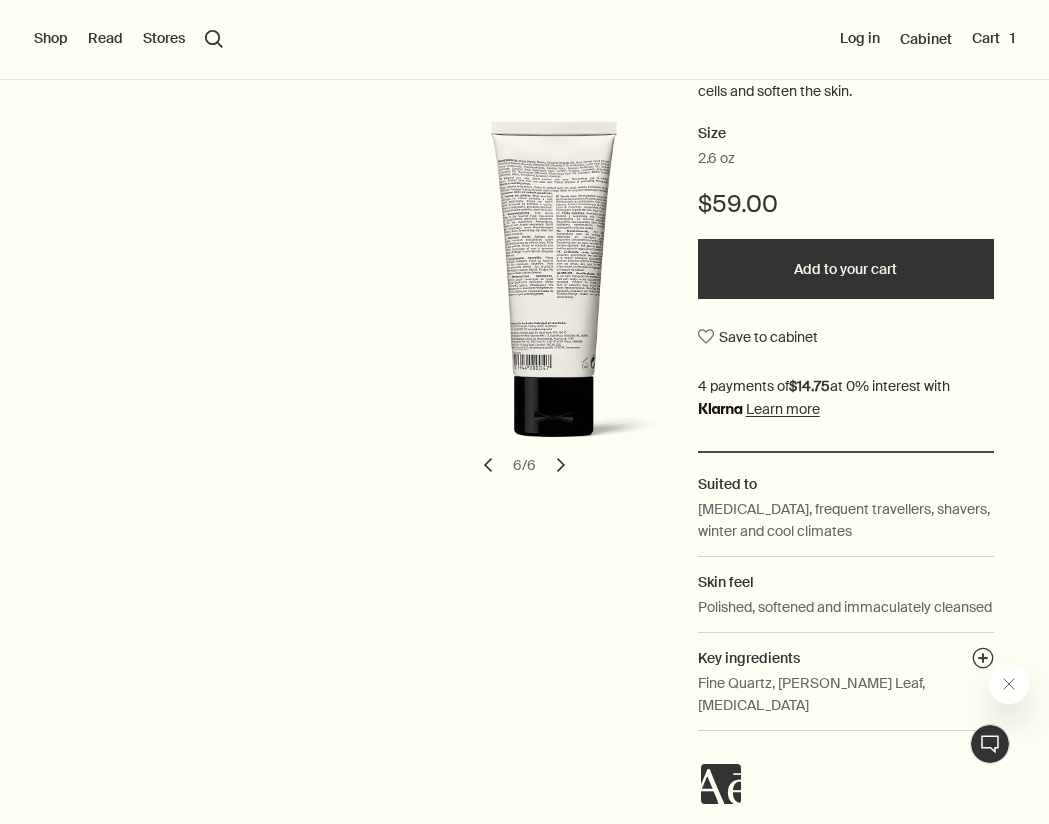 click on "chevron" at bounding box center [561, 465] 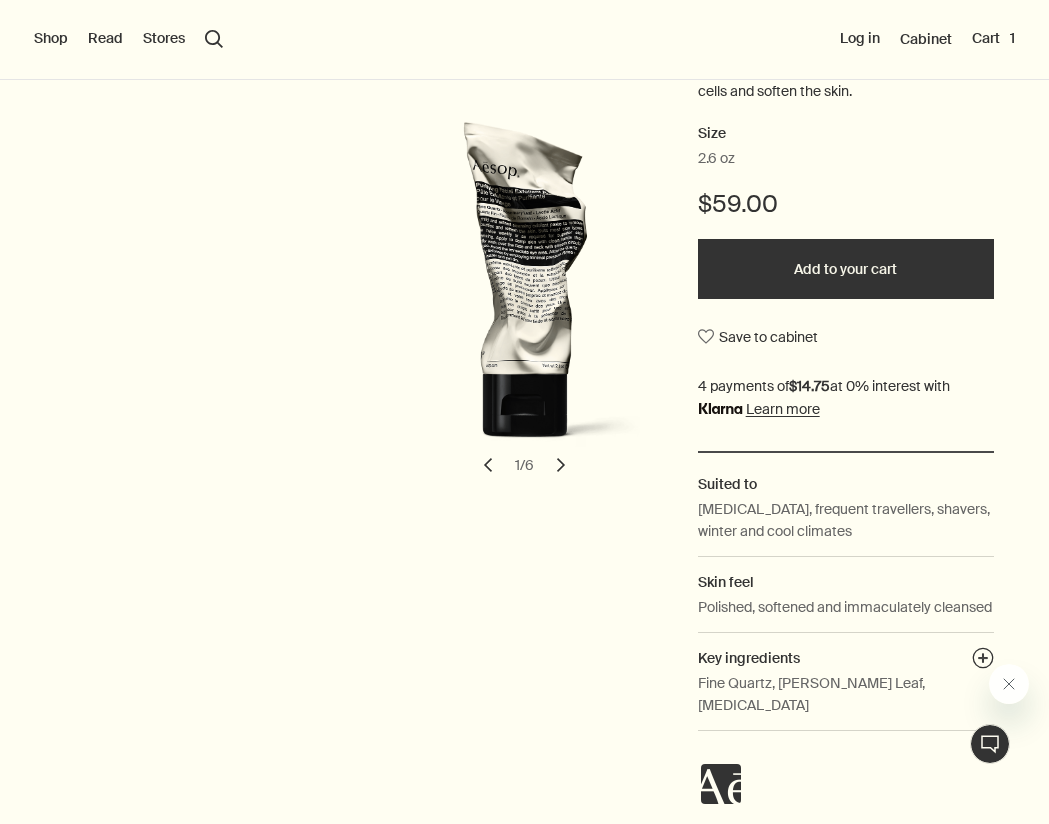 click on "chevron" at bounding box center (561, 465) 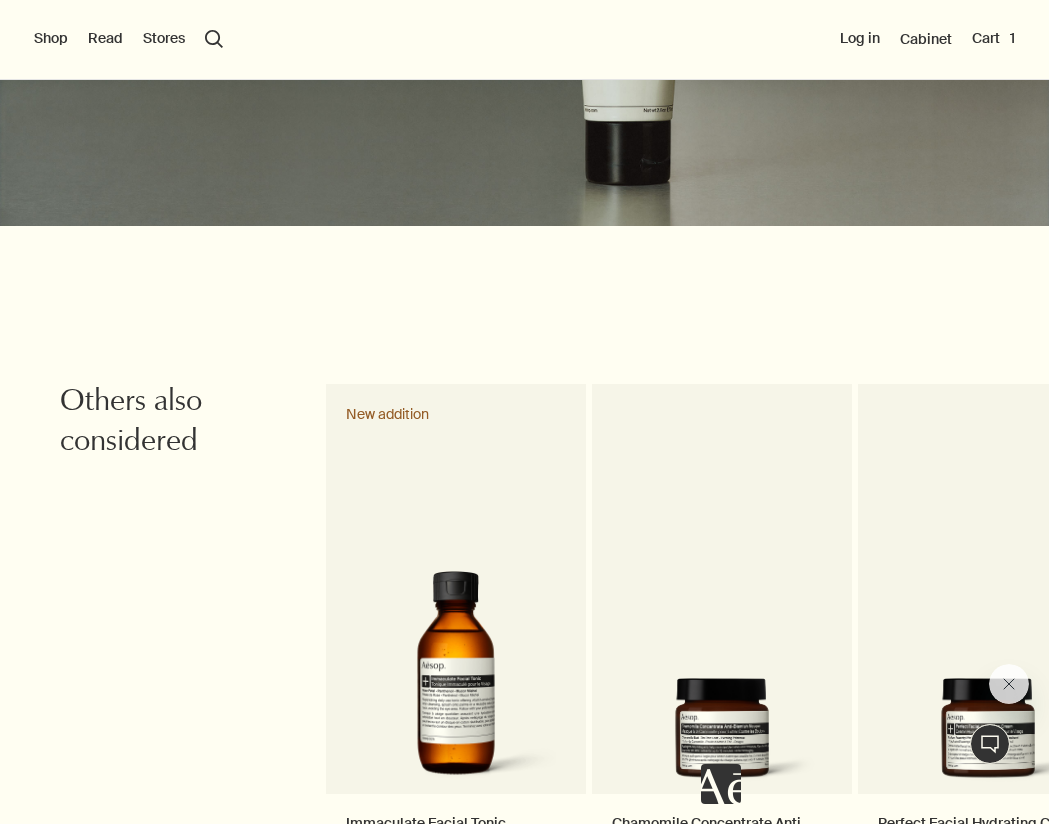 scroll, scrollTop: 2819, scrollLeft: 0, axis: vertical 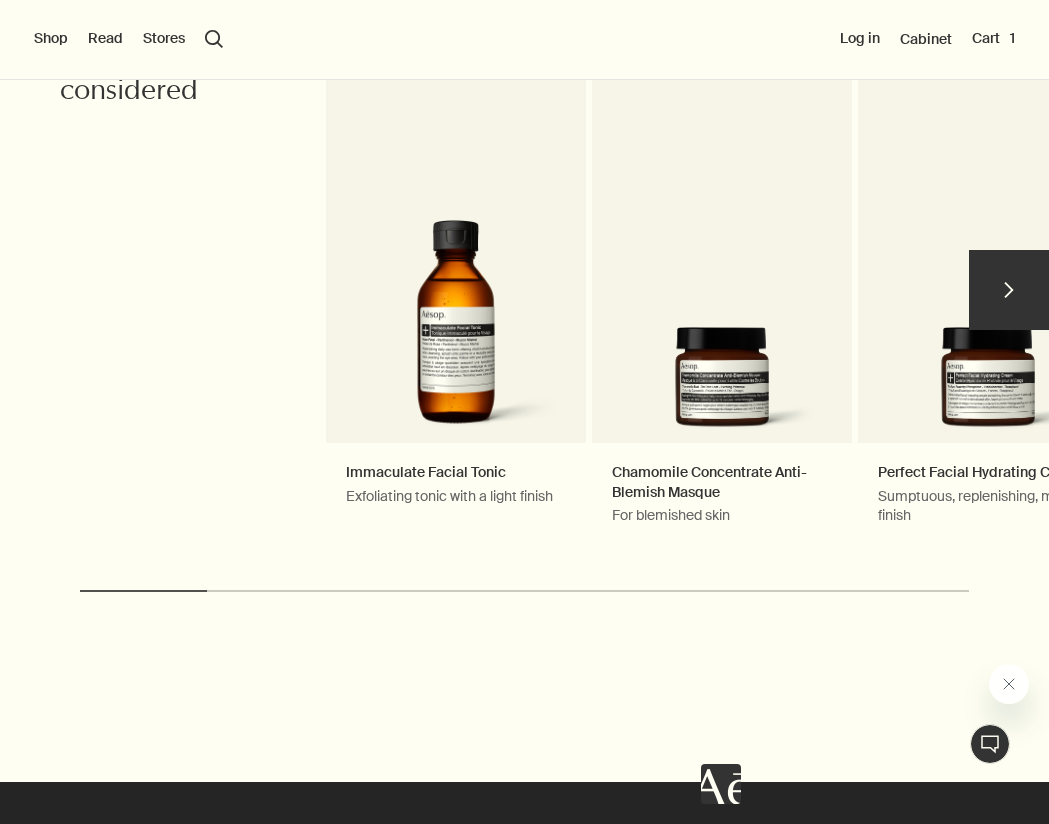 click on "chevron" at bounding box center [1009, 290] 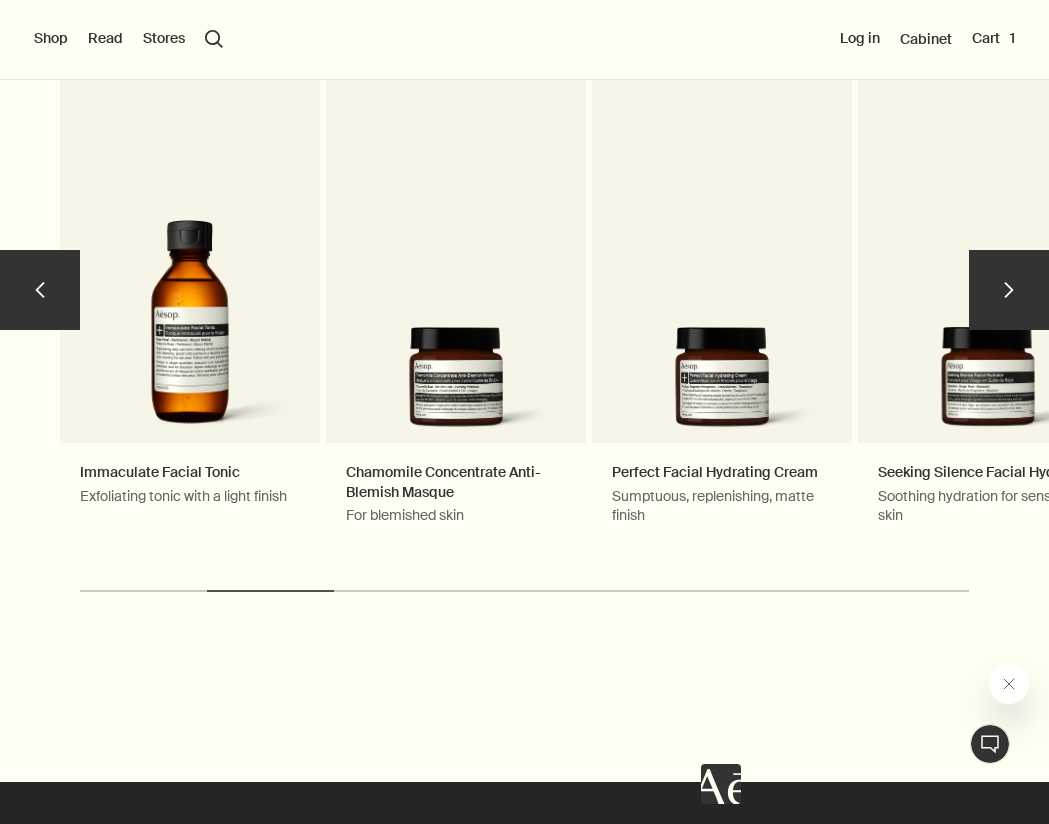 click on "chevron" at bounding box center (1009, 290) 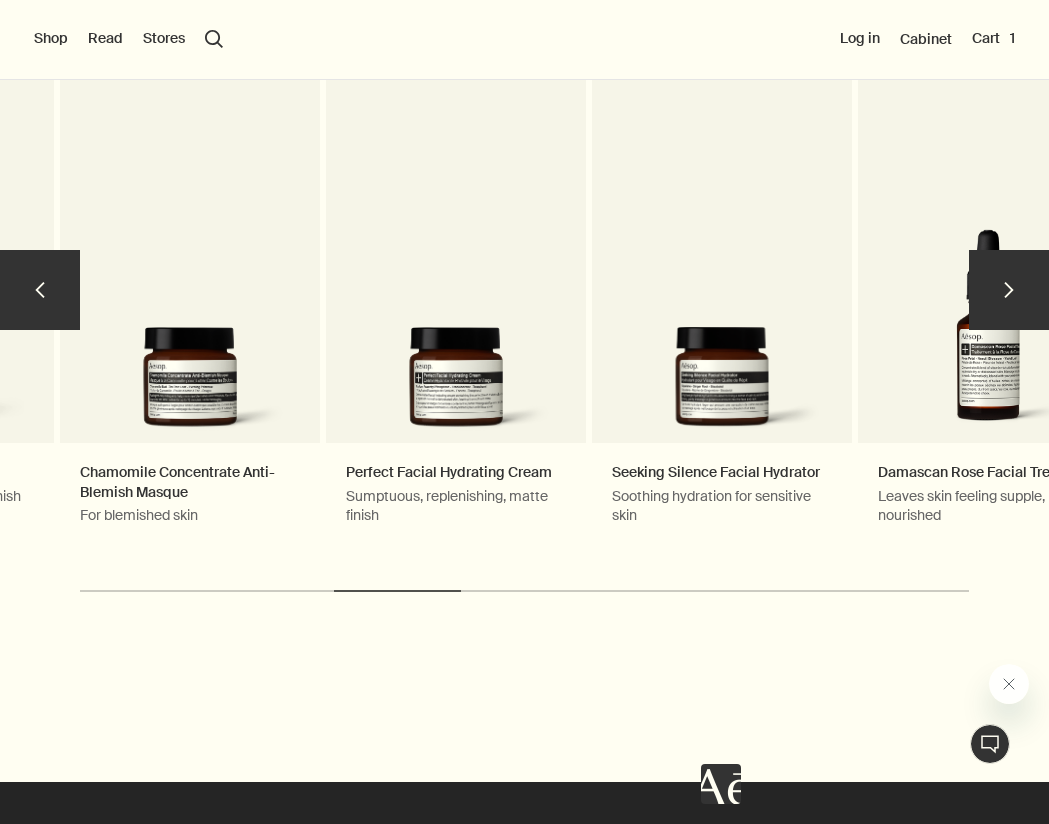 click on "chevron" at bounding box center (1009, 290) 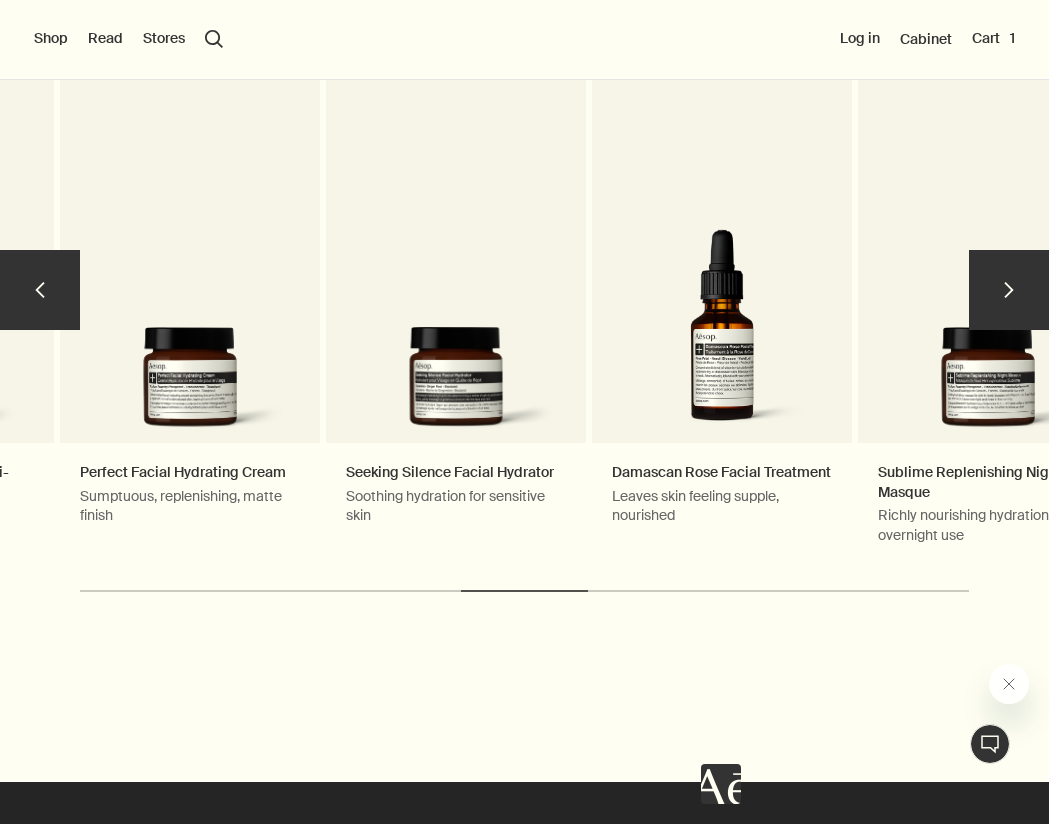 click on "chevron" at bounding box center (1009, 290) 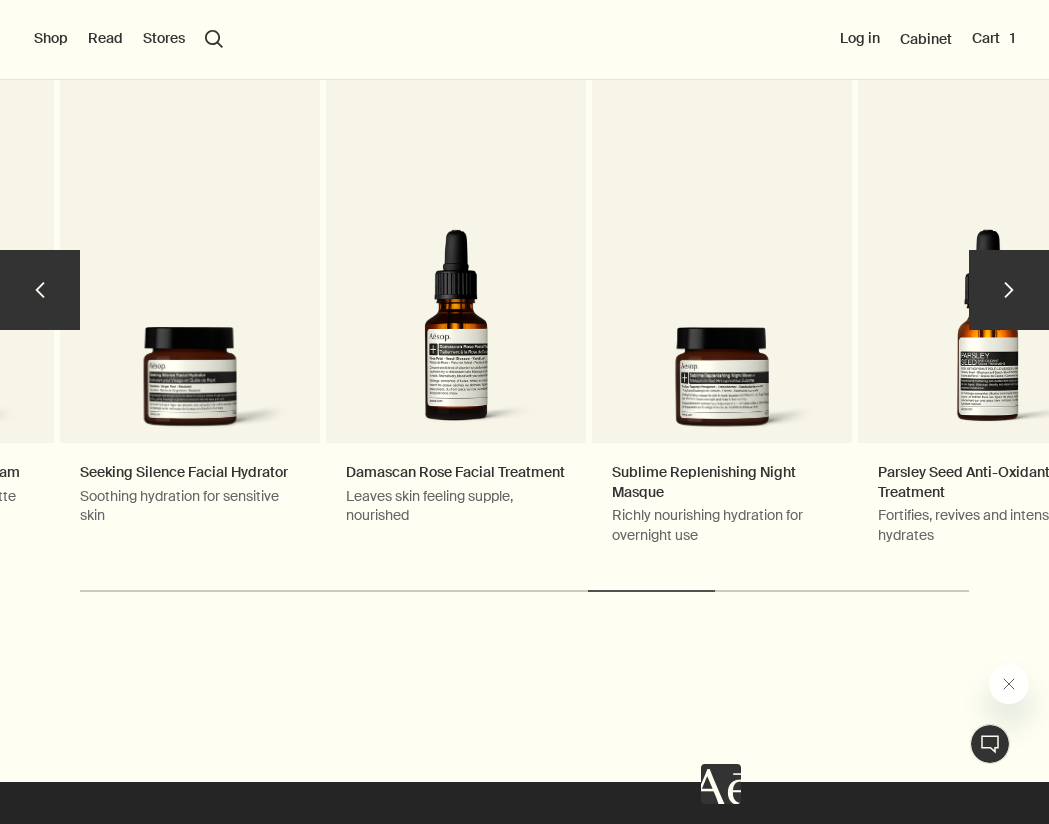 click on "chevron" at bounding box center [1009, 290] 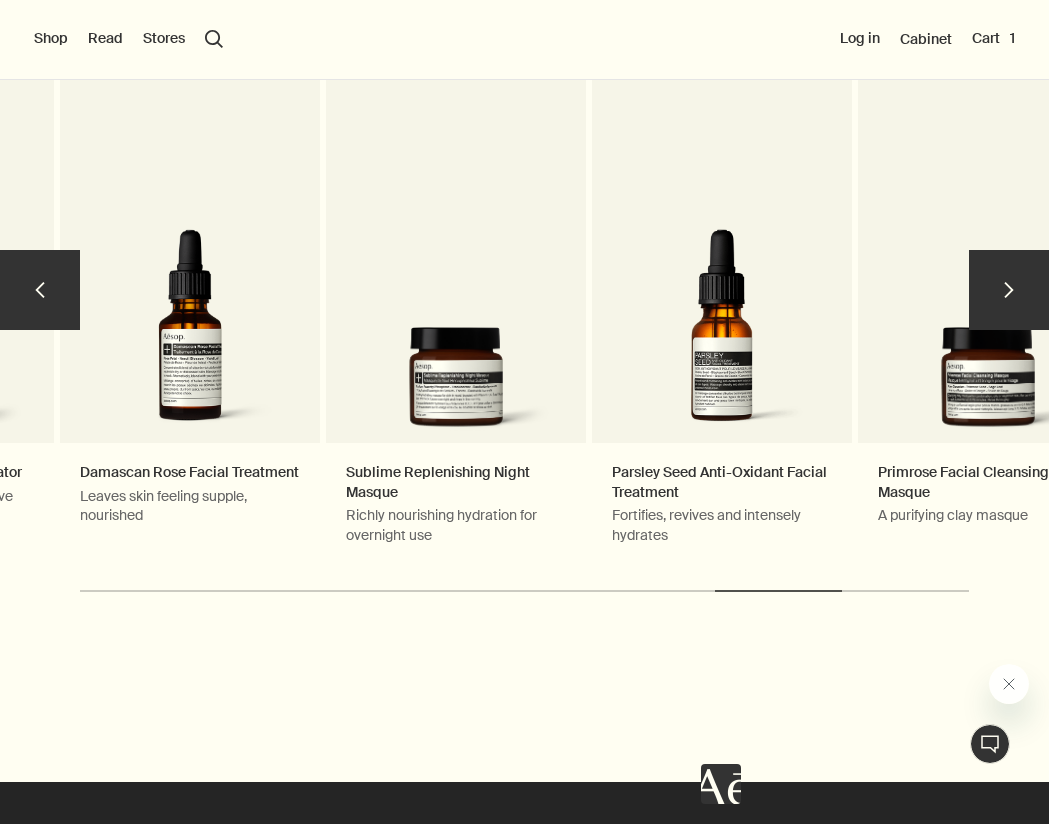 click on "chevron" at bounding box center [1009, 290] 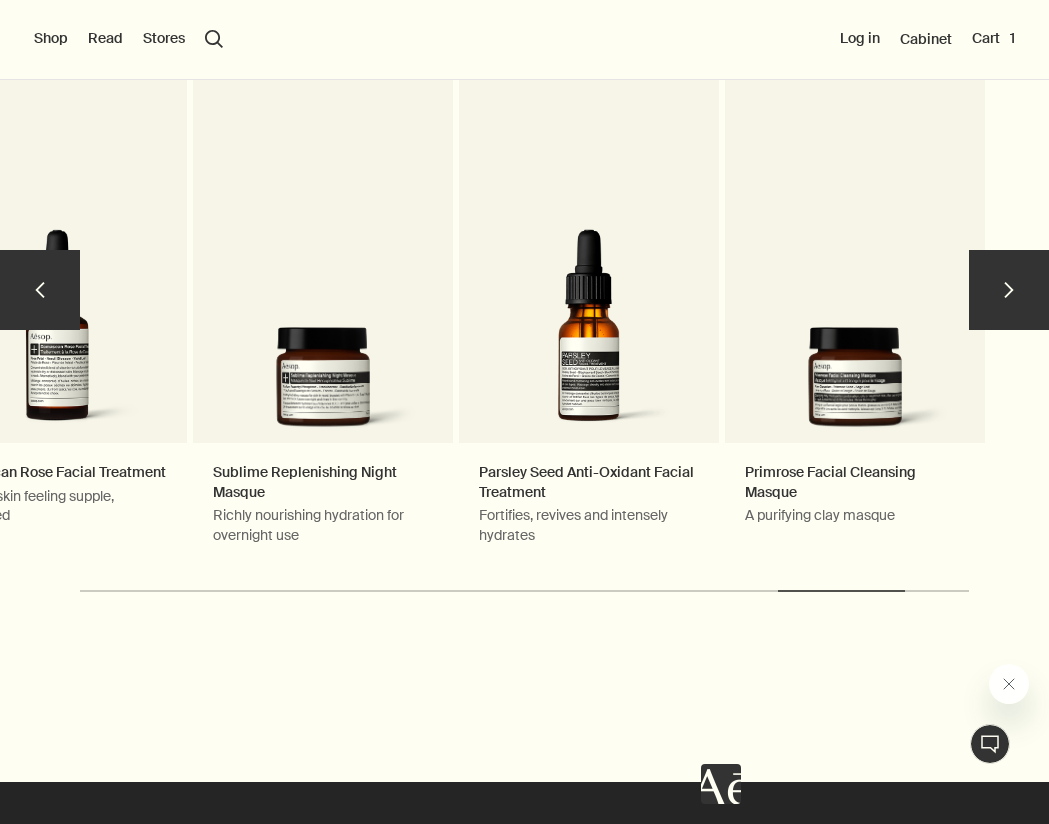 click on "chevron" at bounding box center (40, 290) 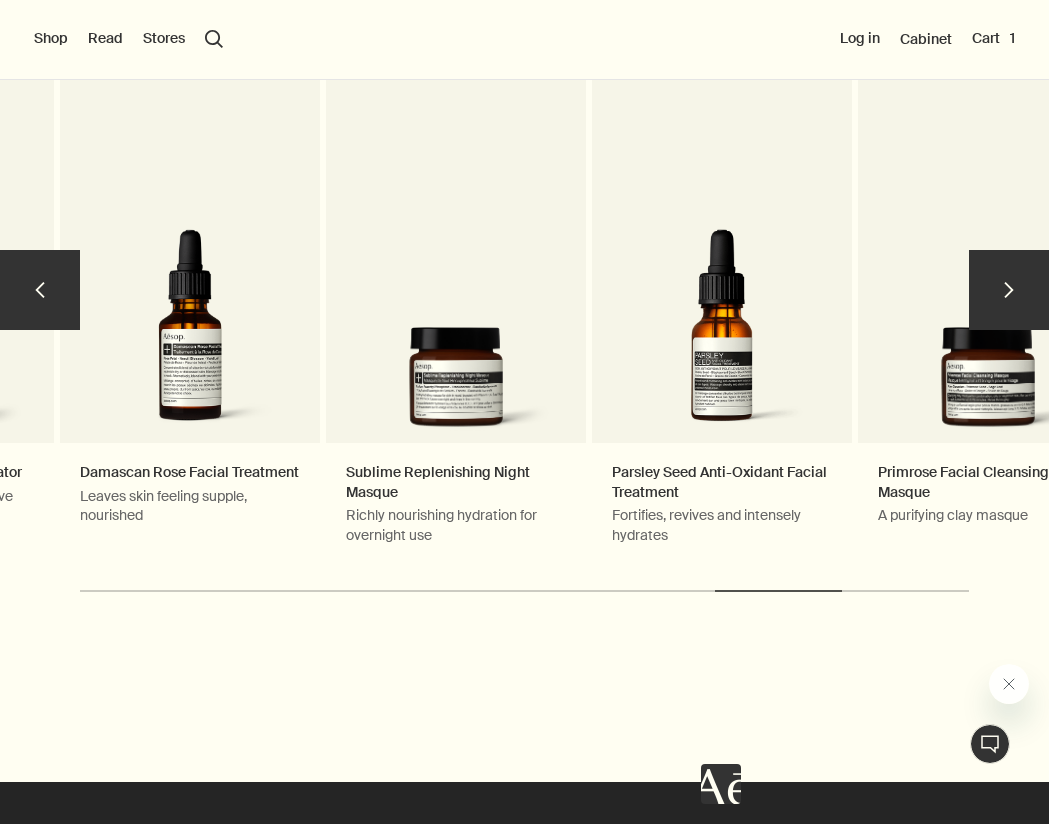 click on "chevron" at bounding box center [40, 290] 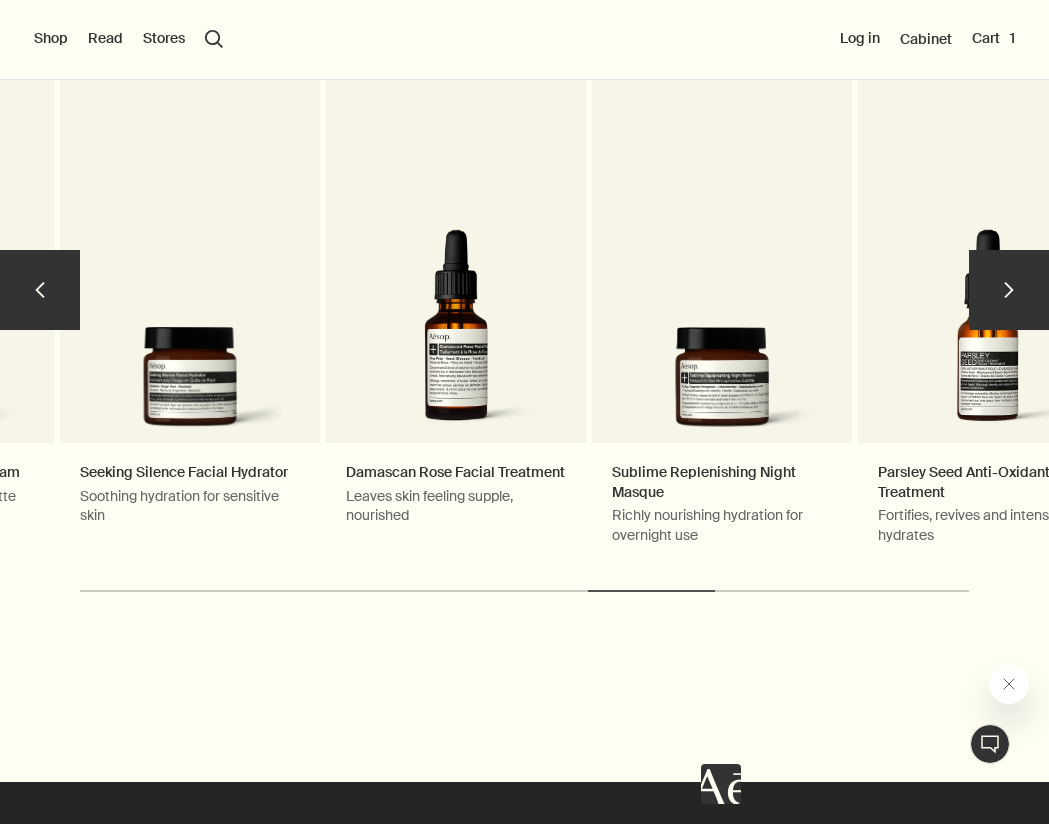 click on "chevron" at bounding box center (40, 290) 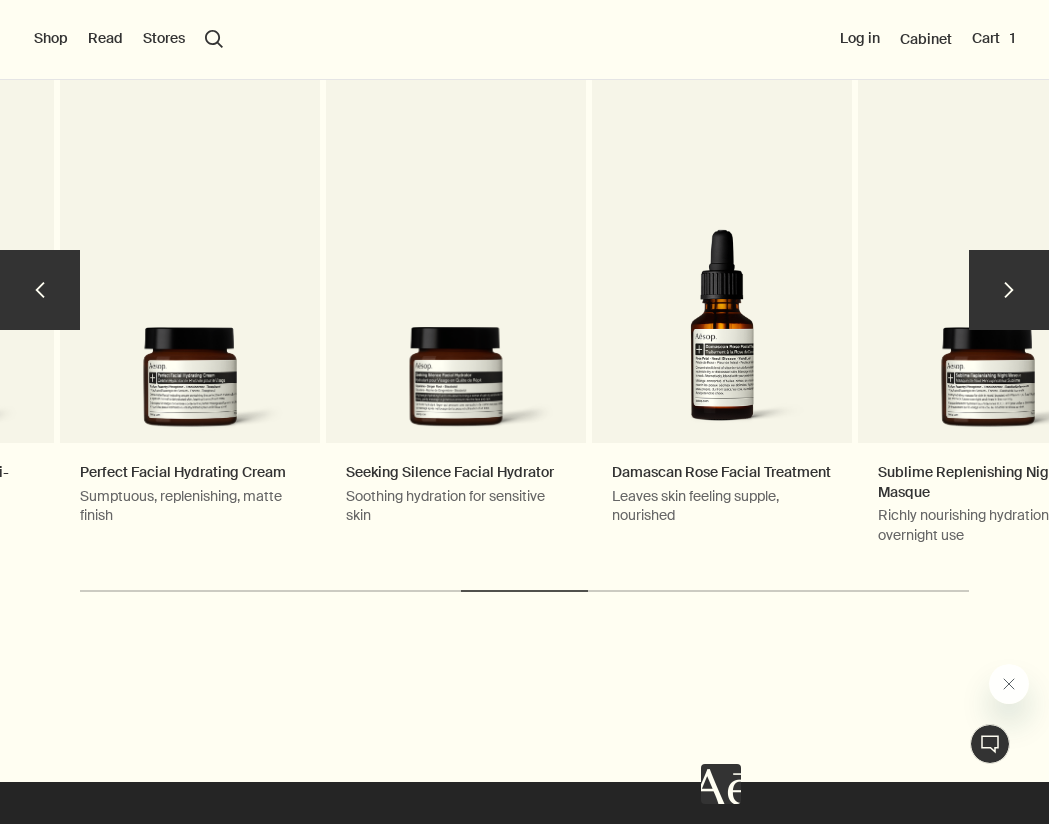 click on "chevron" at bounding box center [40, 290] 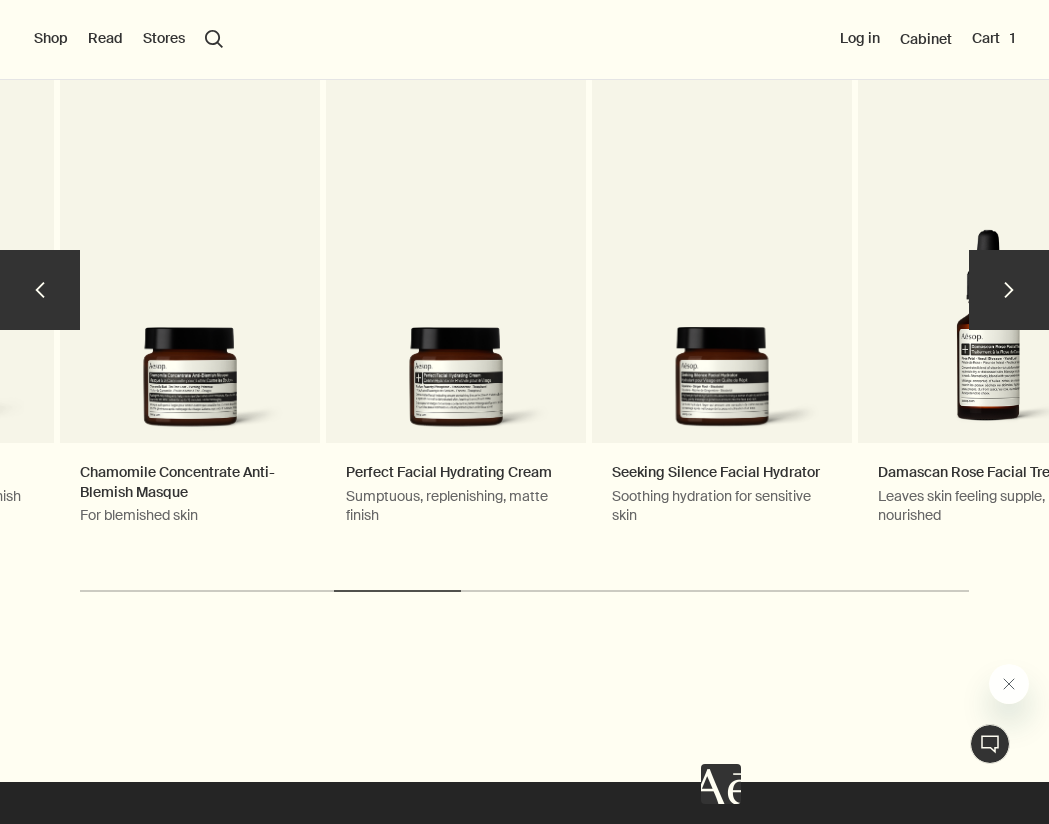 click on "chevron" at bounding box center (40, 290) 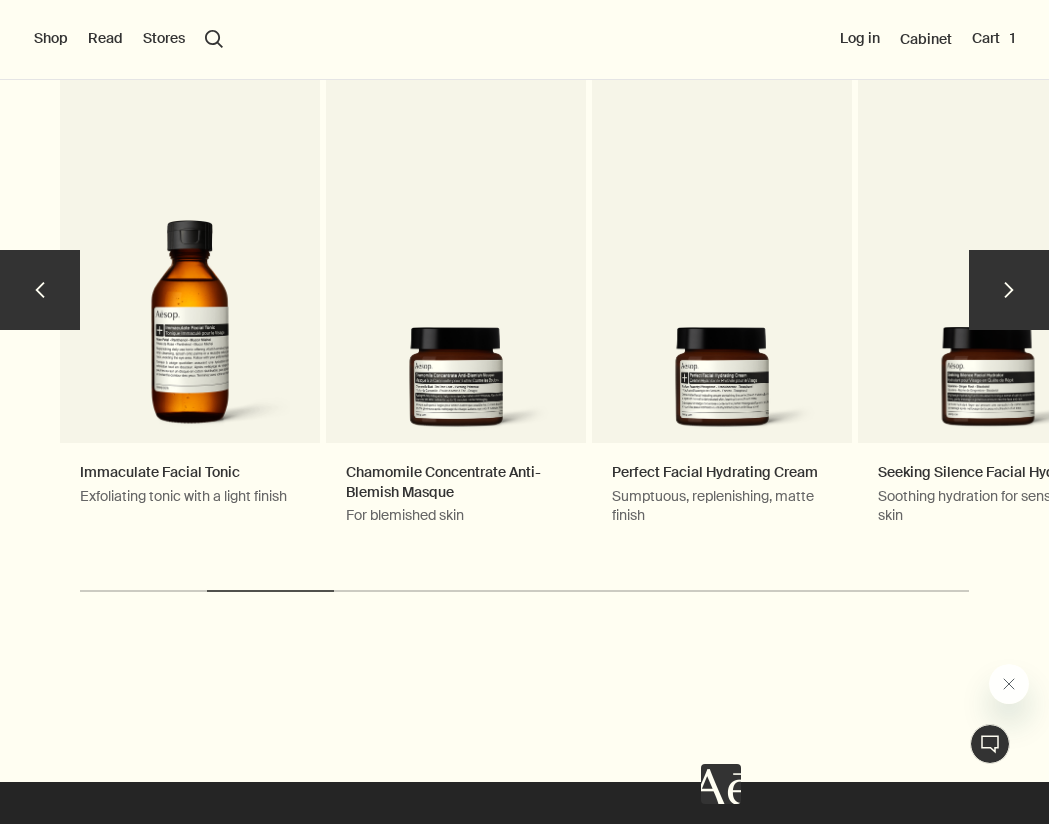 click on "chevron" at bounding box center (40, 290) 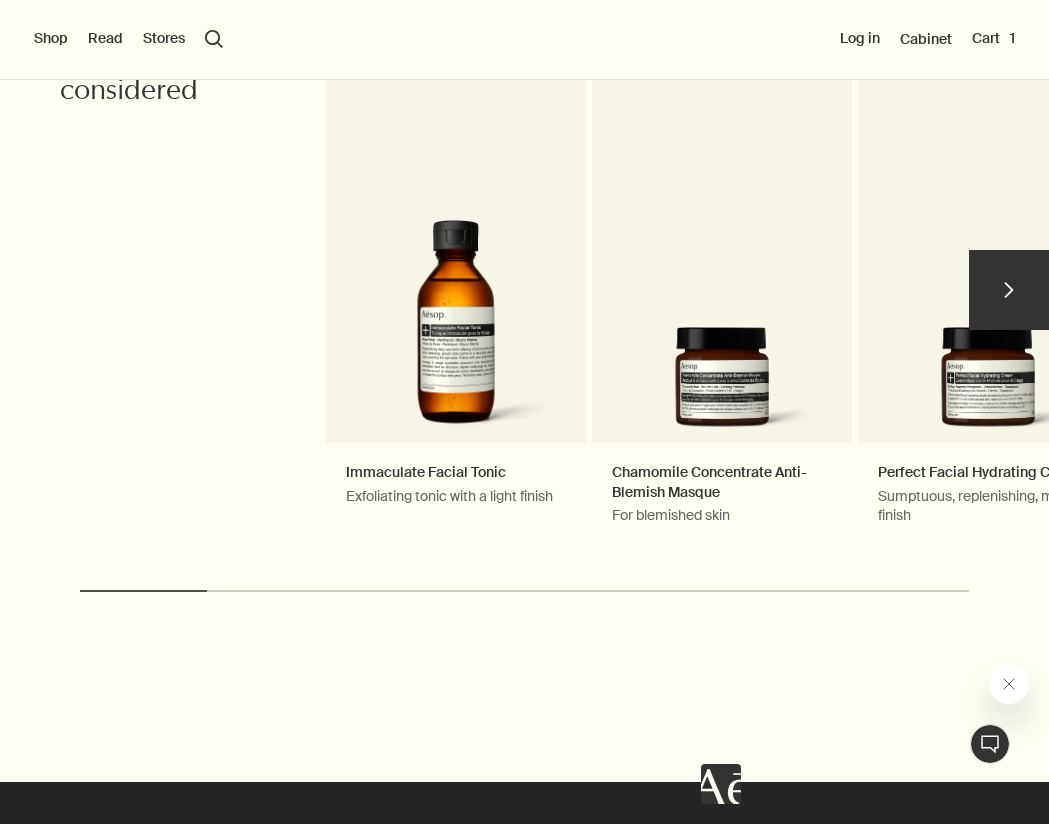 click on "chevron Others also considered Immaculate Facial Tonic Exfoliating tonic with a light finish New addition Chamomile Concentrate Anti-Blemish Masque For blemished skin Perfect Facial Hydrating Cream Sumptuous, replenishing, matte finish Seeking Silence Facial Hydrator Soothing hydration for sensitive skin Damascan Rose Facial Treatment Leaves skin feeling supple, nourished Sublime Replenishing Night Masque Richly nourishing hydration for overnight use Parsley Seed Anti-Oxidant Facial Treatment Fortifies, revives and intensely hydrates Primrose Facial Cleansing Masque A purifying clay masque chevron" at bounding box center (524, 329) 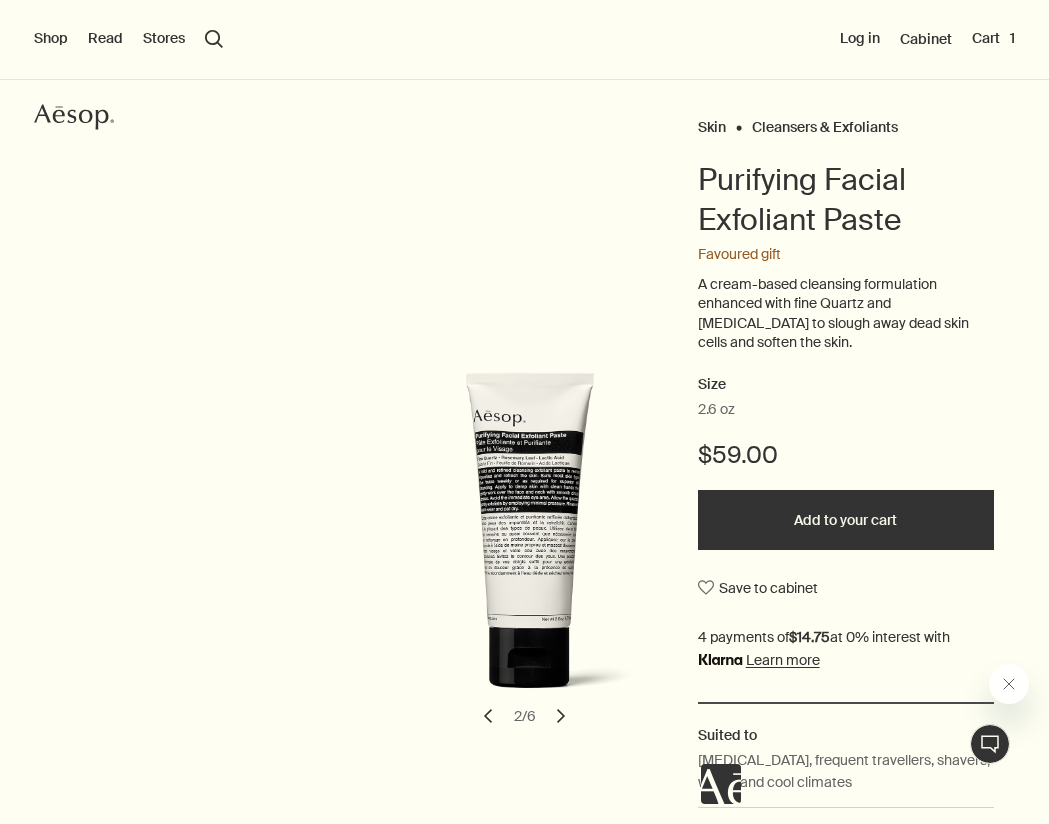 scroll, scrollTop: 118, scrollLeft: 0, axis: vertical 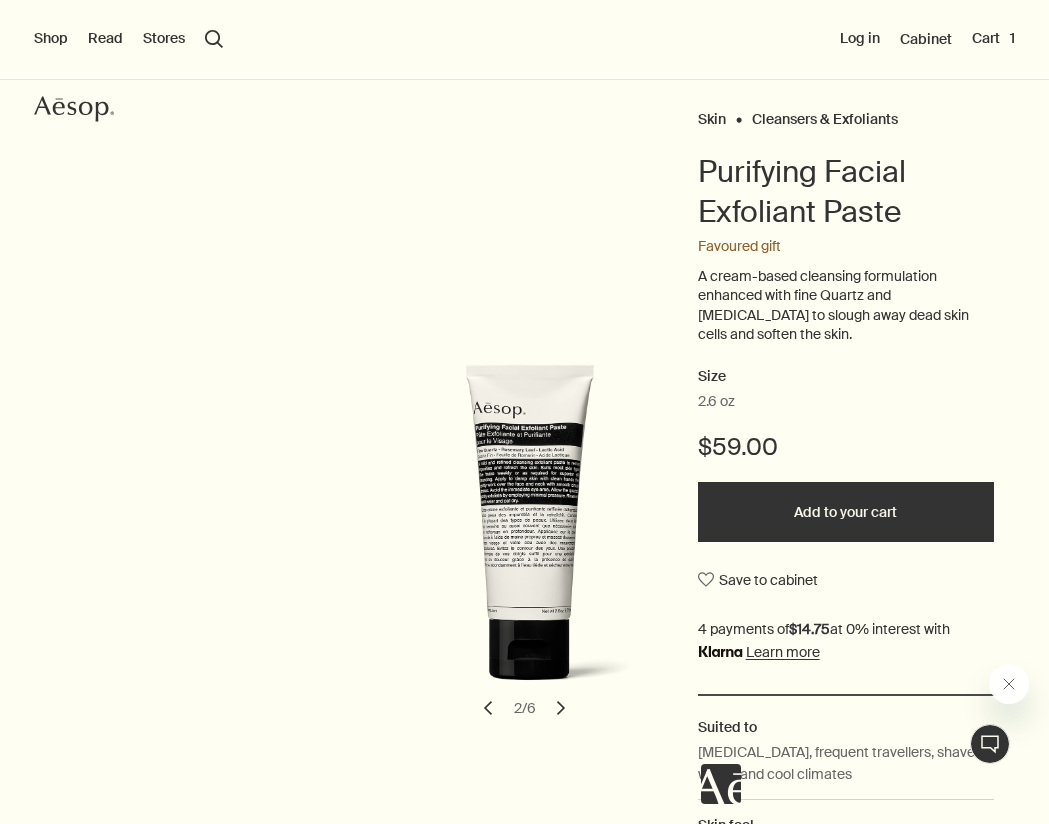 click on "Add to your cart" at bounding box center [846, 512] 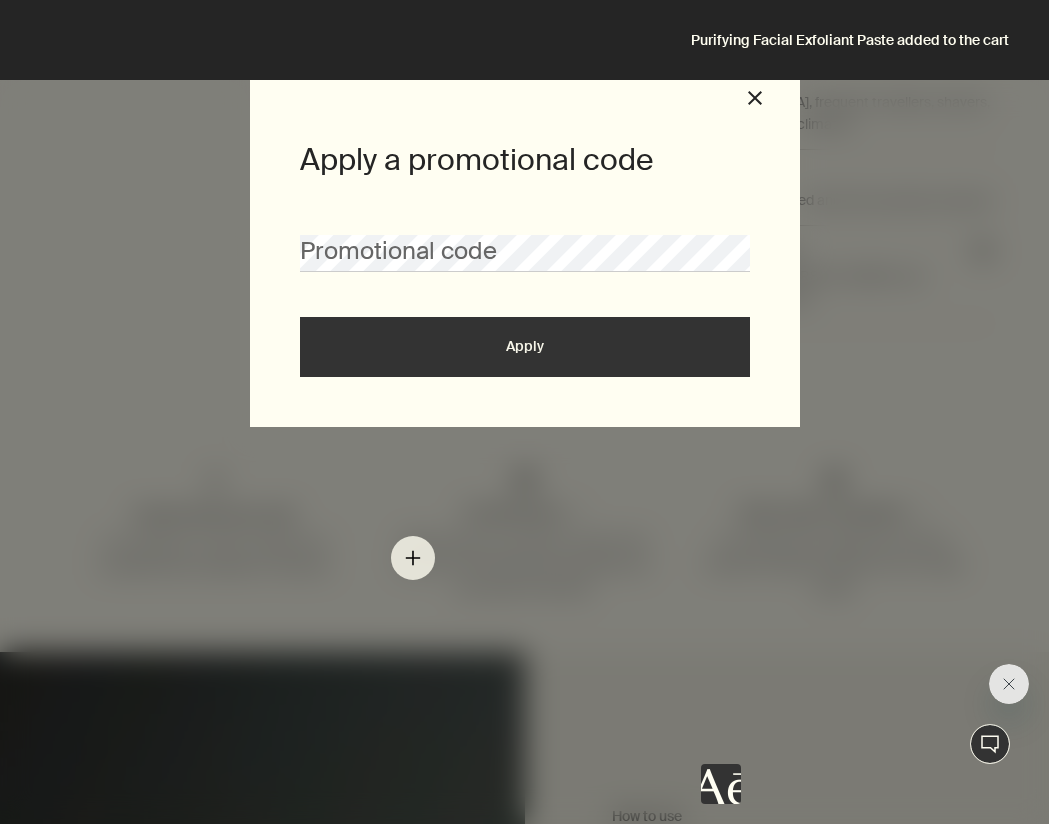 scroll, scrollTop: 828, scrollLeft: 0, axis: vertical 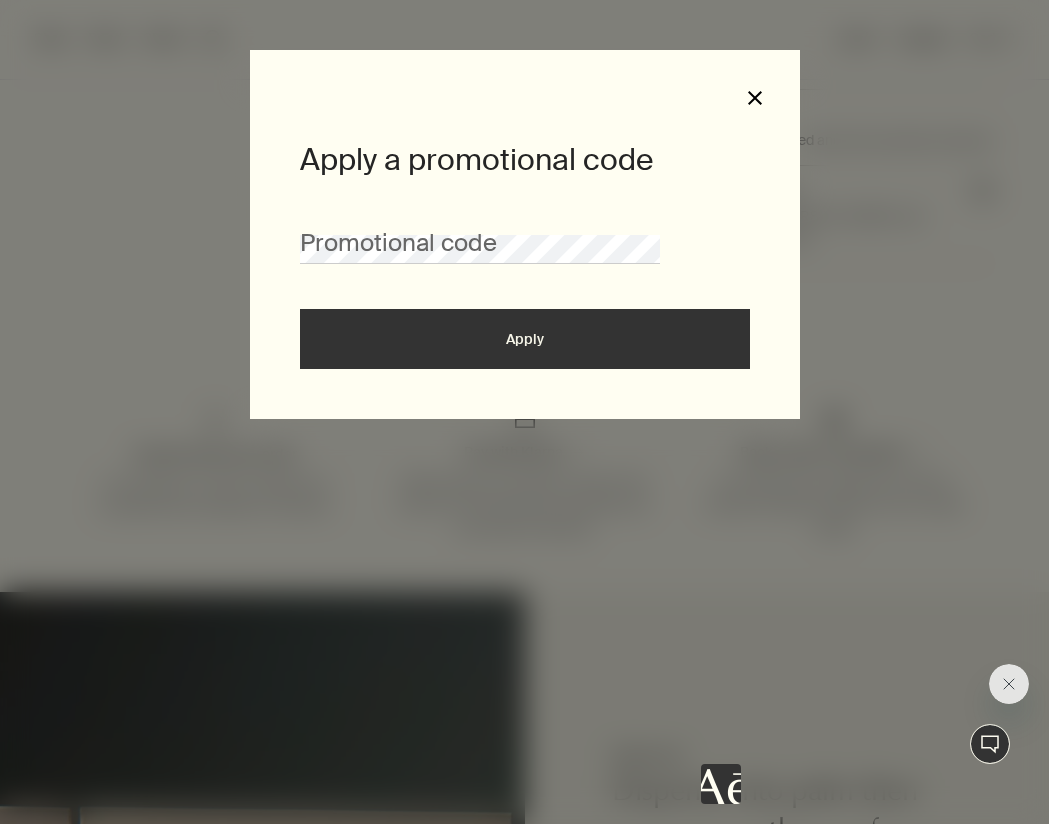 click on "close" at bounding box center [755, 98] 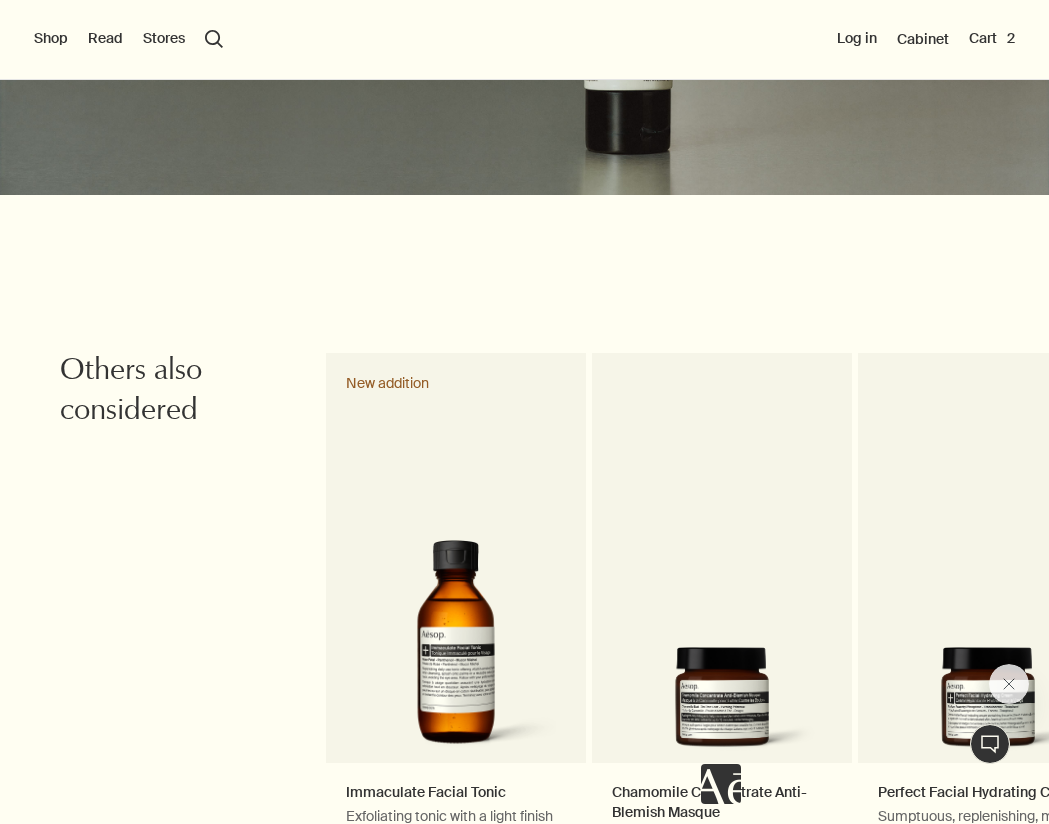 scroll, scrollTop: 2548, scrollLeft: 0, axis: vertical 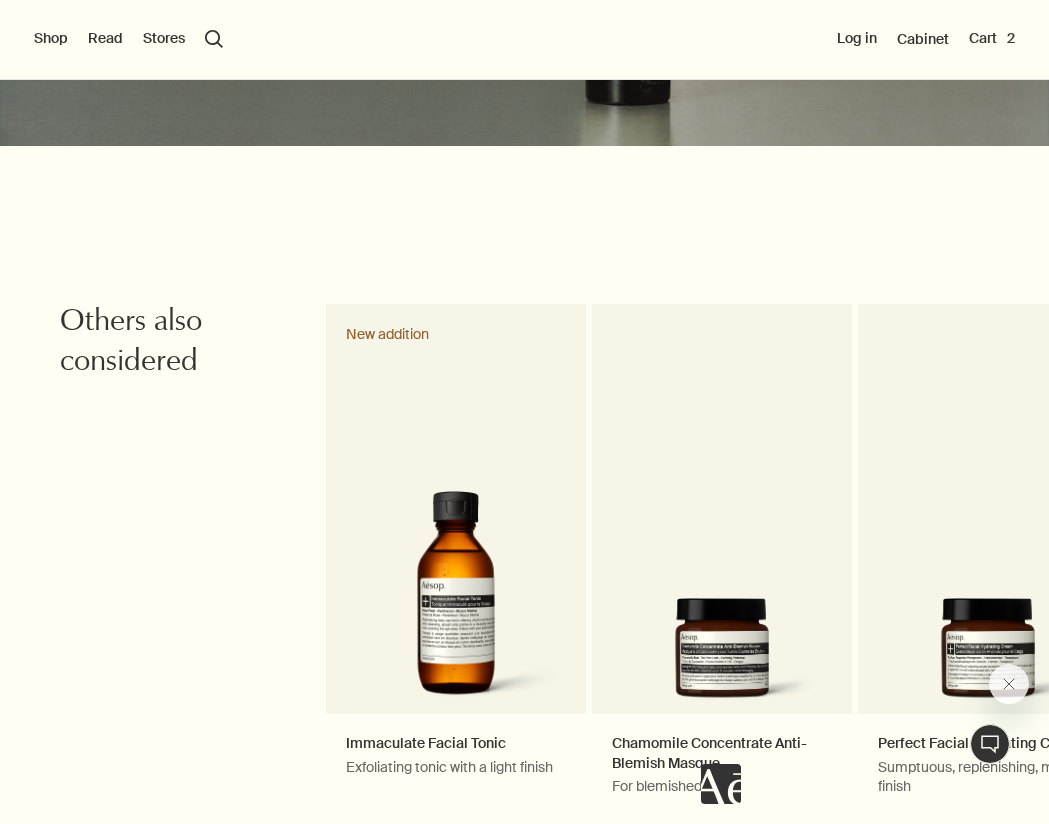 click at bounding box center (0, 824) 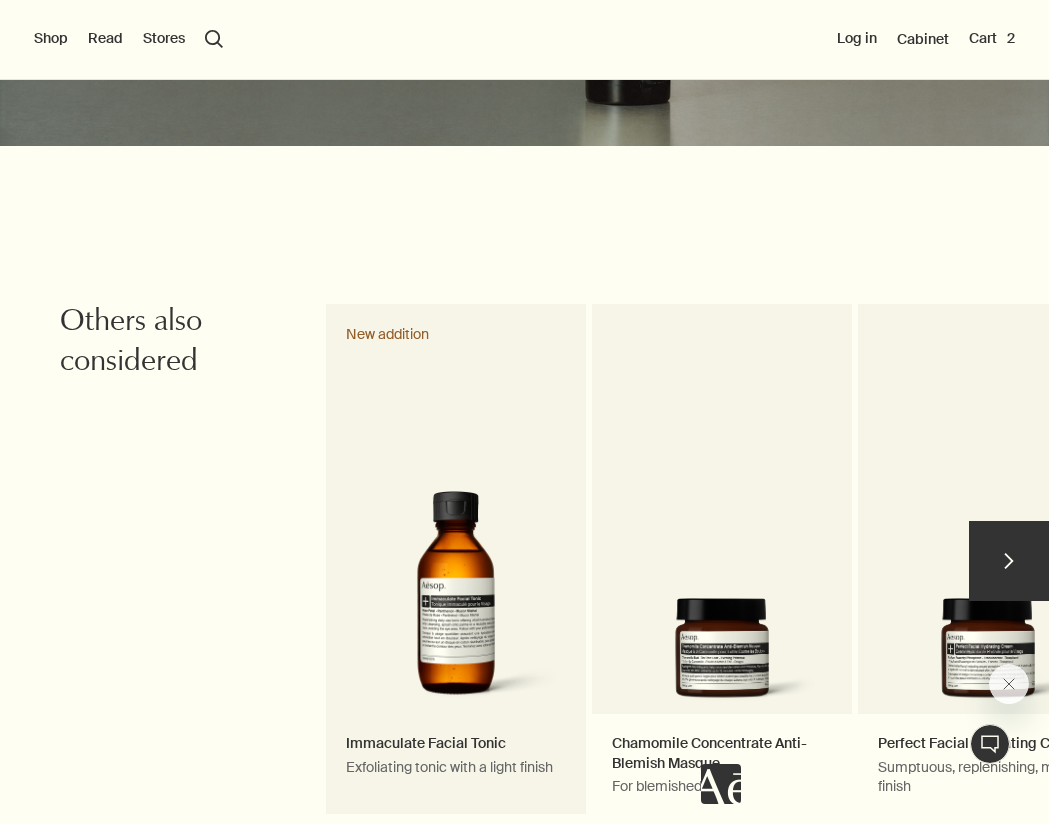 click on "Immaculate Facial Tonic Exfoliating tonic with a light finish New addition" at bounding box center [456, 570] 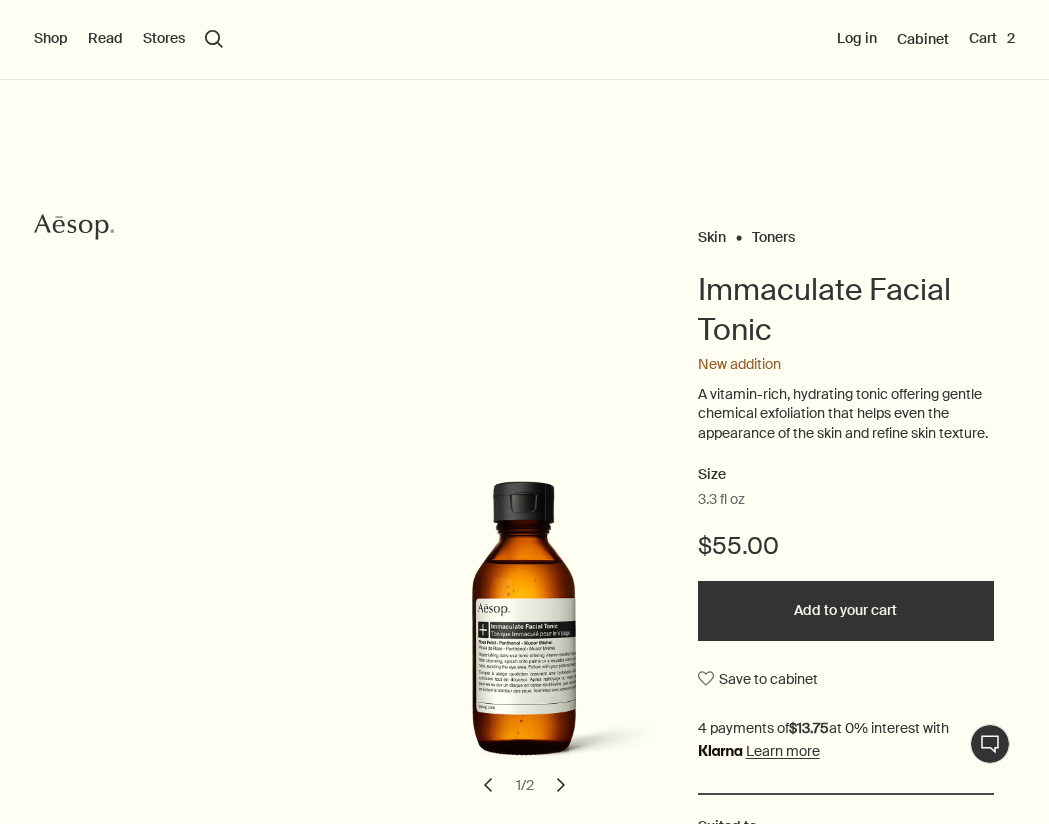scroll, scrollTop: 0, scrollLeft: 0, axis: both 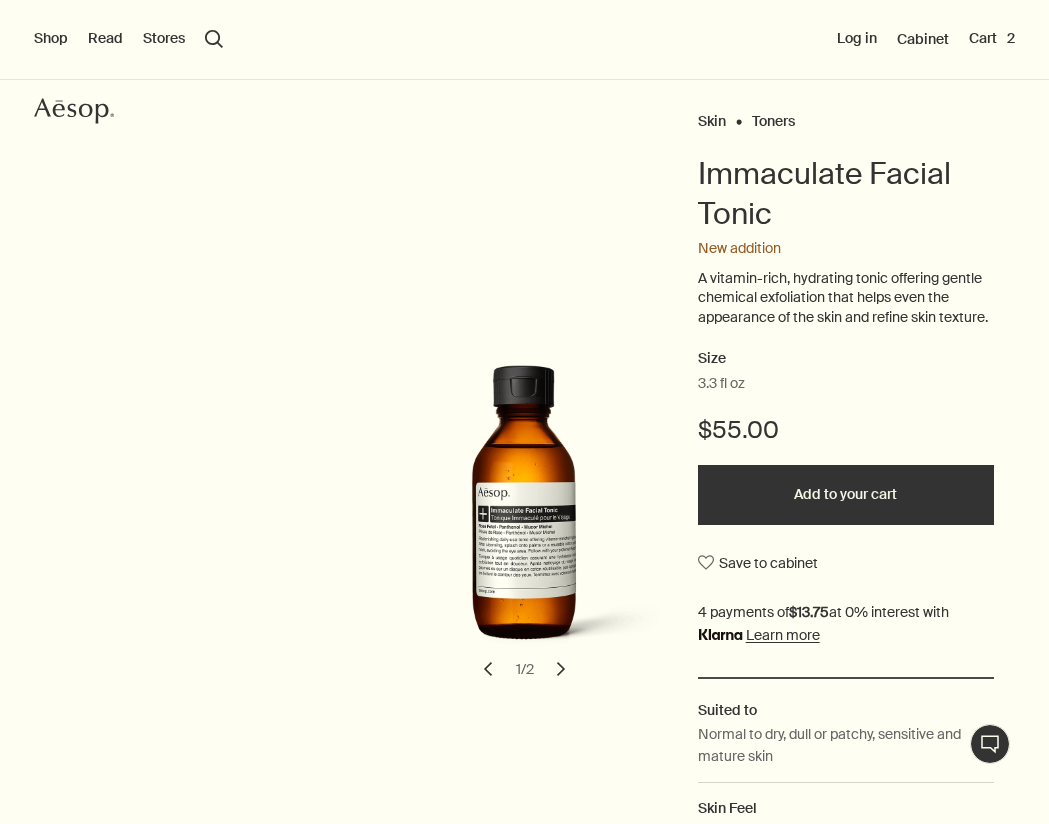 click on "A vitamin-rich, hydrating tonic offering gentle chemical exfoliation that helps even the appearance of the skin and refine skin texture." at bounding box center (846, 298) 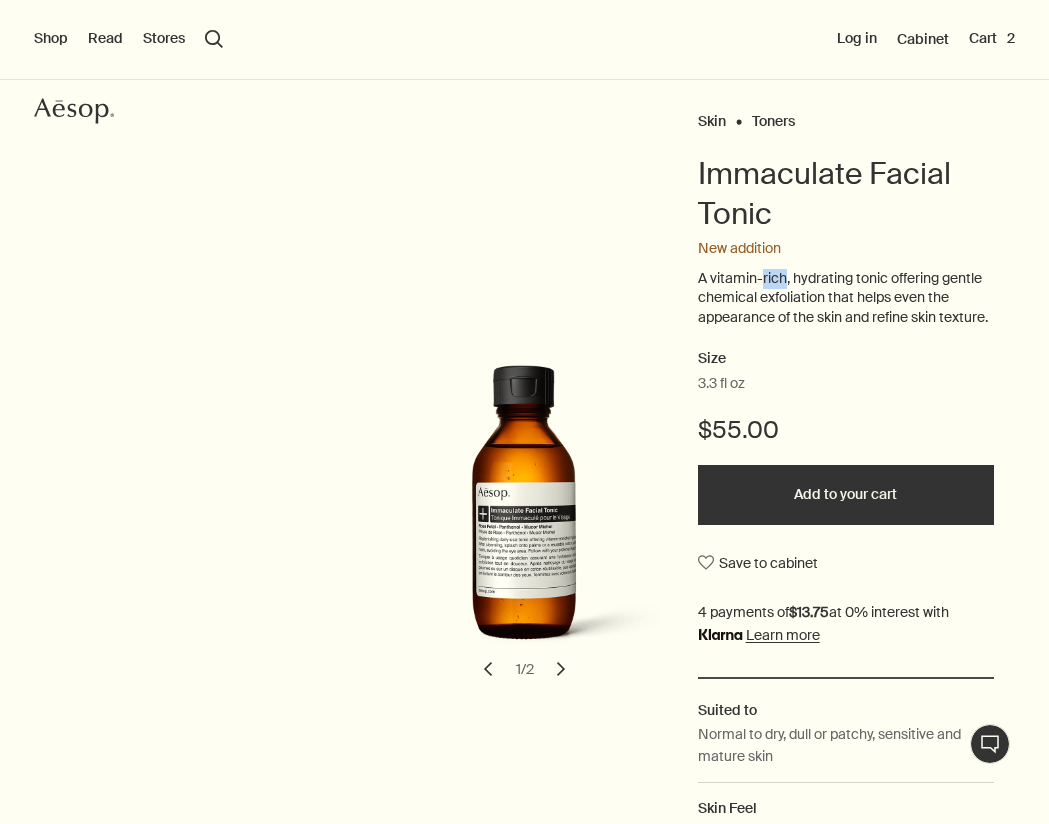 click on "A vitamin-rich, hydrating tonic offering gentle chemical exfoliation that helps even the appearance of the skin and refine skin texture." at bounding box center (846, 298) 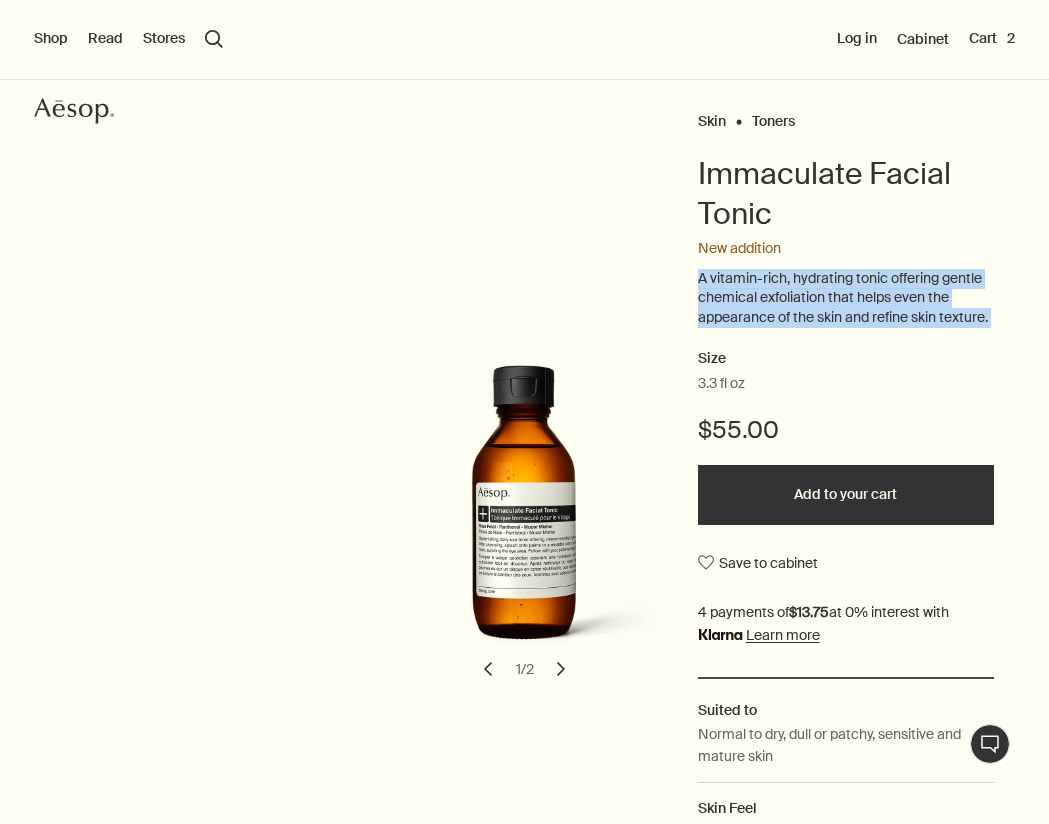 click on "A vitamin-rich, hydrating tonic offering gentle chemical exfoliation that helps even the appearance of the skin and refine skin texture." at bounding box center [846, 298] 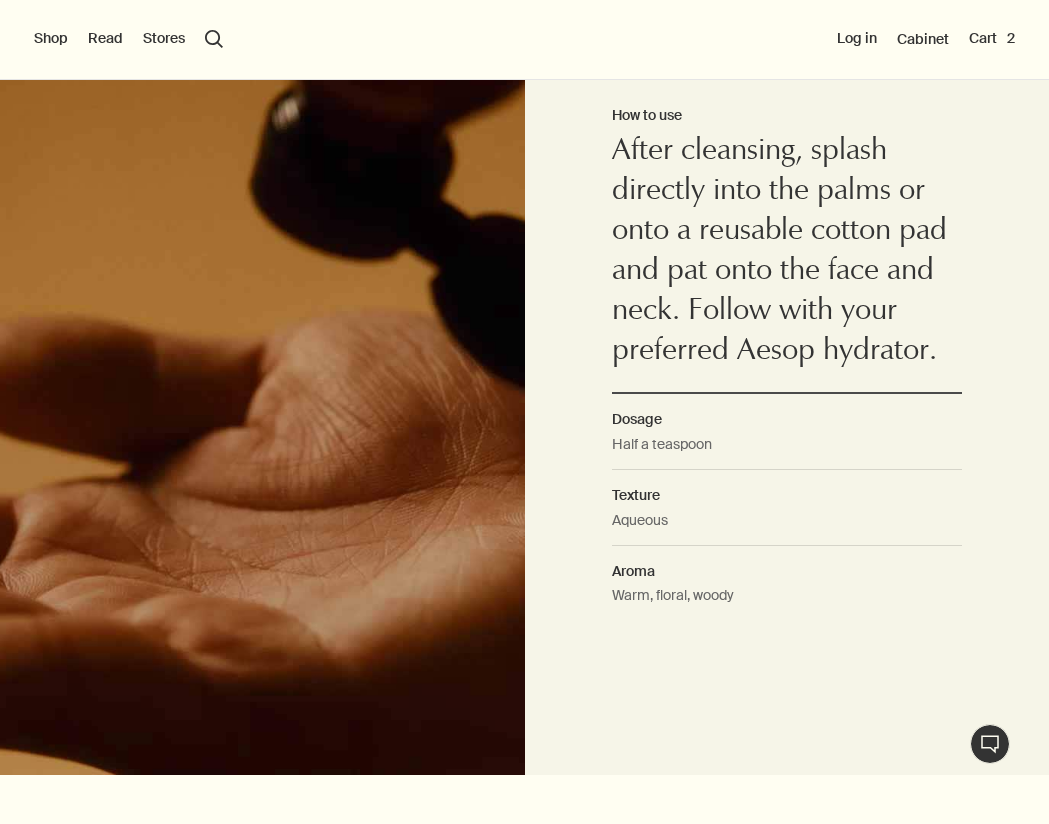 scroll, scrollTop: 1432, scrollLeft: 0, axis: vertical 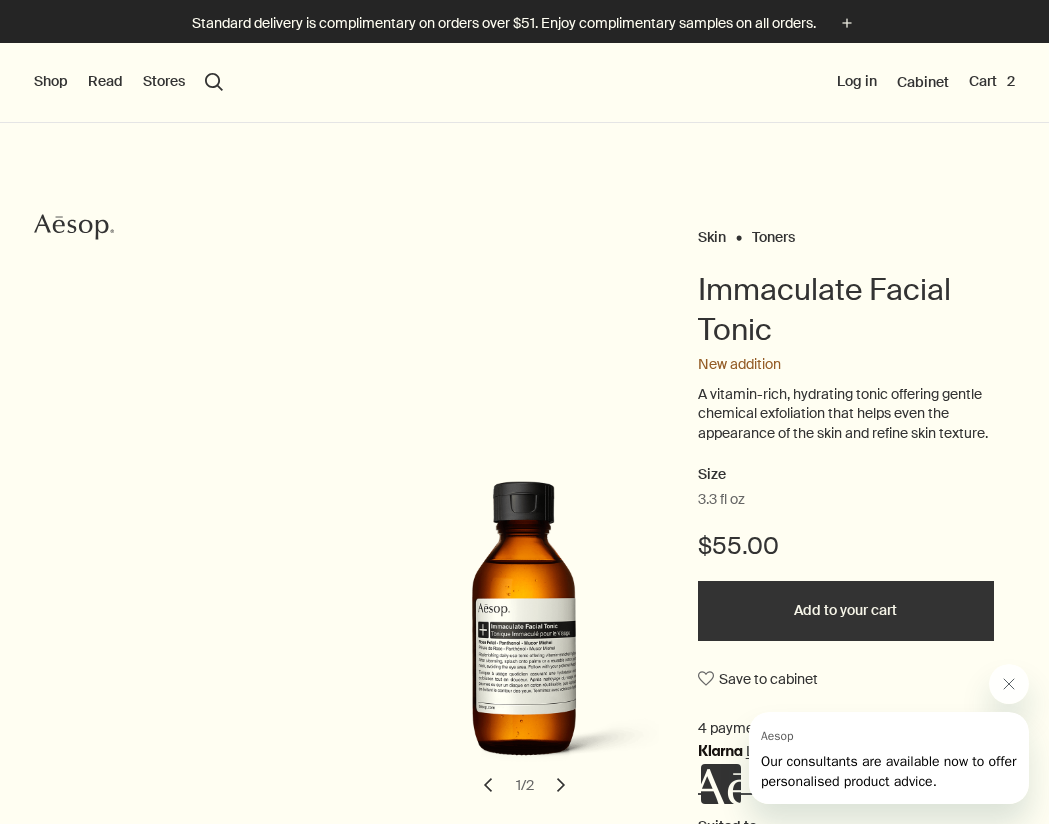 click on "Shop New & Notable Skin Care Hand & Body Home Hair Fragrance Kits & Travel Gifts Live assistance Read About Our story Careers Foundation Contact us   rightUpArrow Philosophy Design Products Stores search Search Log in Cabinet Cart 2" at bounding box center [524, 83] 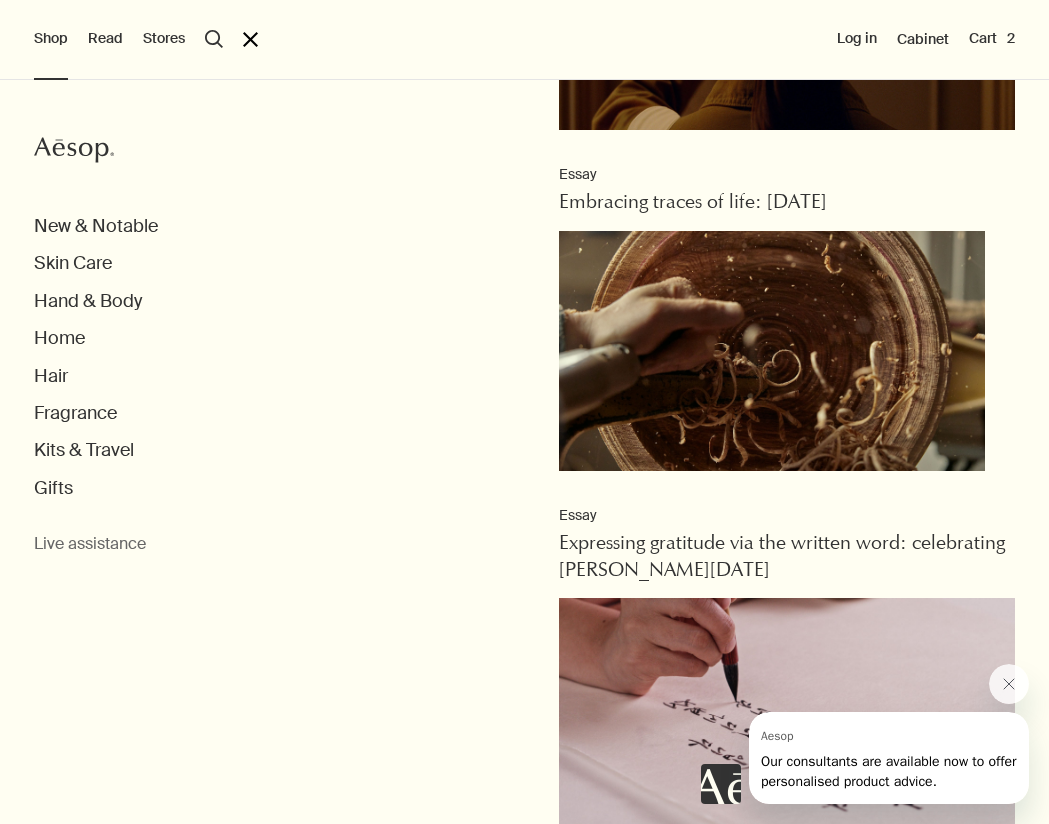 scroll, scrollTop: 1360, scrollLeft: 0, axis: vertical 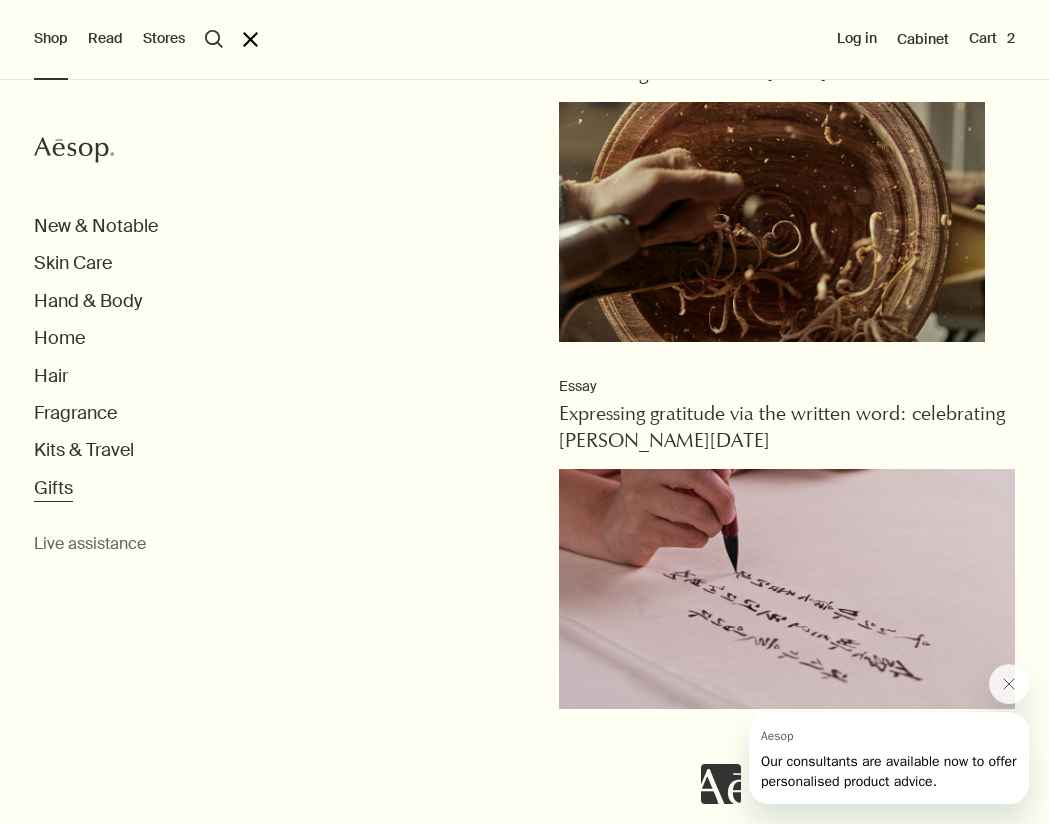 click on "Gifts" at bounding box center [53, 488] 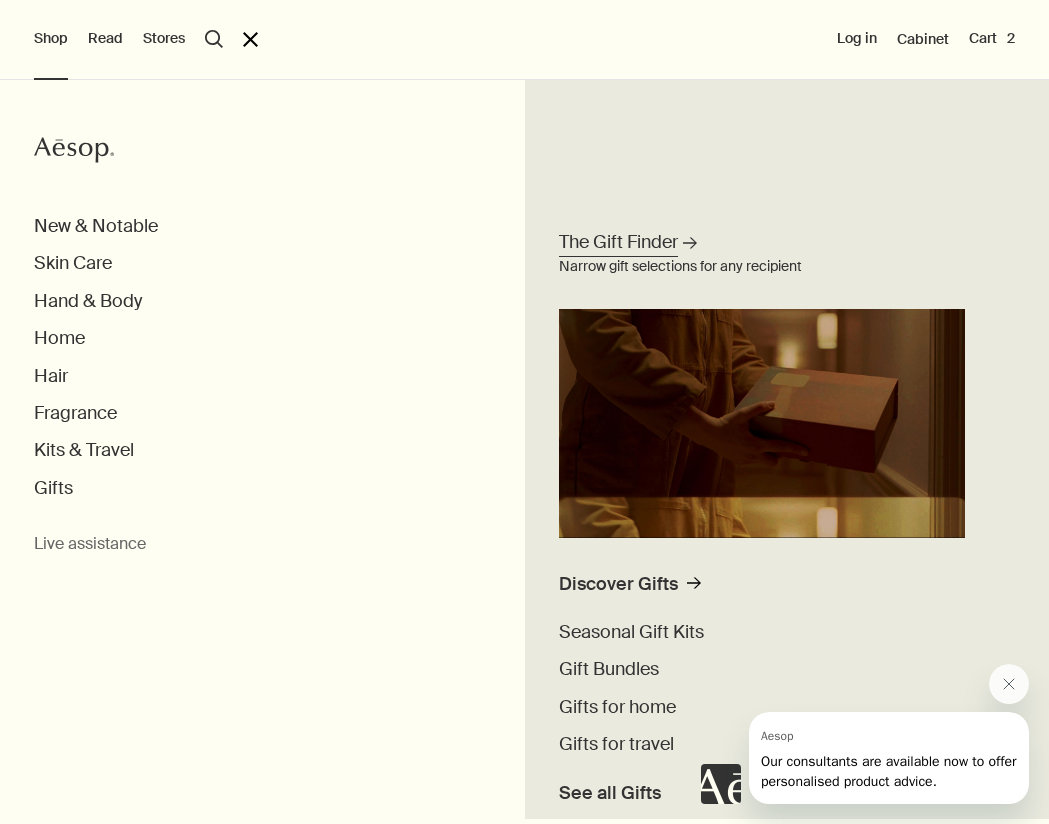 scroll, scrollTop: 0, scrollLeft: 0, axis: both 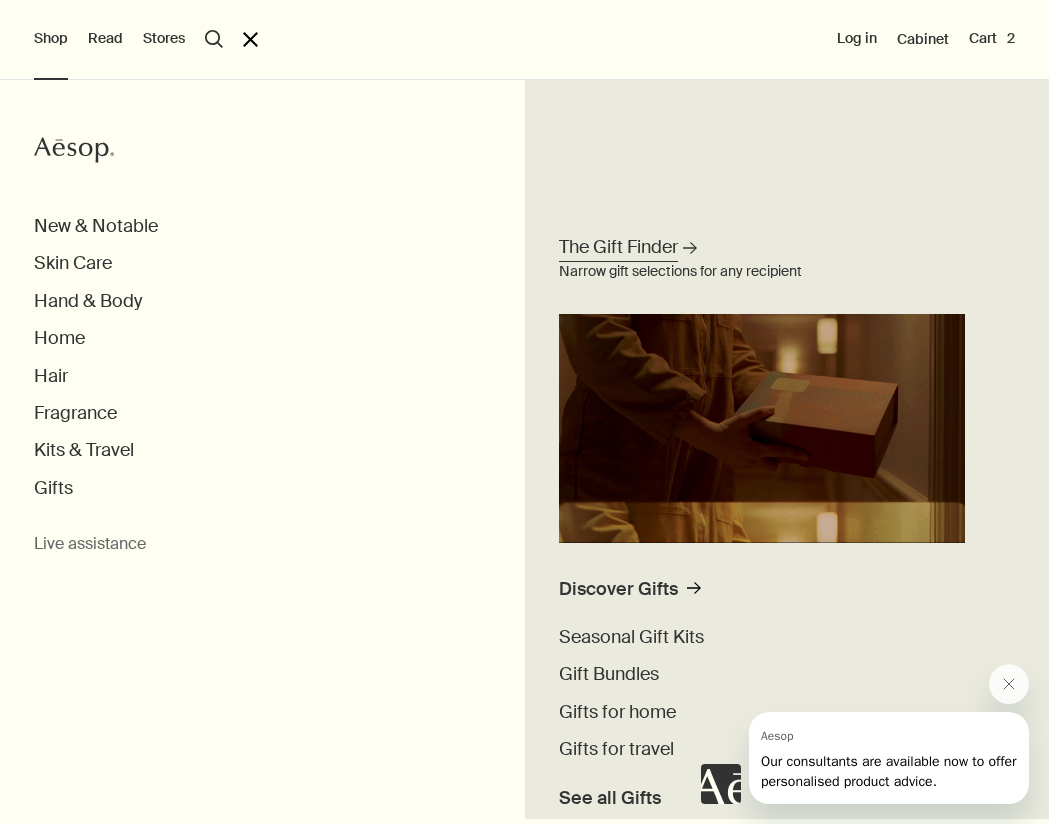 click on "The Gift Finder" at bounding box center (618, 247) 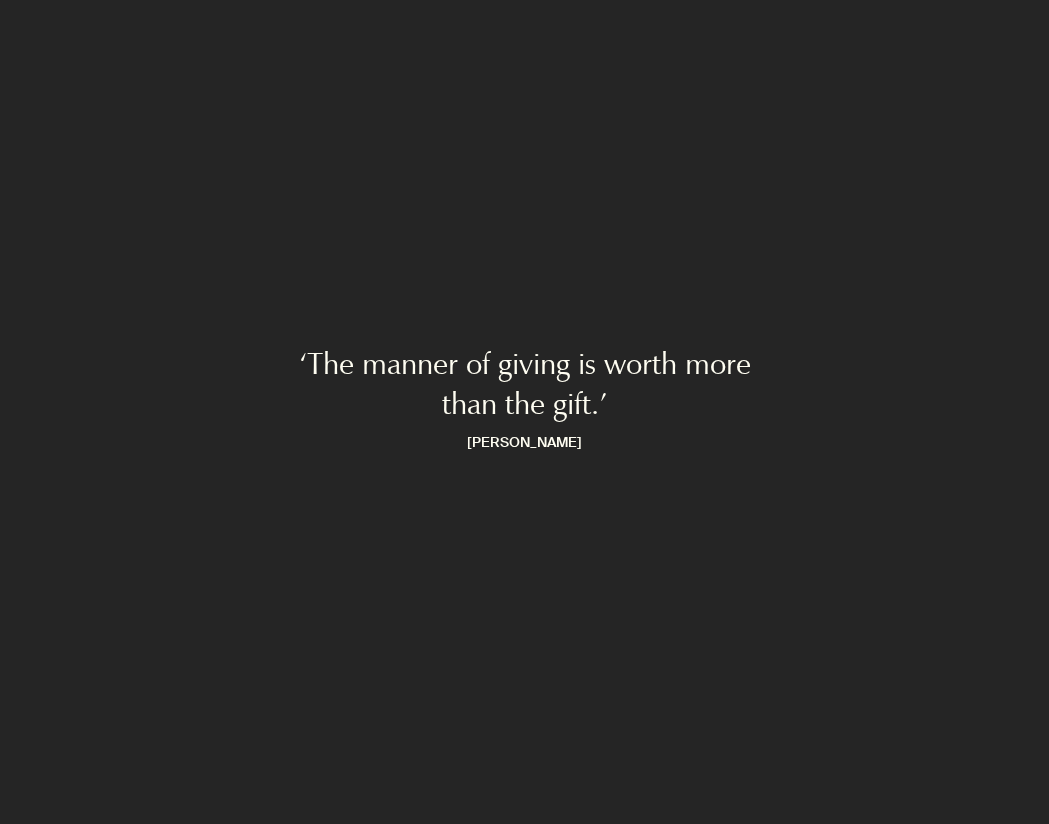 scroll, scrollTop: 0, scrollLeft: 0, axis: both 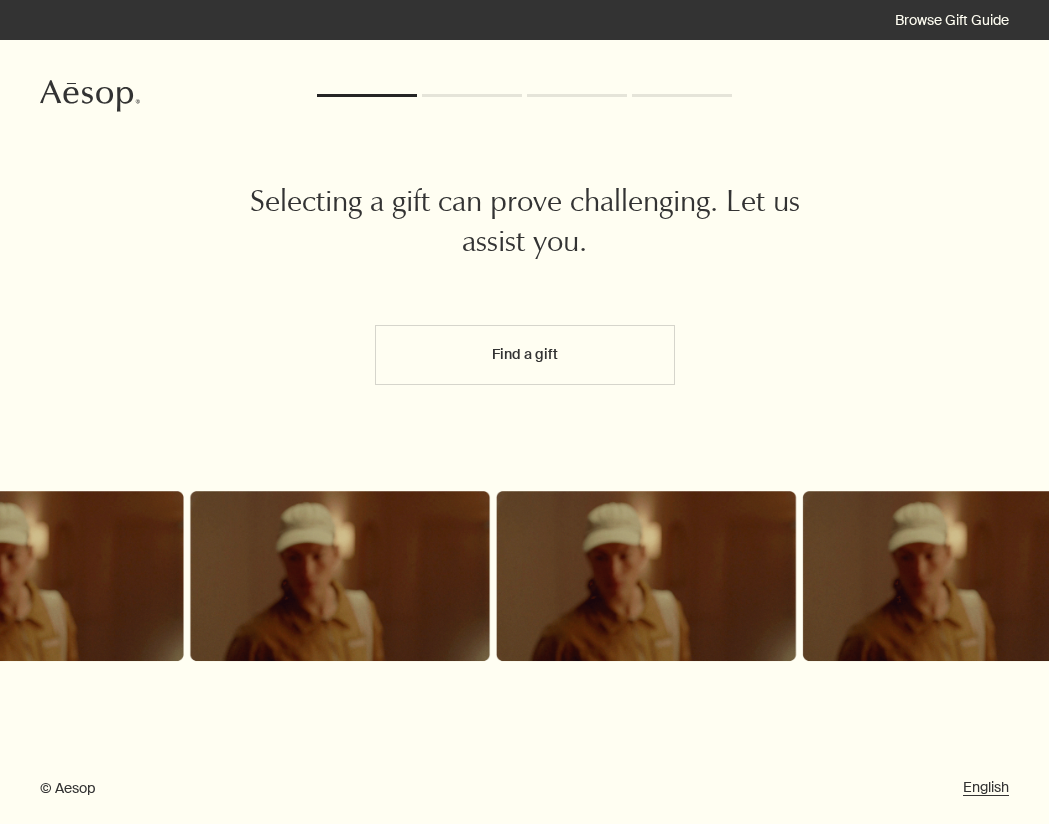 click on "Selecting a gift can prove challenging. Let us assist you." at bounding box center [525, 225] 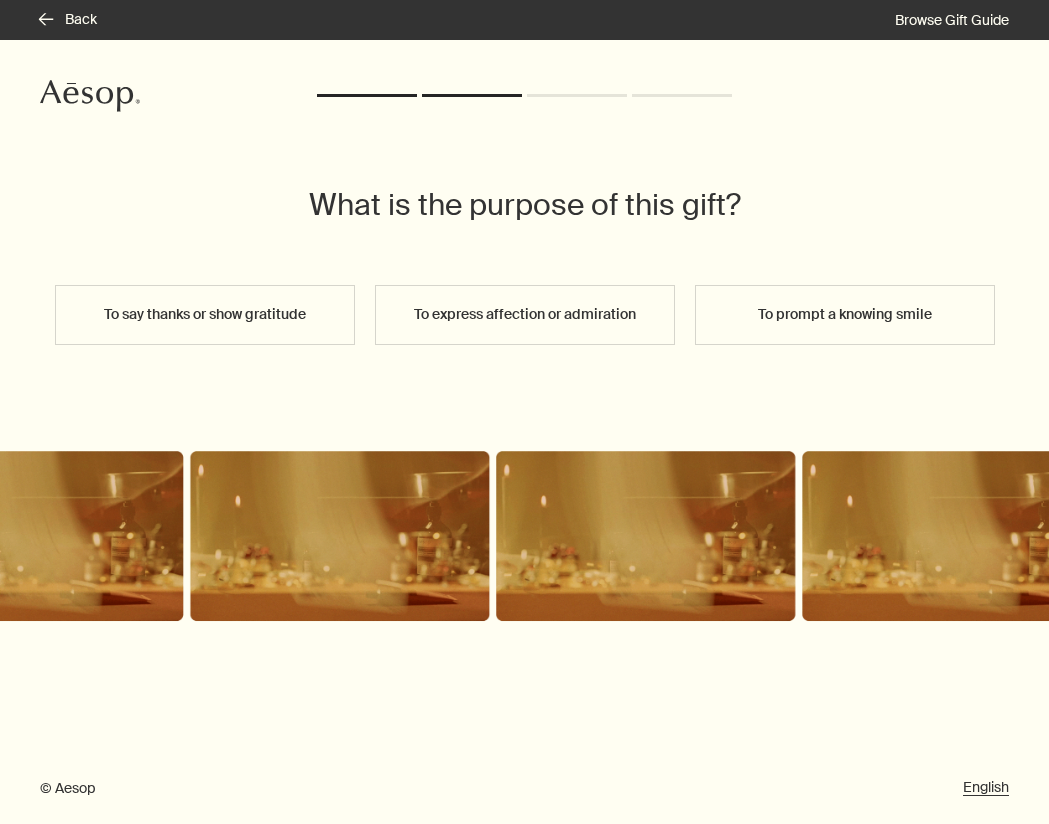 click on "To express affection or admiration" at bounding box center (525, 315) 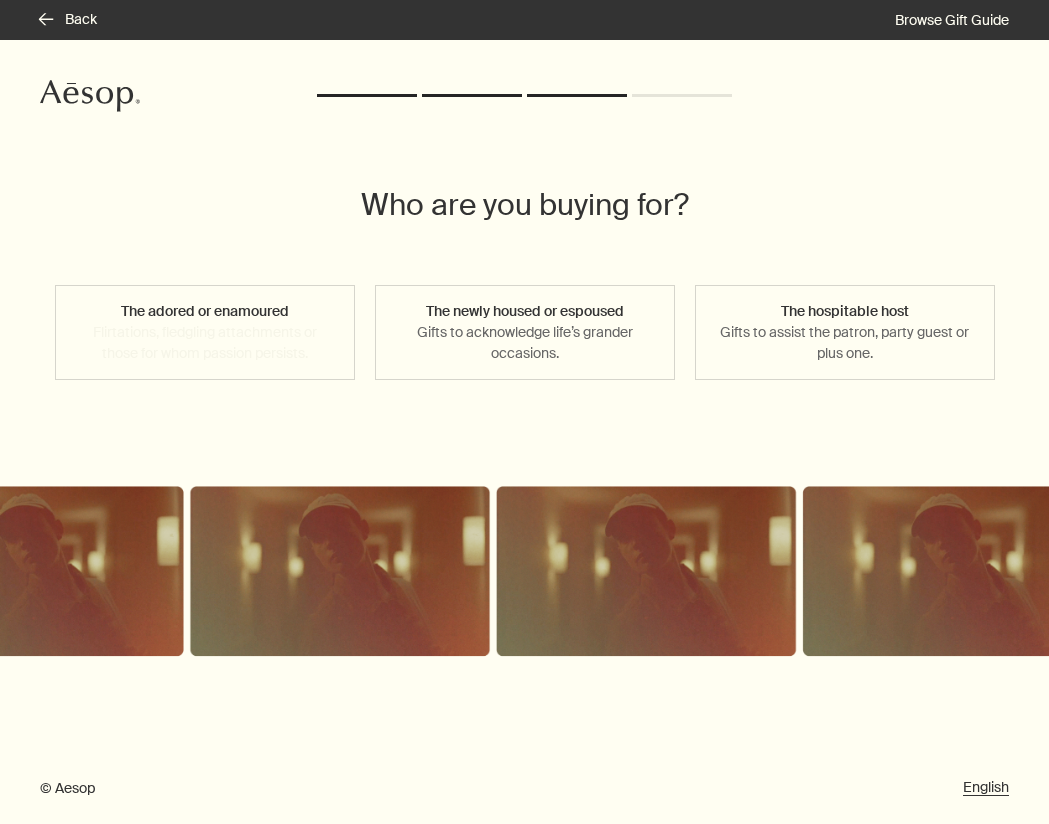 click on "The adored or enamoured Flirtations, fledgling attachments or those for whom passion persists." at bounding box center (205, 332) 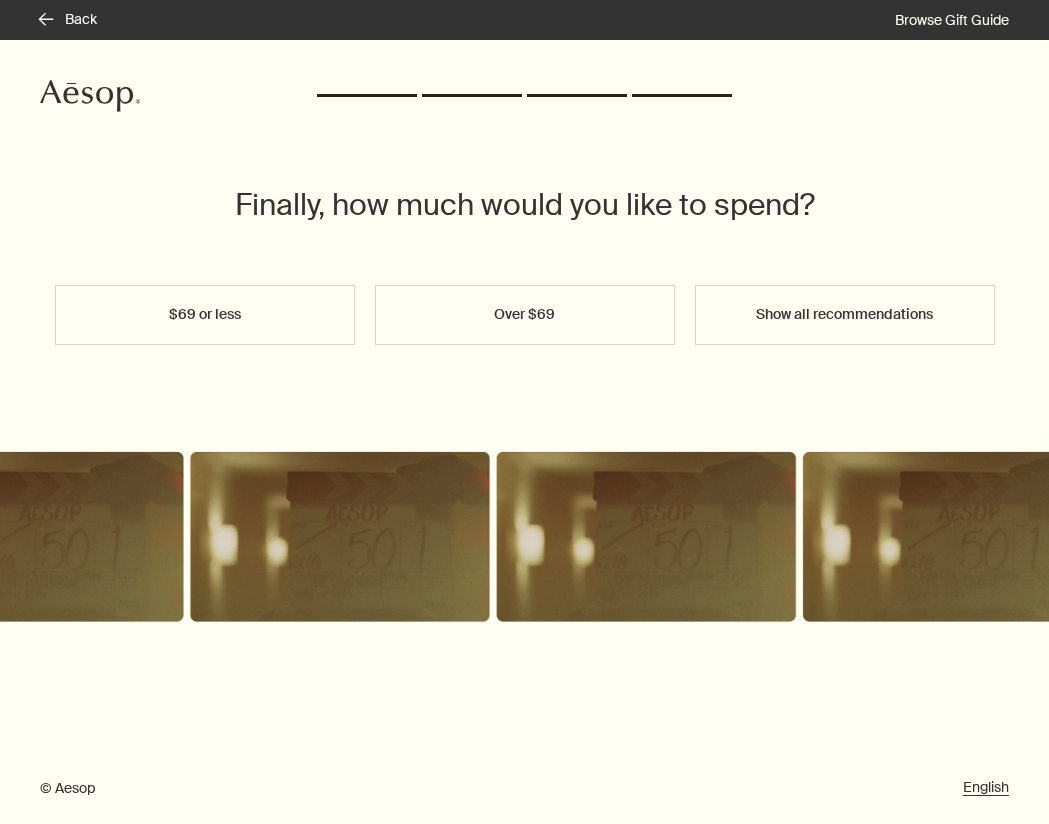 click on "Show all recommendations" at bounding box center (845, 315) 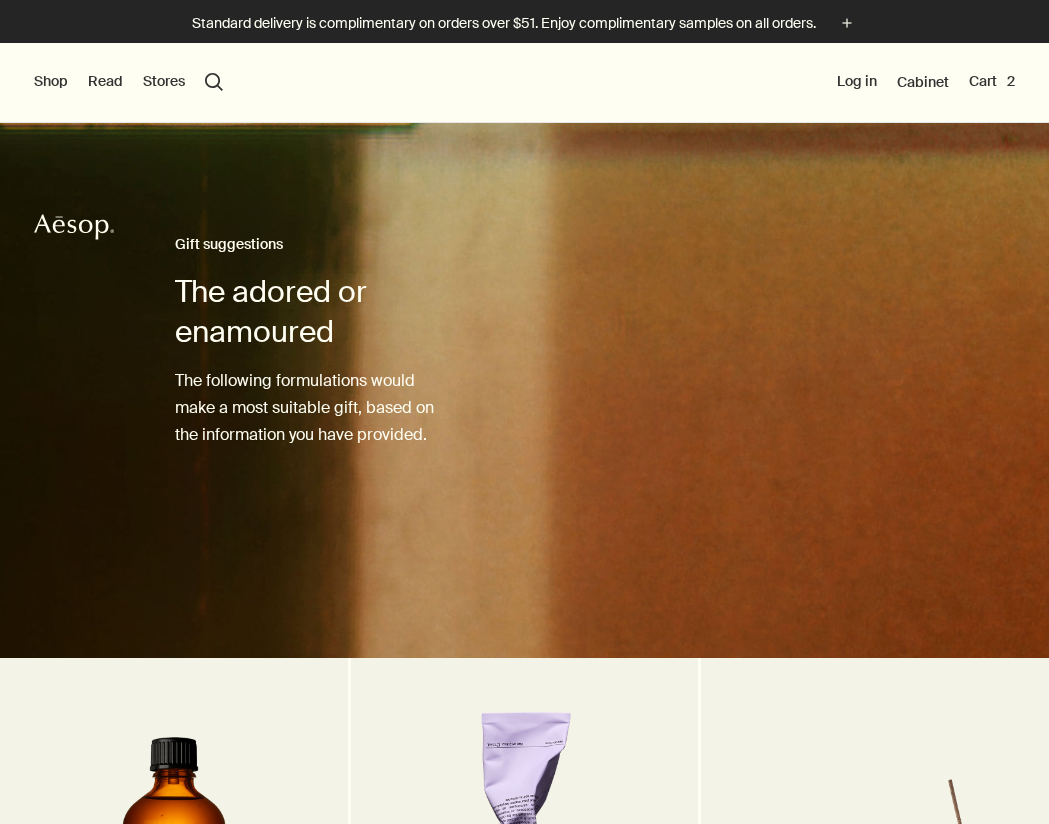 scroll, scrollTop: 0, scrollLeft: 0, axis: both 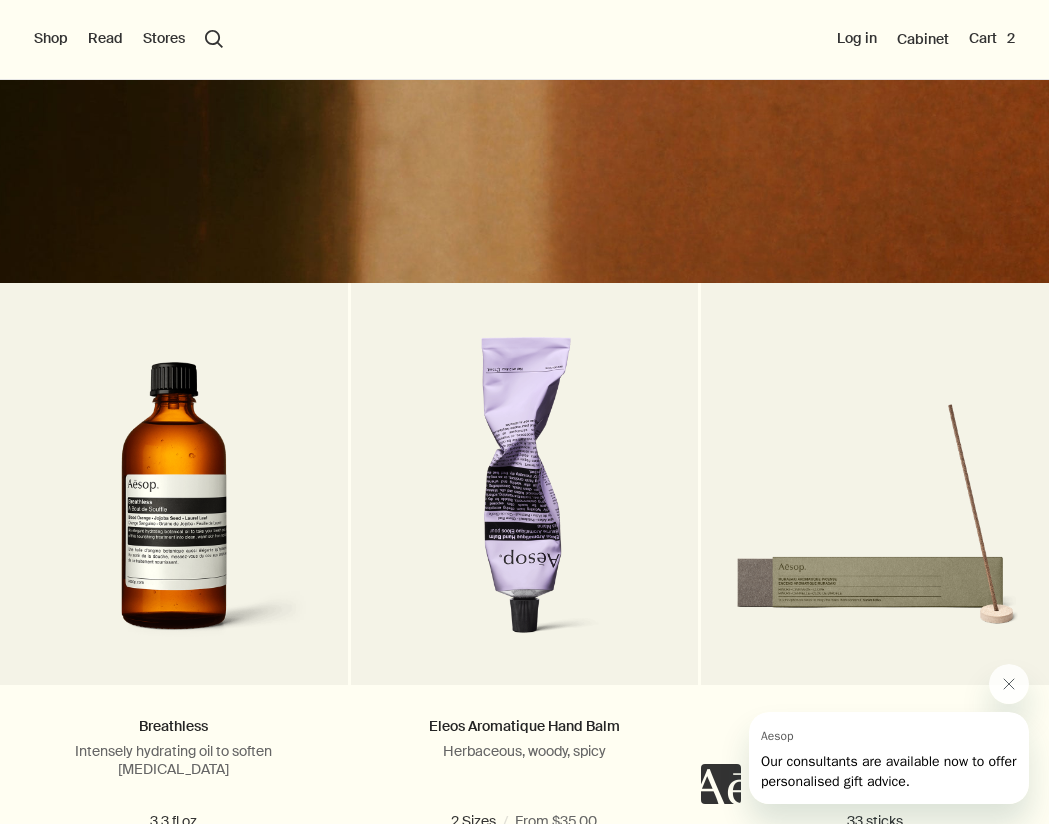 click on "Shop" at bounding box center (51, 39) 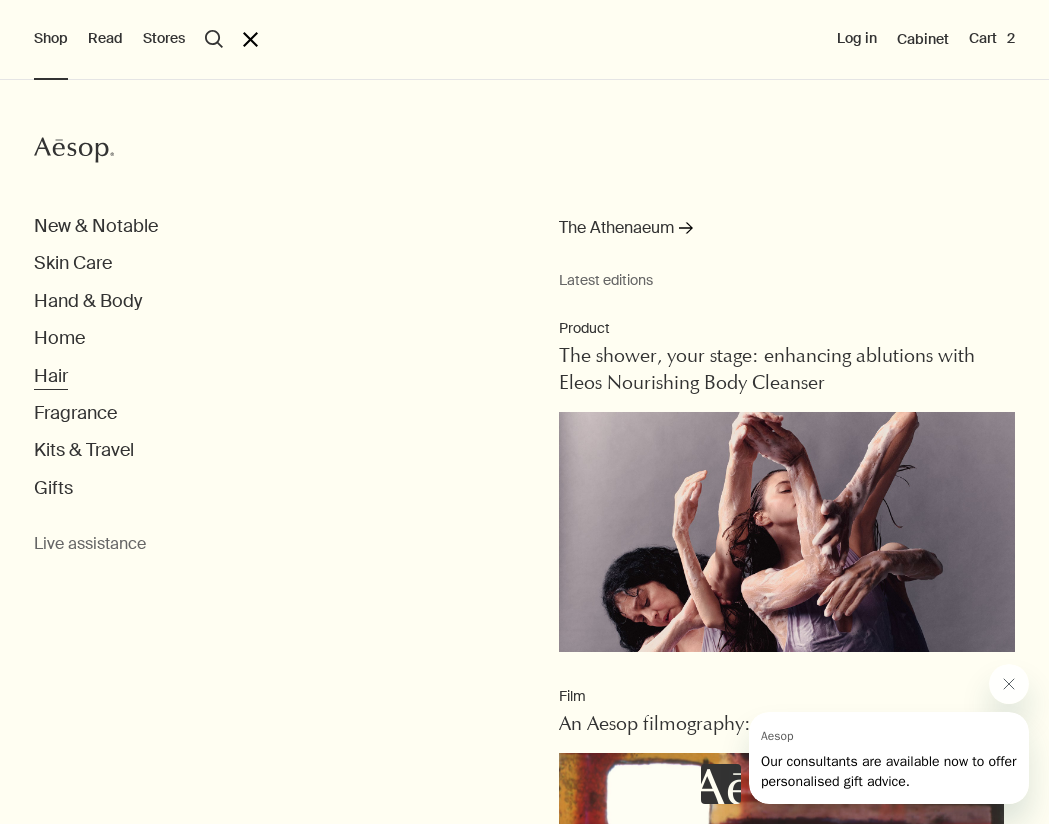 click on "Hair" at bounding box center (51, 376) 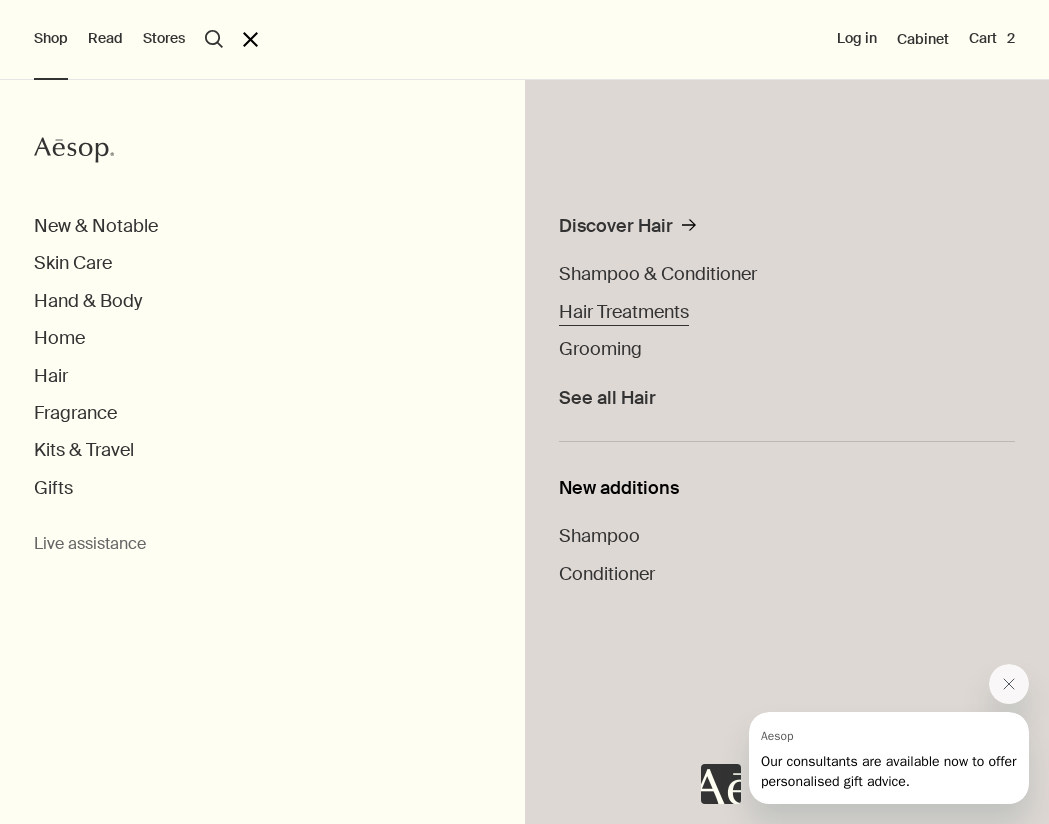 click on "Hair Treatments" at bounding box center [624, 312] 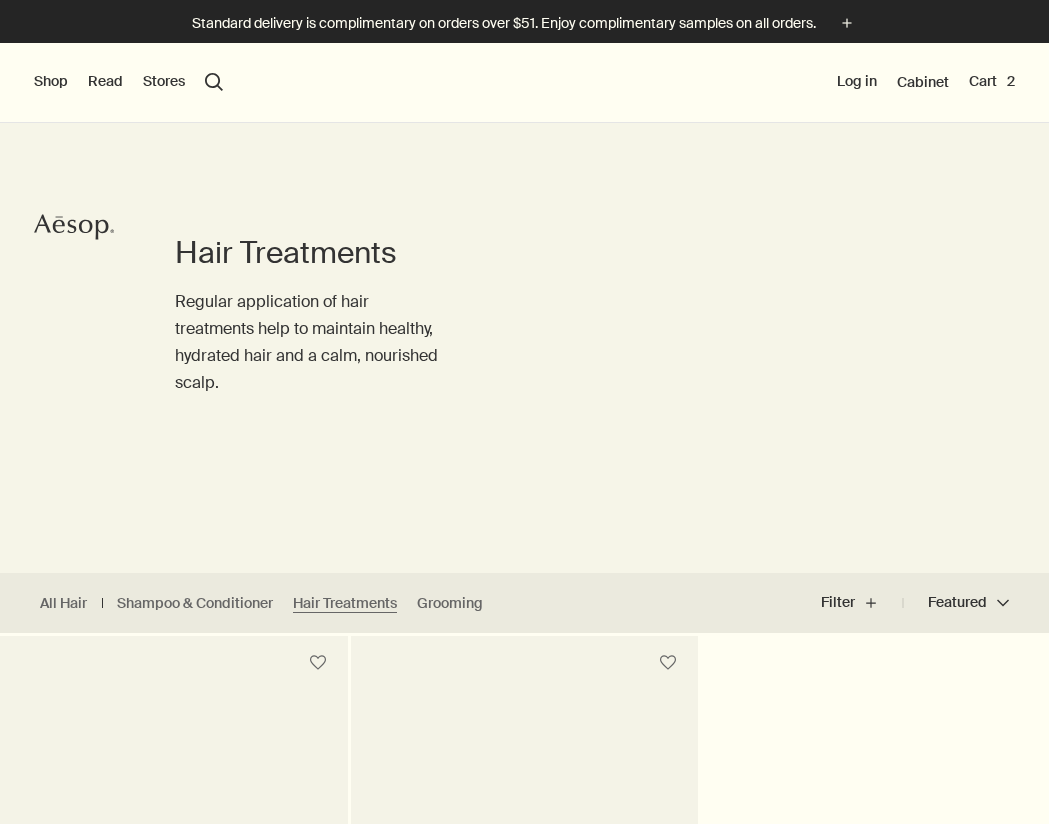 scroll, scrollTop: 0, scrollLeft: 0, axis: both 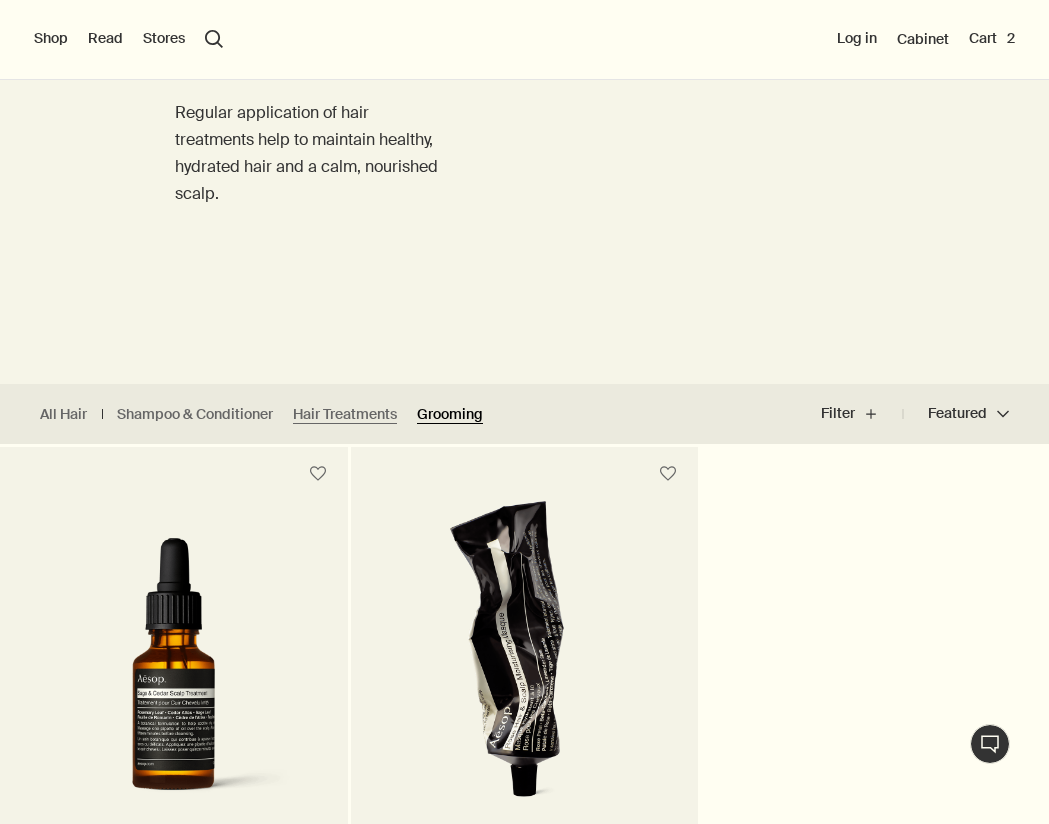 click on "Grooming" at bounding box center [450, 414] 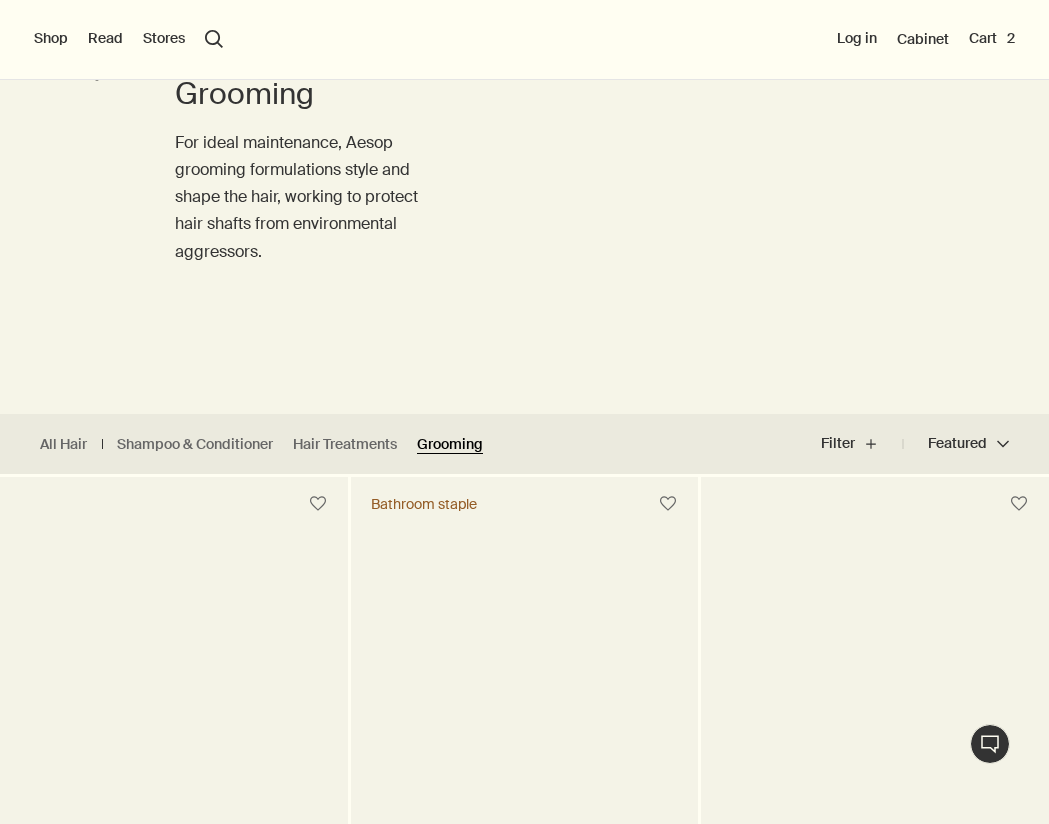 scroll, scrollTop: 4, scrollLeft: 0, axis: vertical 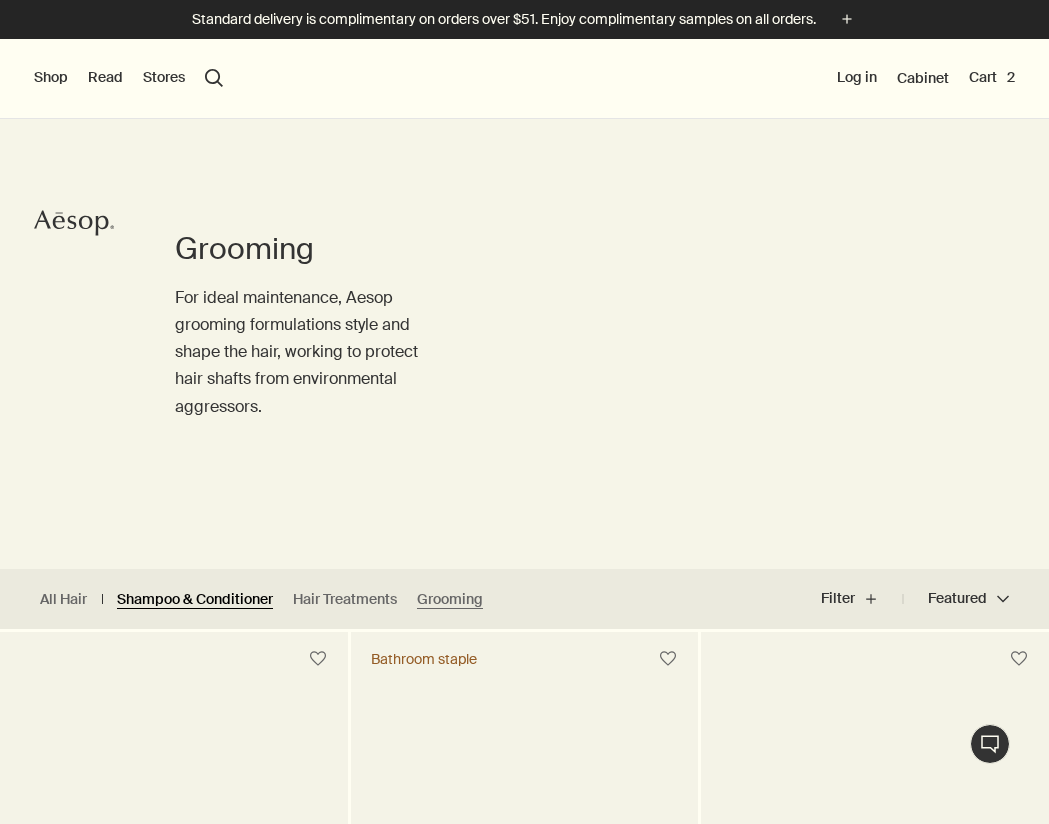 click on "Shampoo & Conditioner" at bounding box center (195, 599) 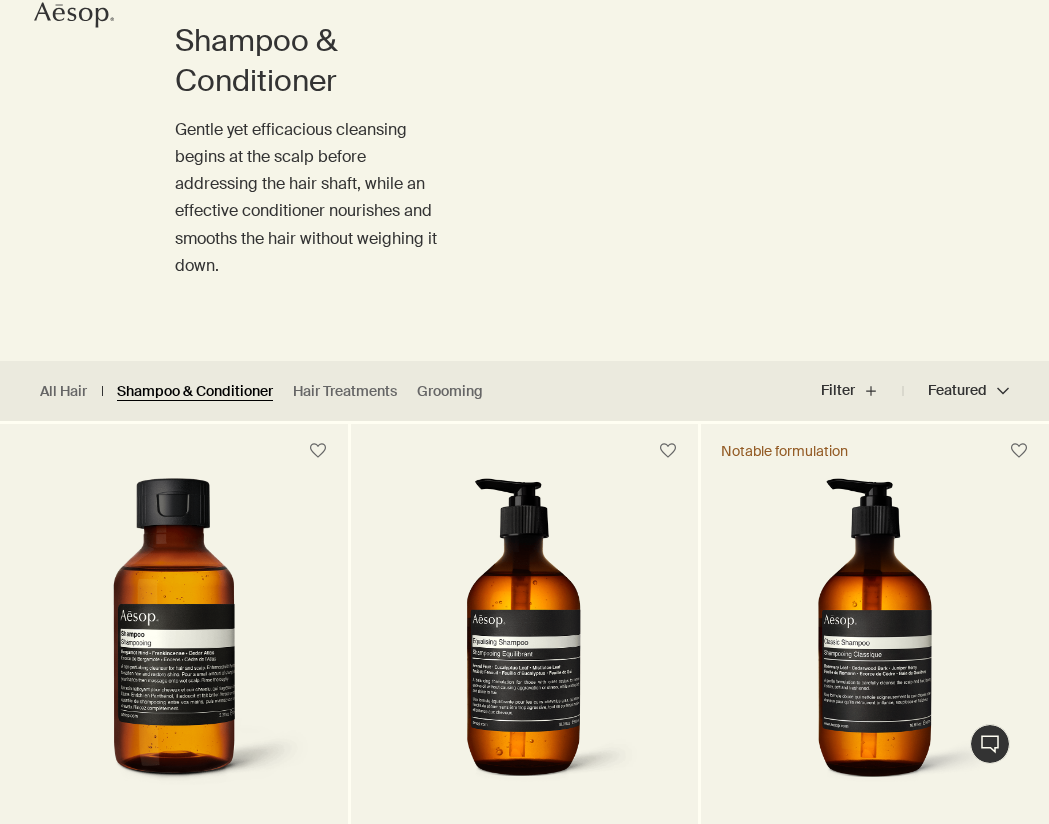 scroll, scrollTop: 0, scrollLeft: 0, axis: both 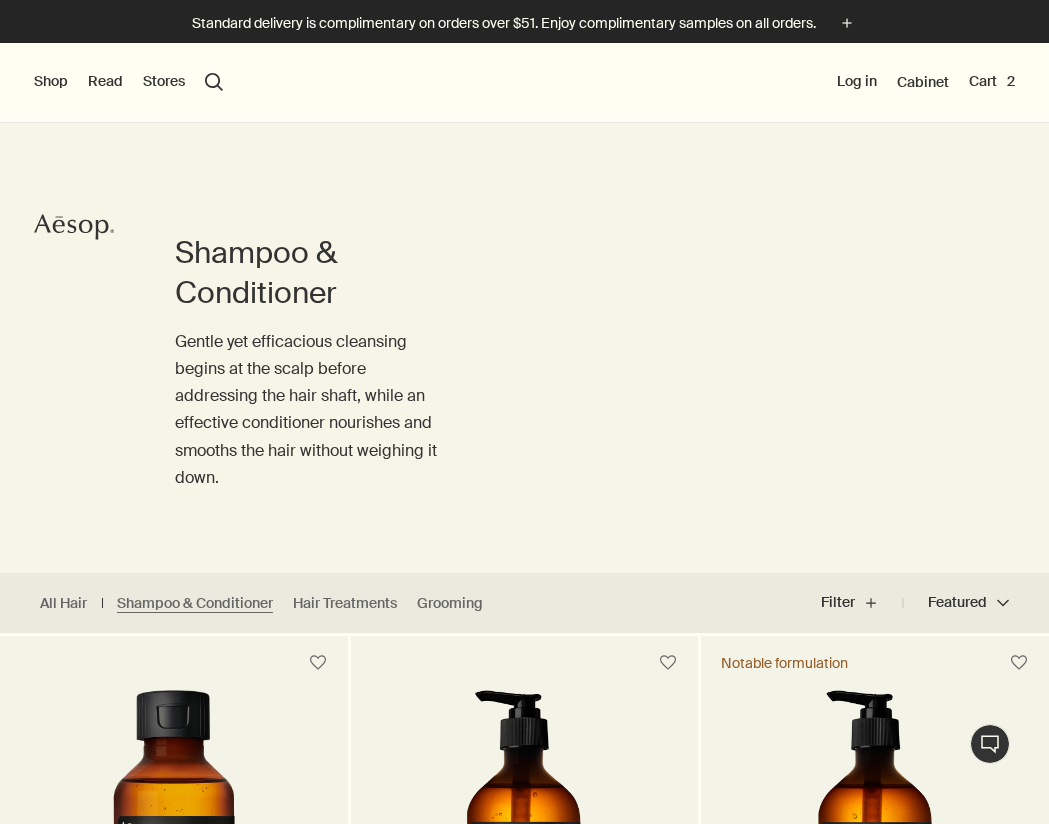 click on "Shop" at bounding box center [51, 82] 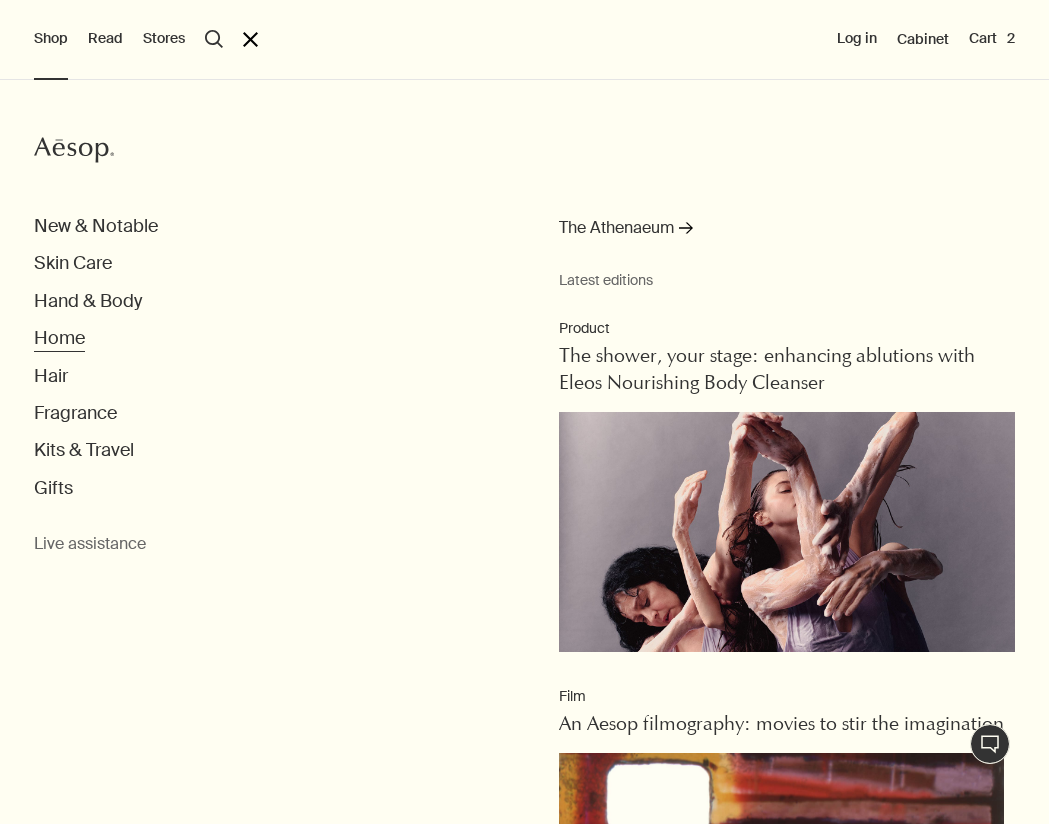 click on "Home" at bounding box center [59, 338] 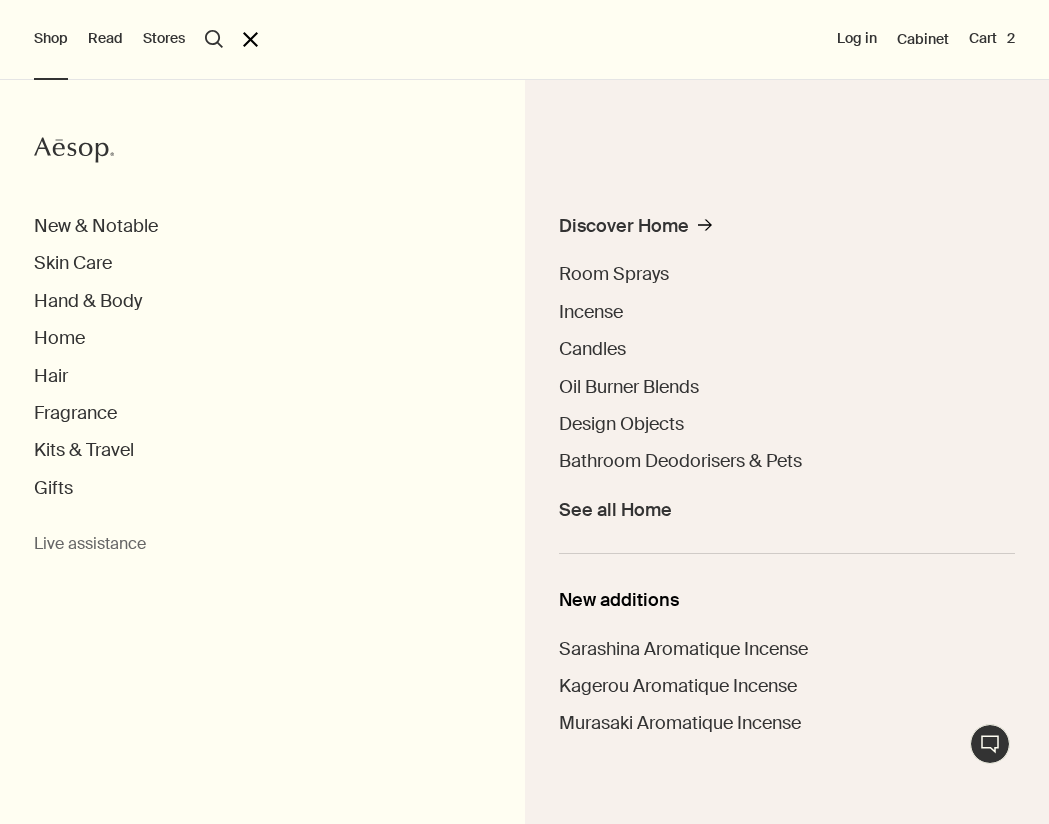 click on "Discover Home   rightArrow Room Sprays Incense Candles Oil Burner Blends Design Objects Bathroom Deodorisers & Pets See all Home" at bounding box center [787, 384] 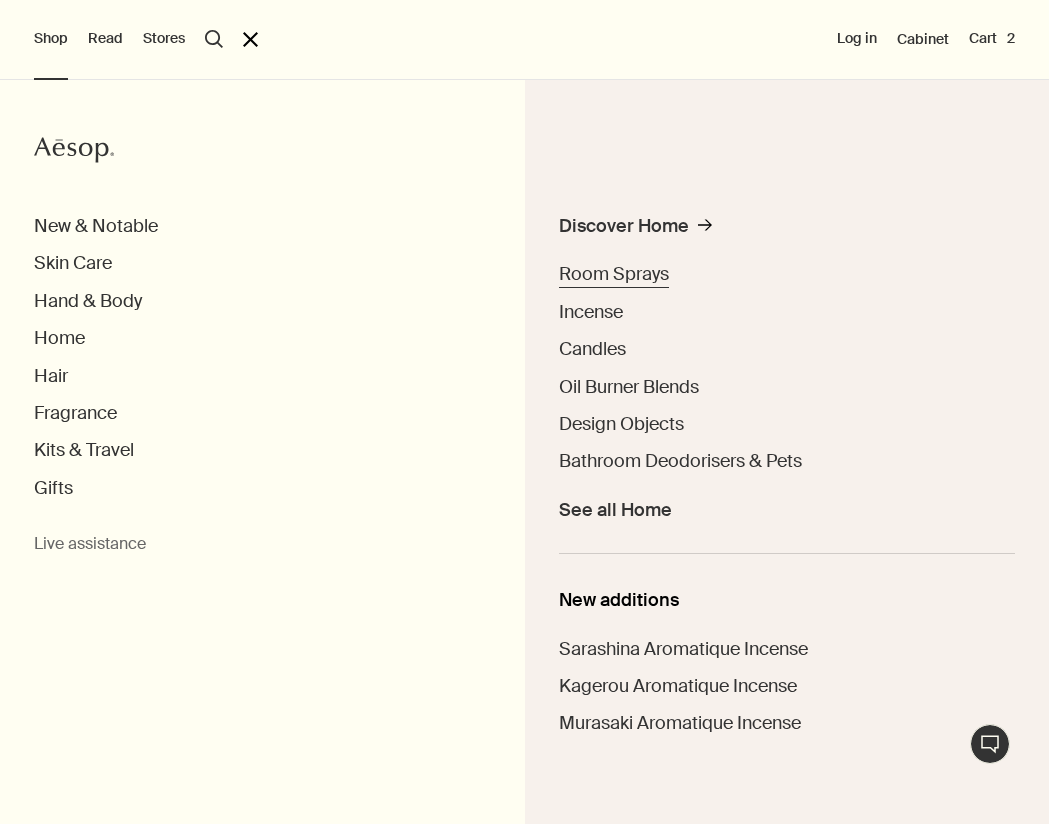click on "Room Sprays" at bounding box center (614, 274) 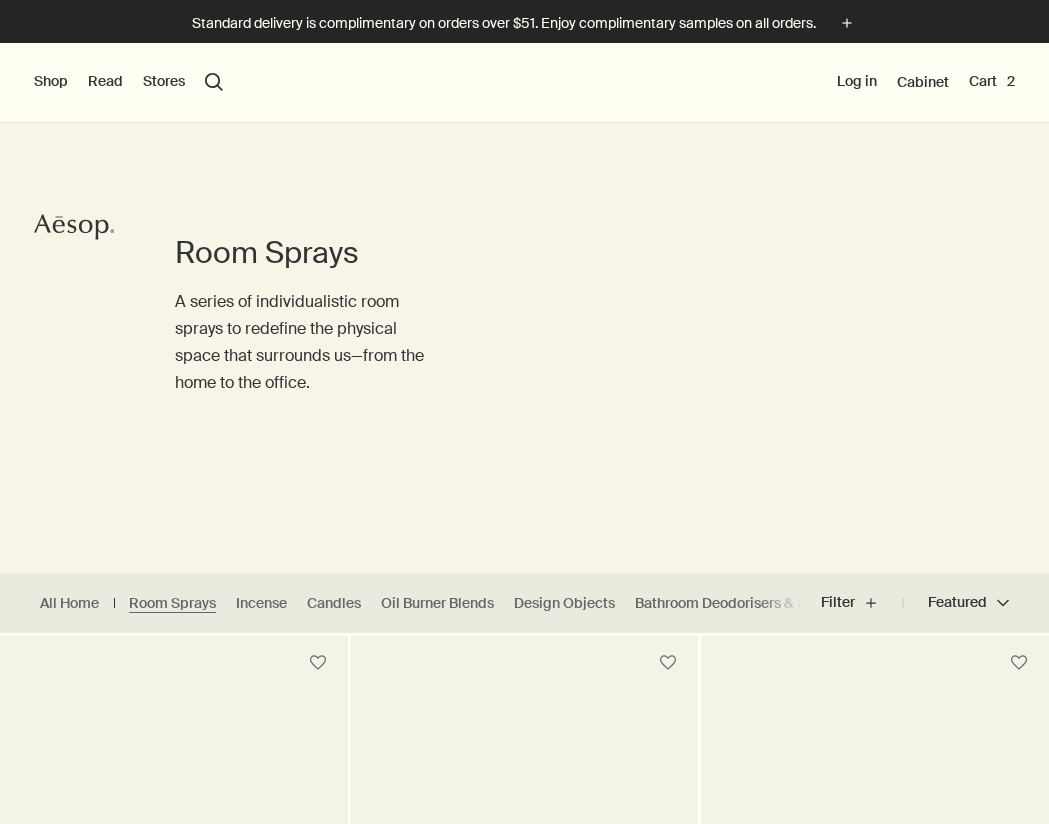 scroll, scrollTop: 0, scrollLeft: 0, axis: both 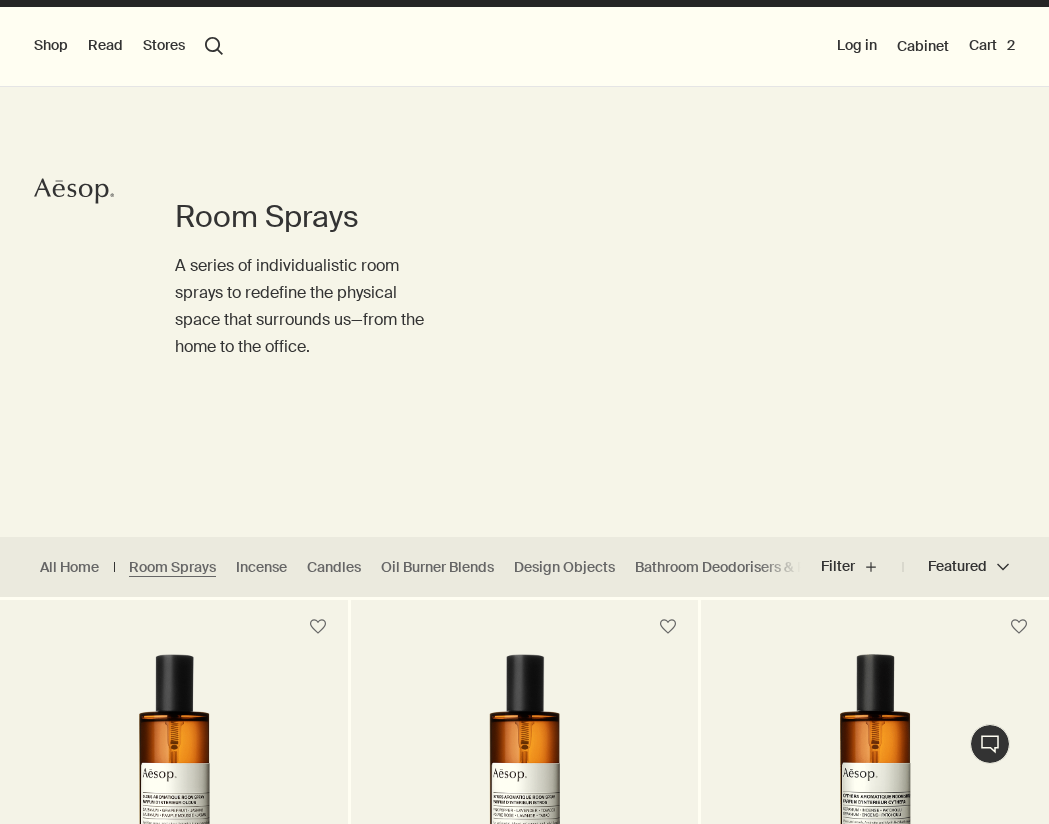 click on "Shop" at bounding box center [51, 46] 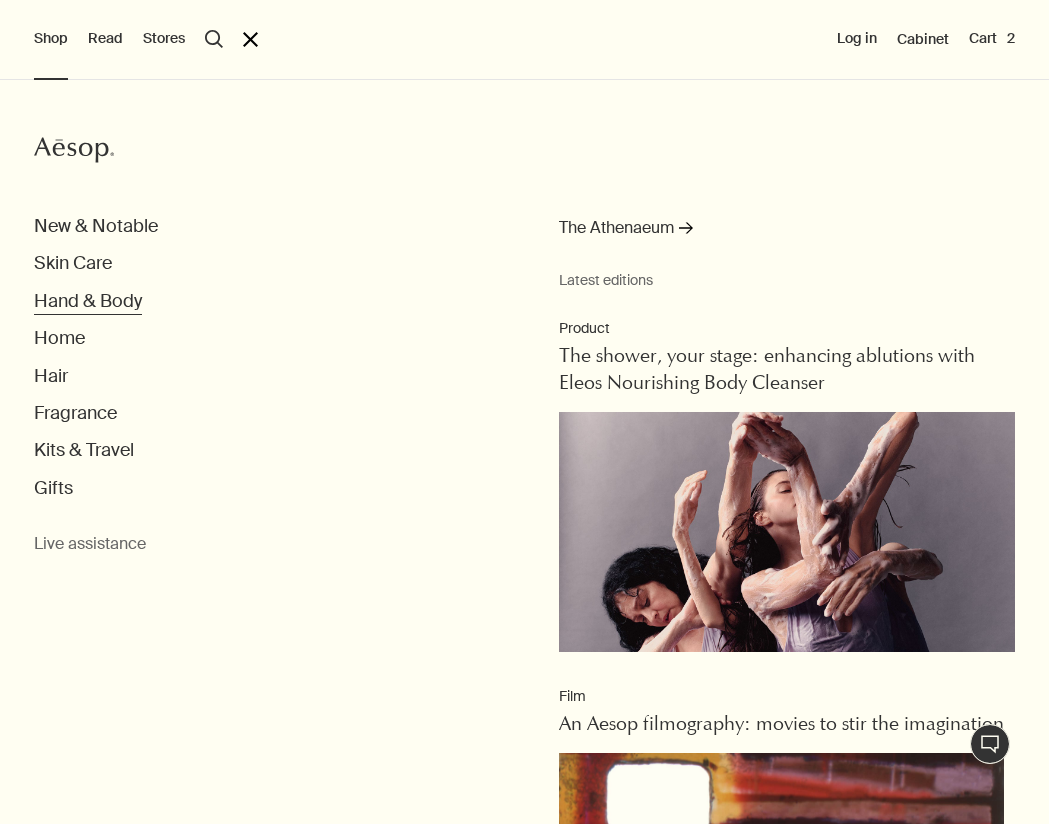 click on "Hand & Body" at bounding box center (88, 301) 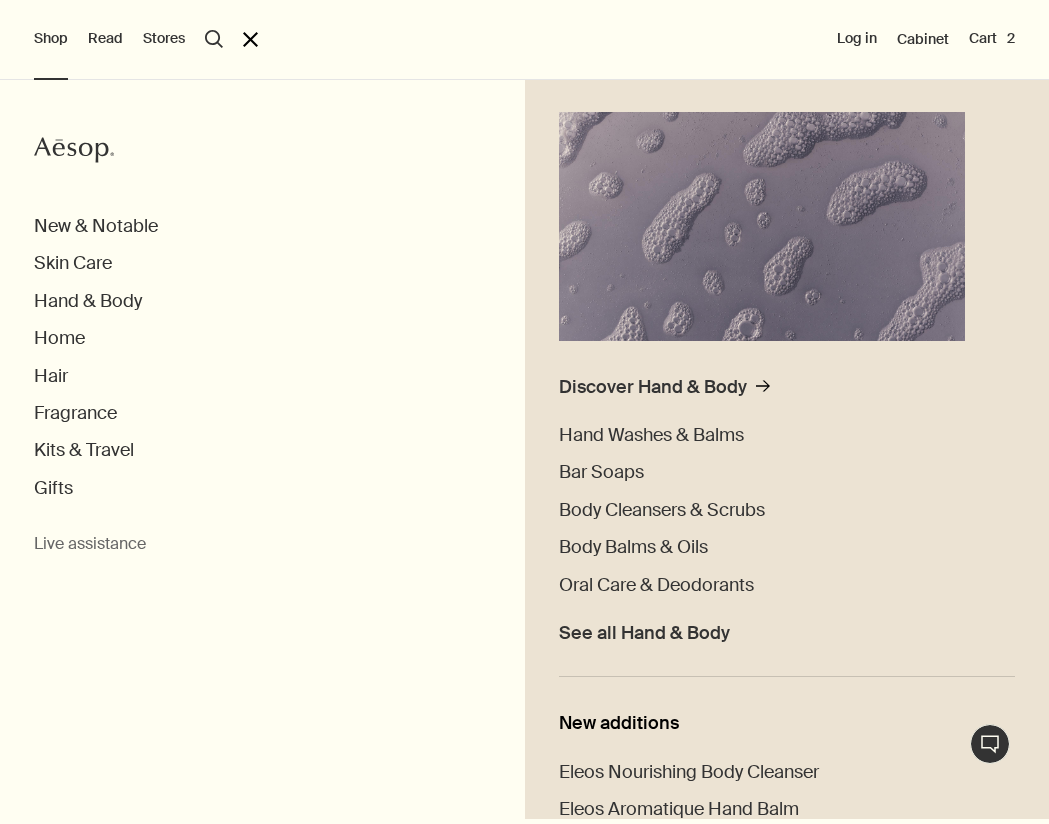 scroll, scrollTop: 198, scrollLeft: 0, axis: vertical 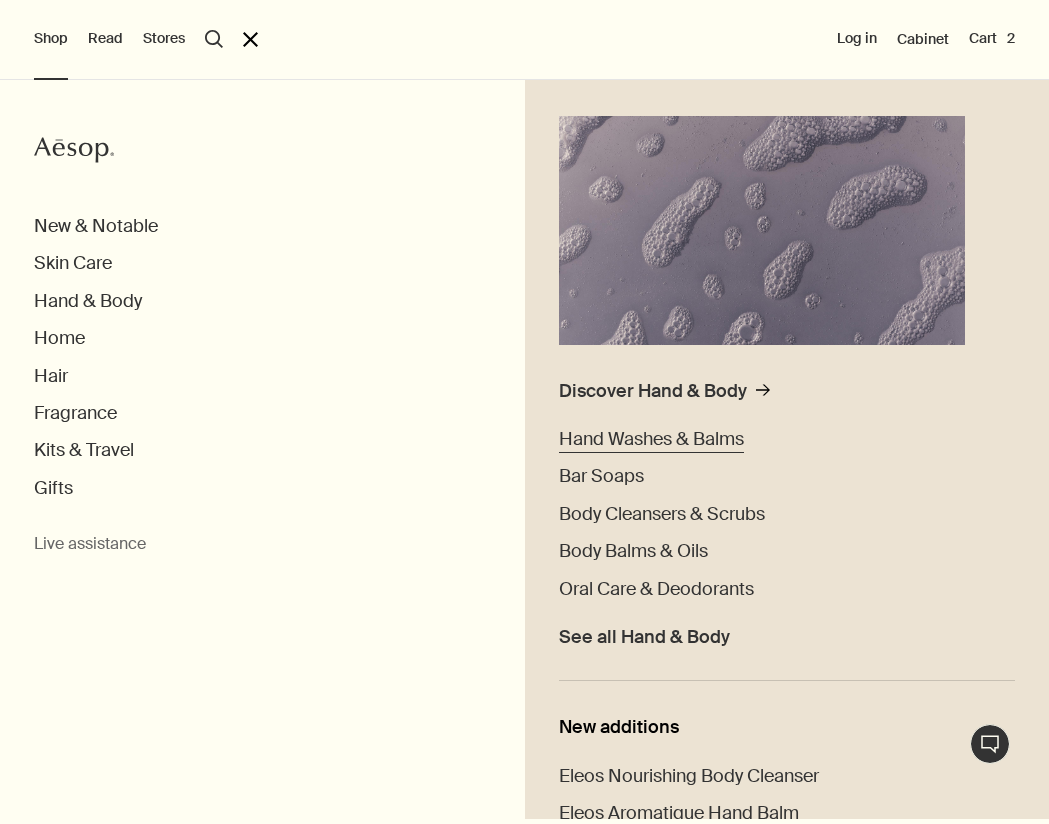 click on "Hand Washes & Balms" at bounding box center (651, 439) 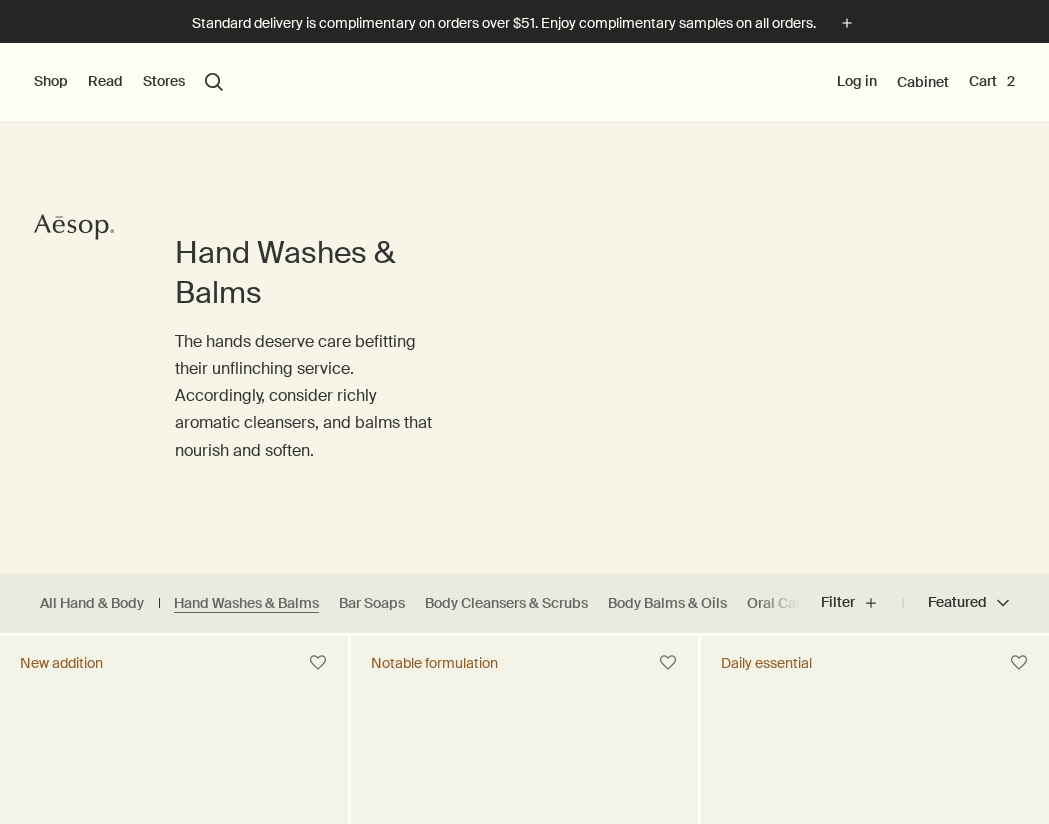 scroll, scrollTop: 0, scrollLeft: 0, axis: both 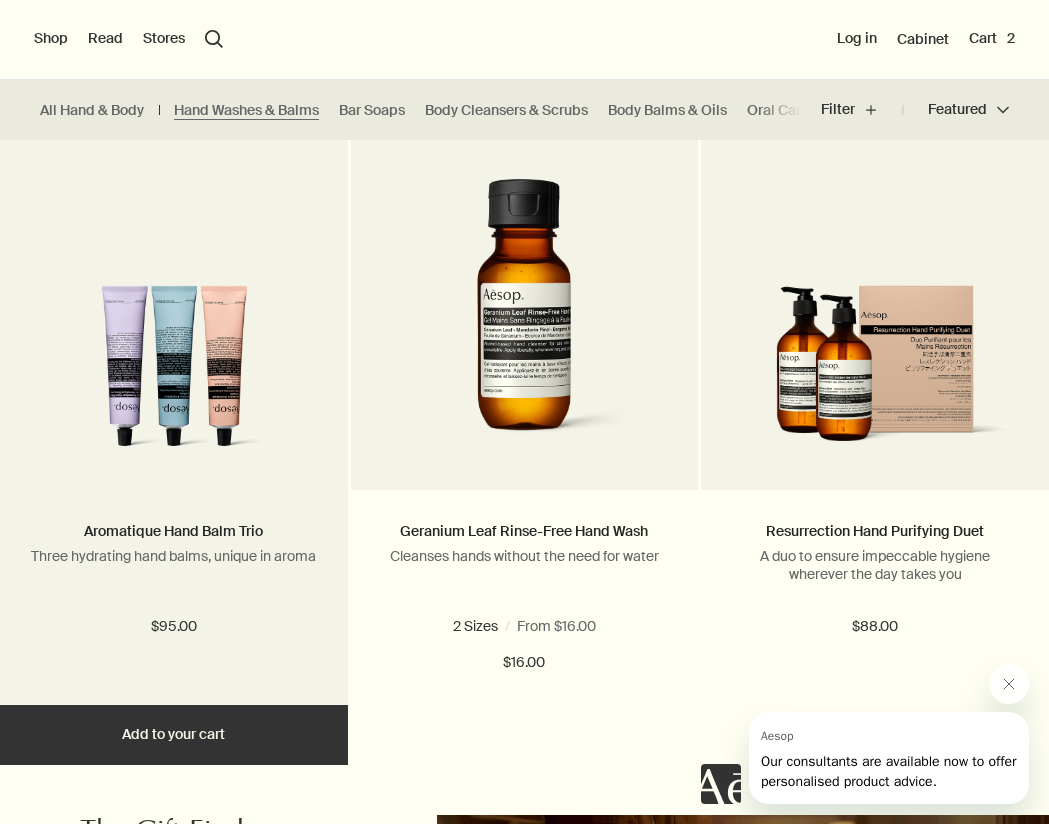 click at bounding box center (174, 372) 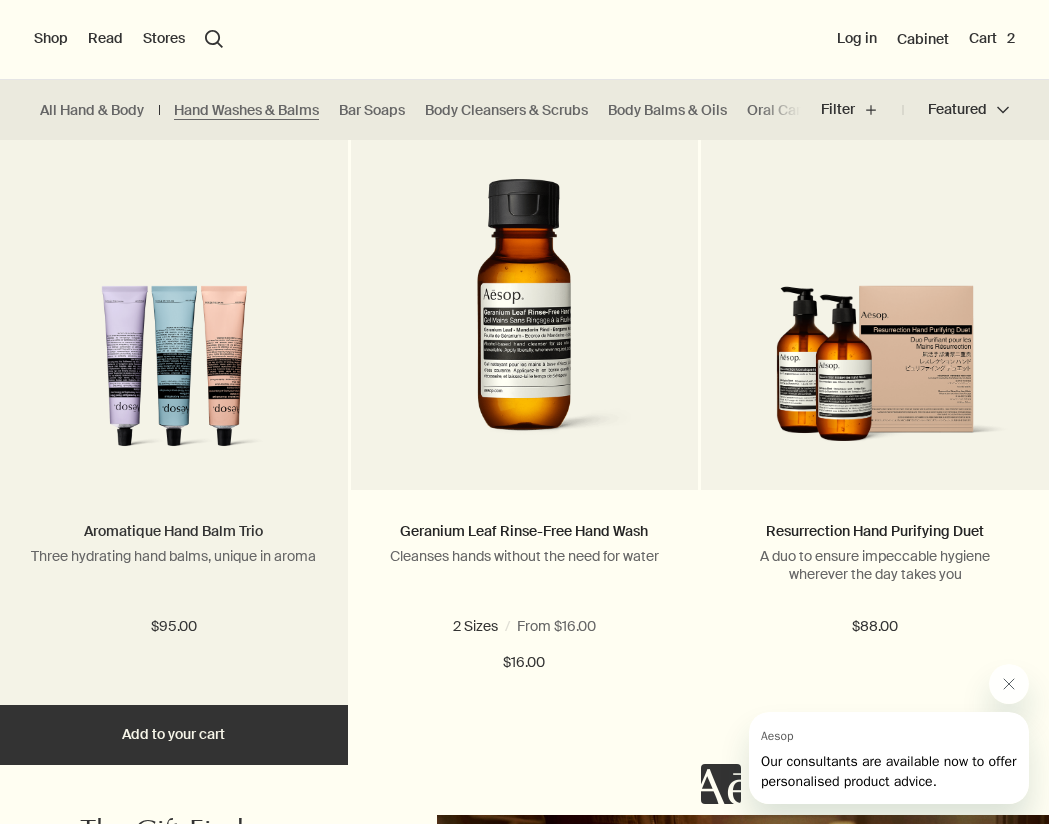 click on "Aromatique Hand Balm Trio" at bounding box center (173, 531) 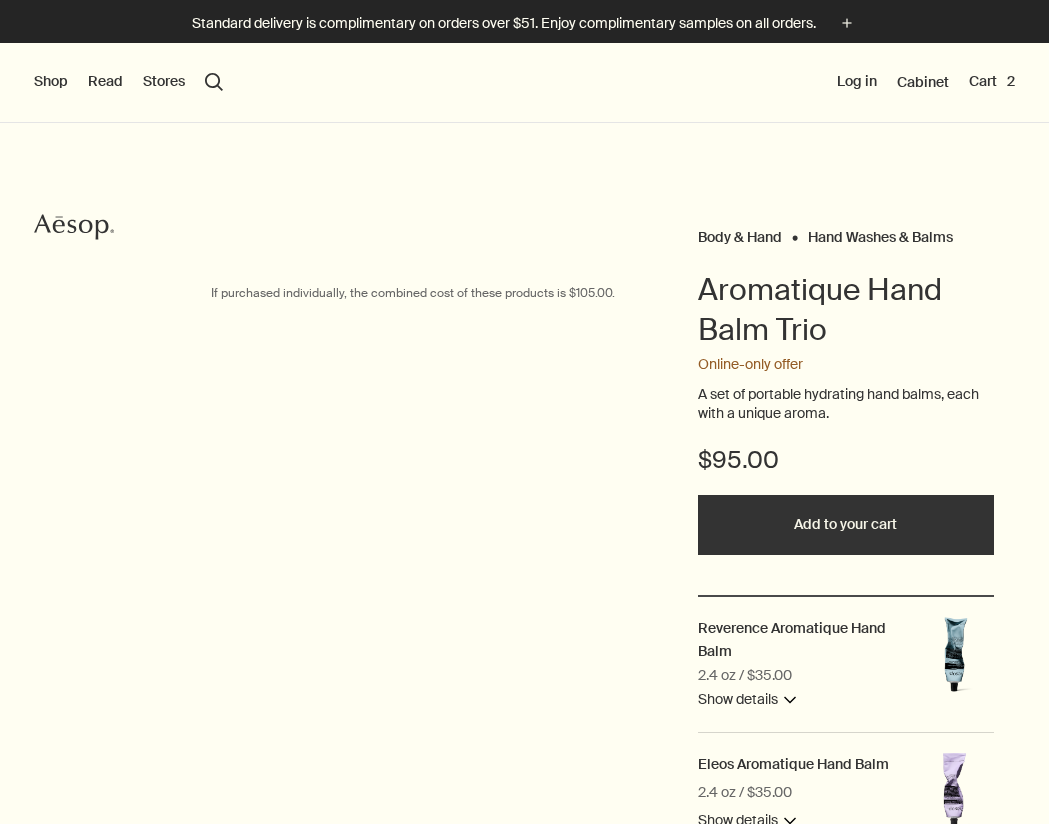 scroll, scrollTop: 0, scrollLeft: 0, axis: both 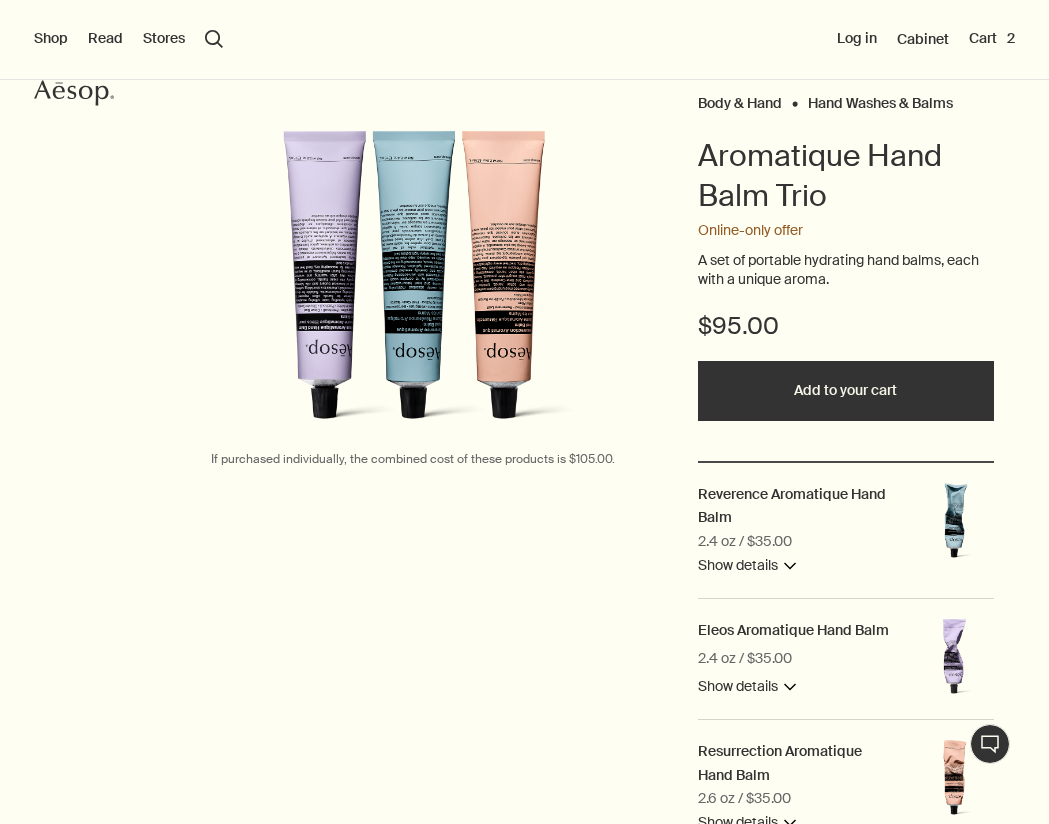 click at bounding box center (413, 286) 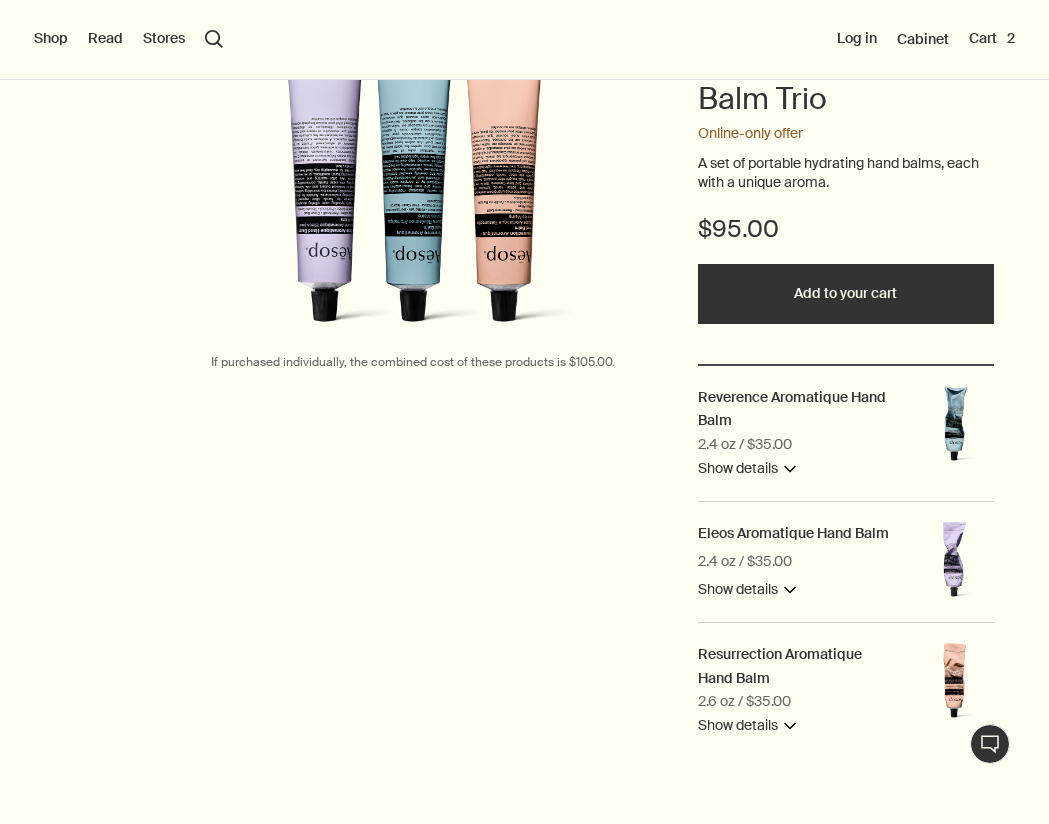 scroll, scrollTop: 232, scrollLeft: 0, axis: vertical 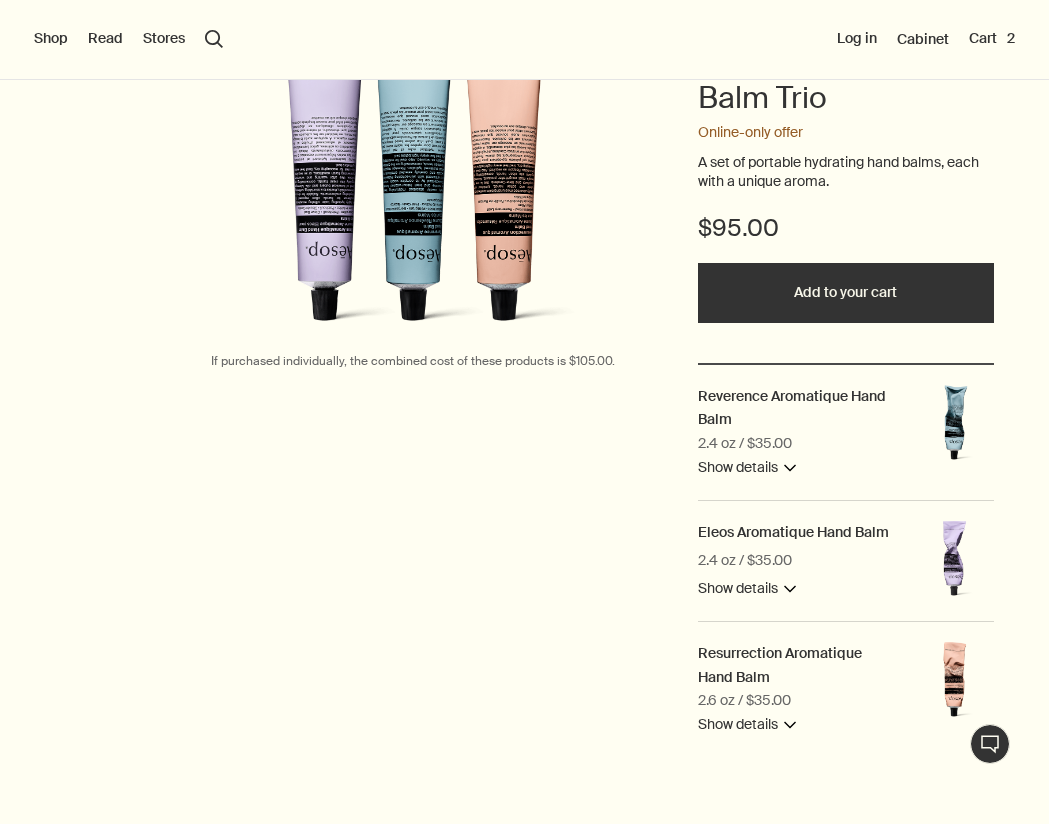 click on "Show details downArrow" at bounding box center [747, 468] 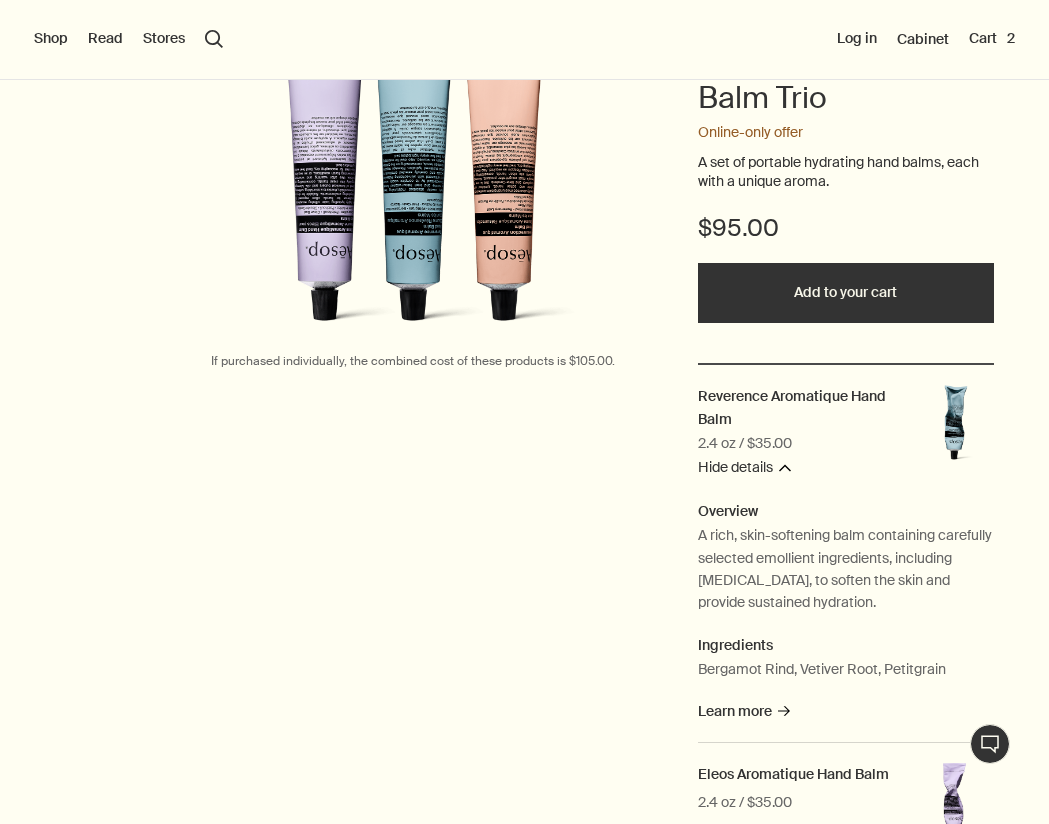 click on "Hide details downArrow" at bounding box center [744, 468] 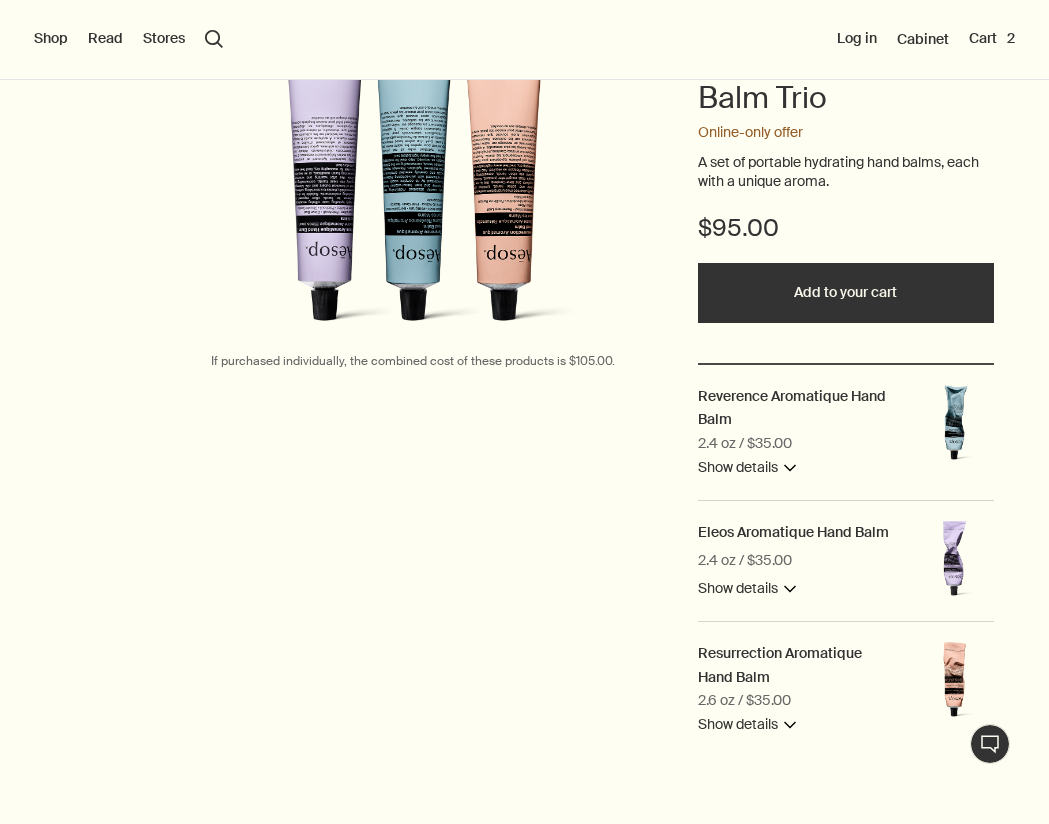 click on "Show details downArrow" at bounding box center (747, 589) 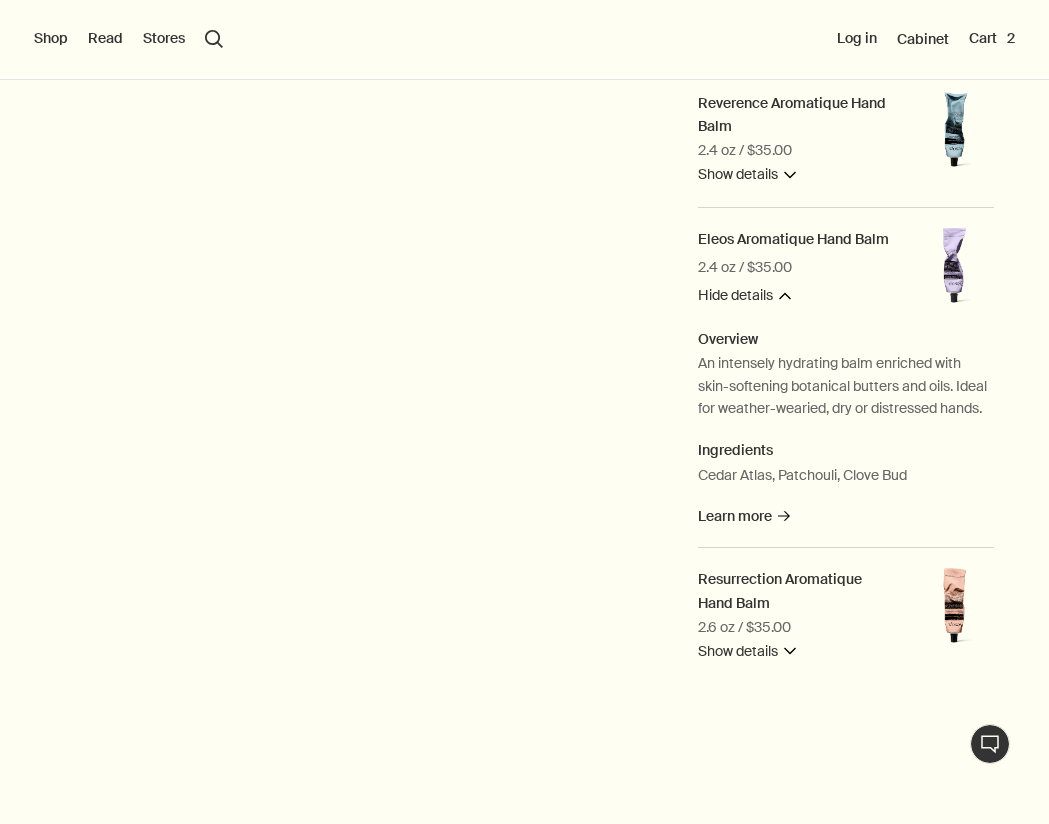 scroll, scrollTop: 519, scrollLeft: 0, axis: vertical 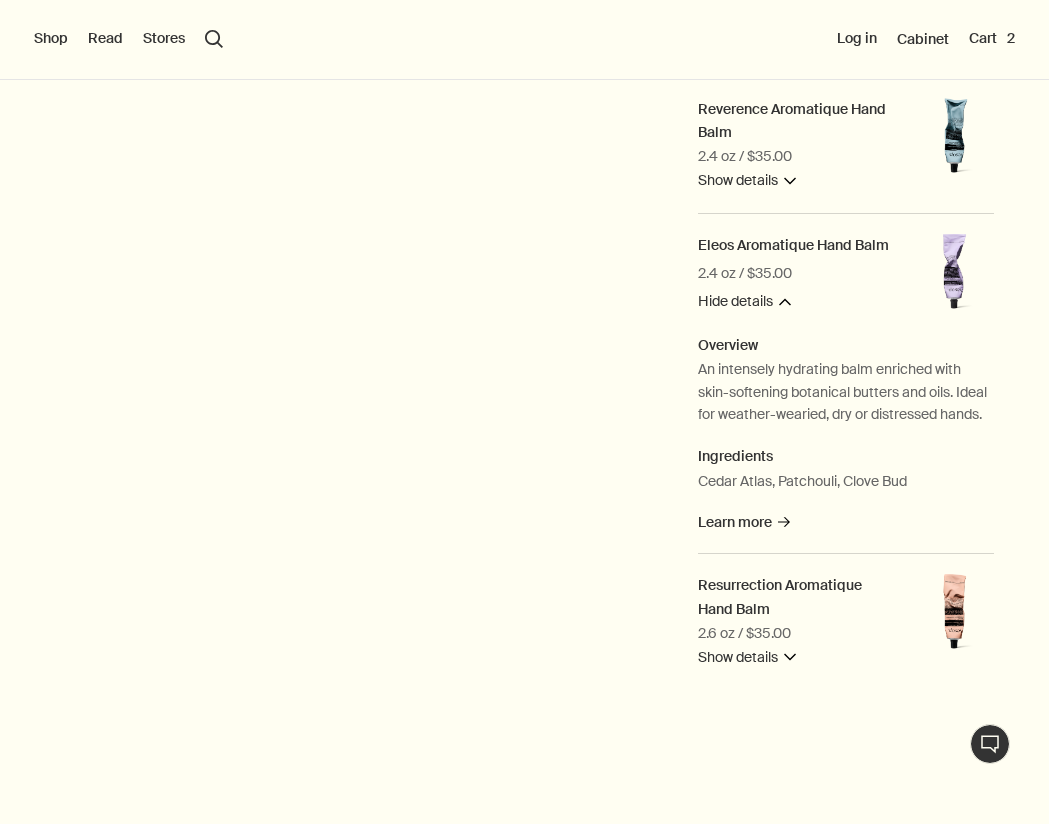 click on "Show details downArrow" at bounding box center [747, 658] 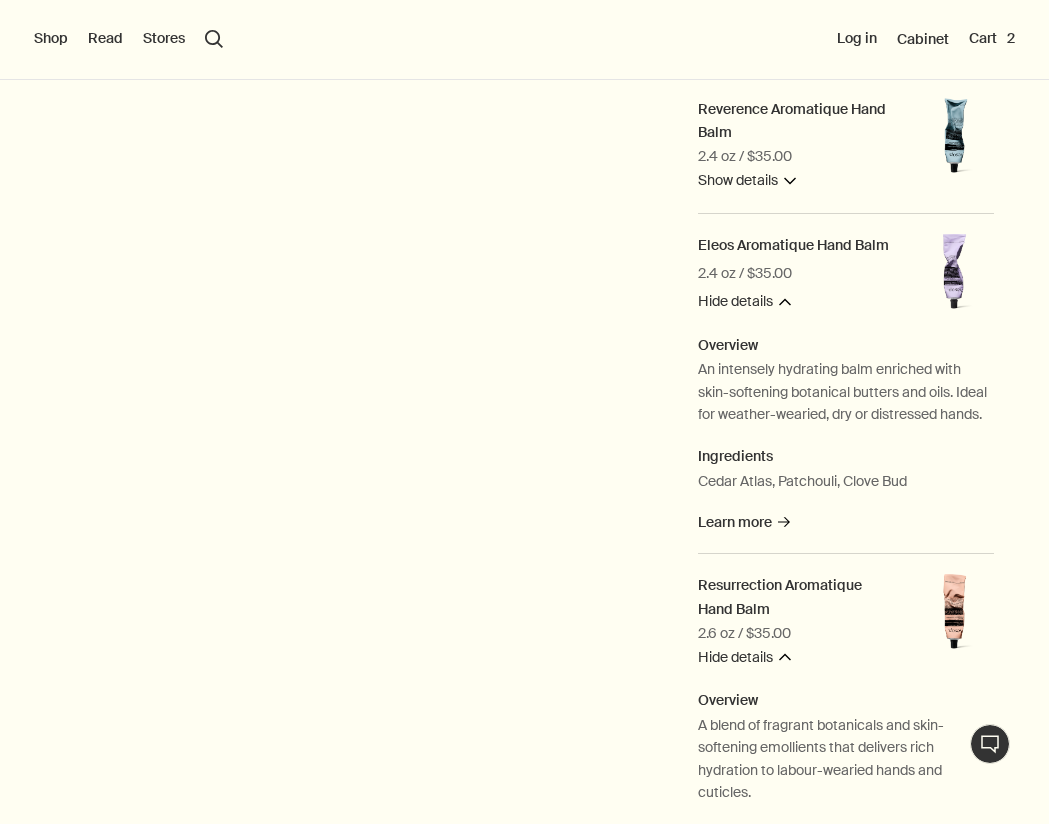 scroll, scrollTop: 0, scrollLeft: 0, axis: both 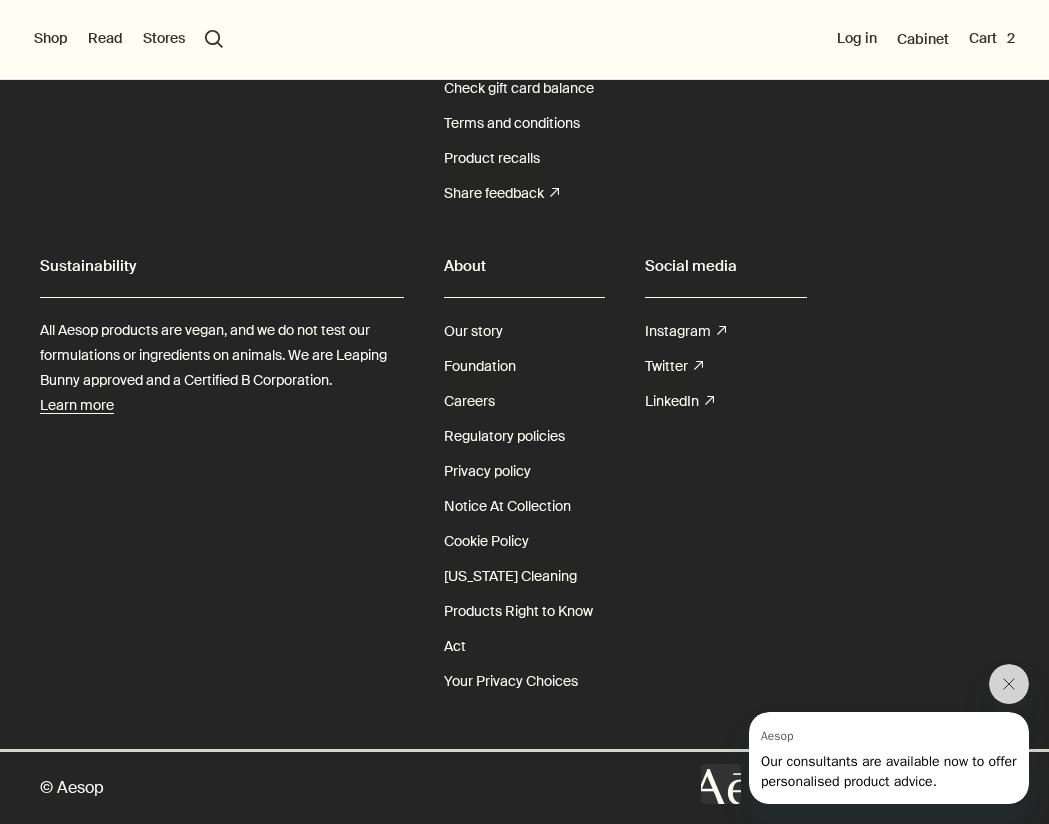 click at bounding box center [865, 734] 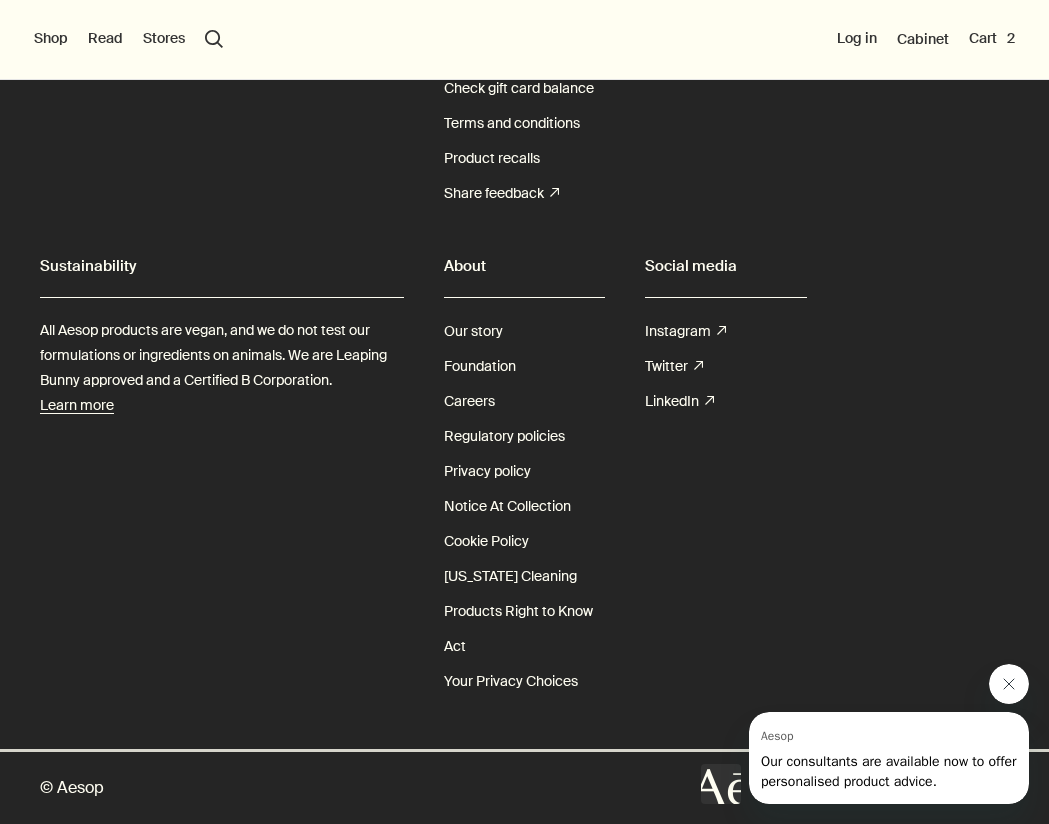 click at bounding box center [1009, 684] 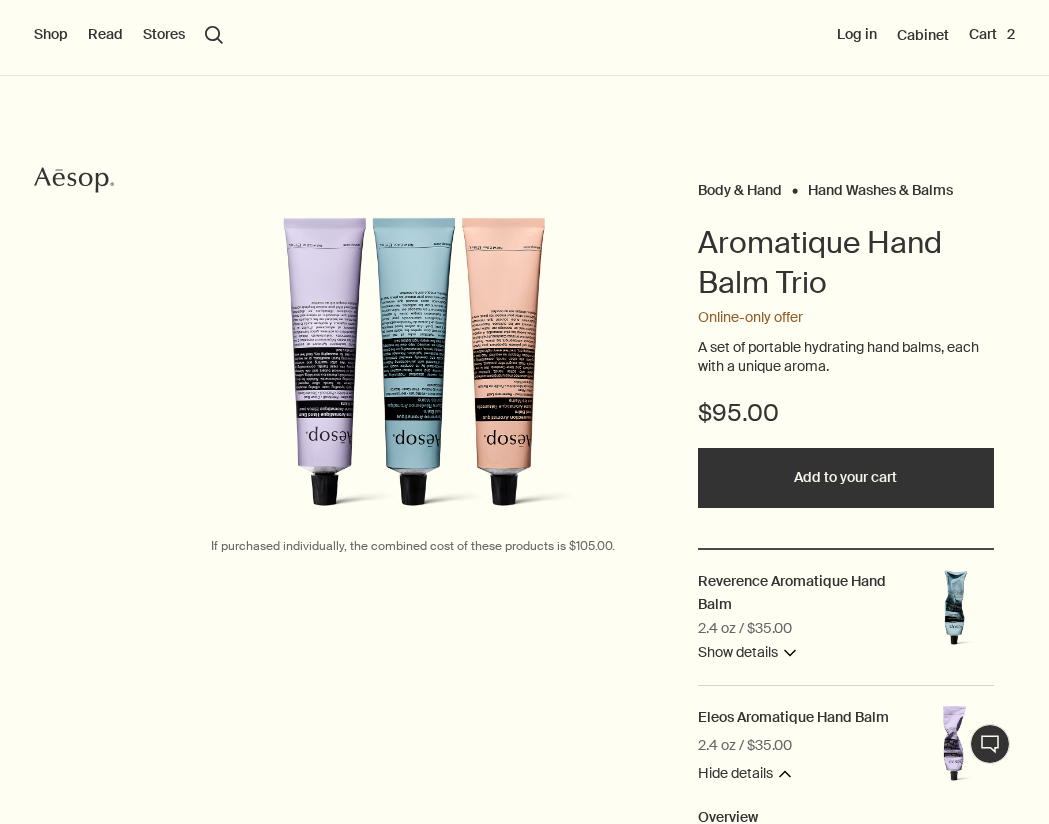 scroll, scrollTop: 0, scrollLeft: 0, axis: both 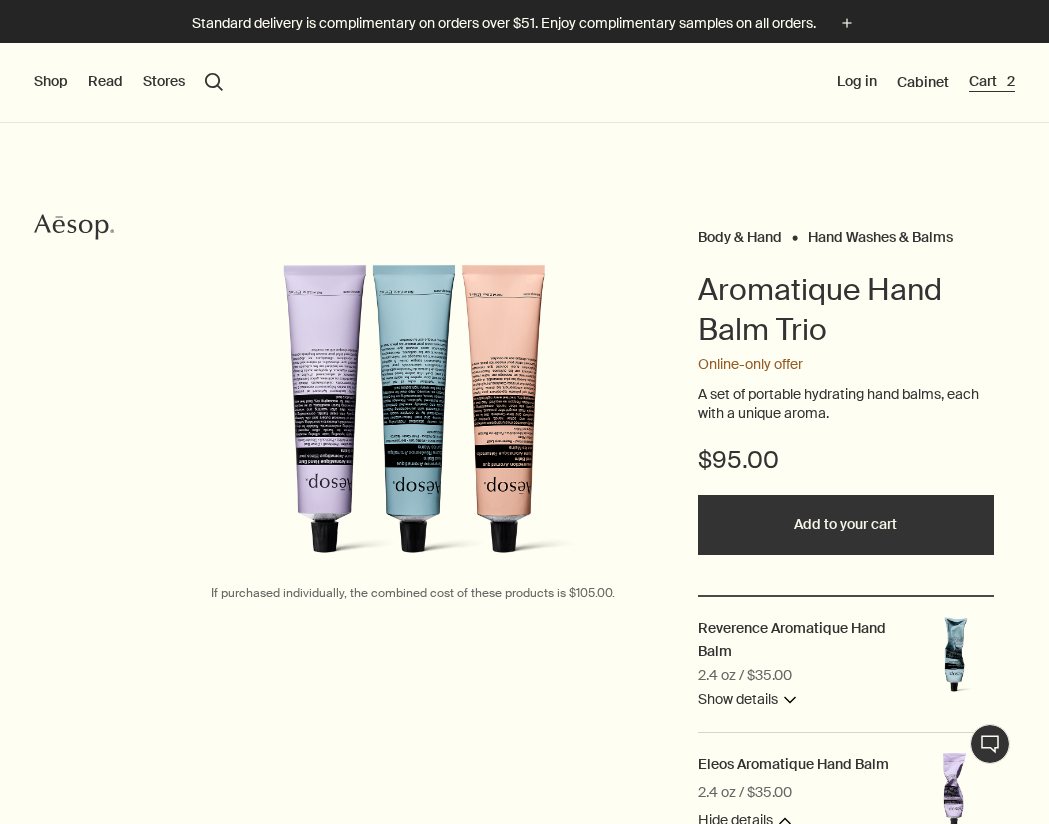 click on "Cart 2" at bounding box center (992, 82) 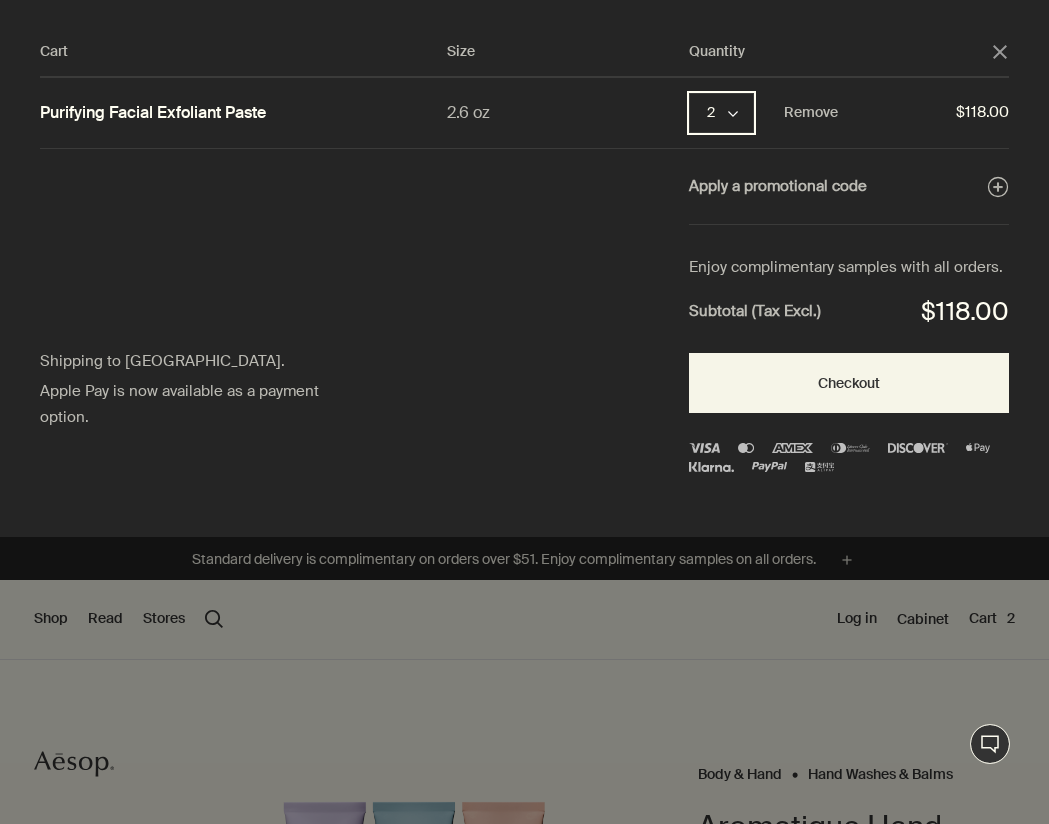 click on "2 chevron" at bounding box center [721, 113] 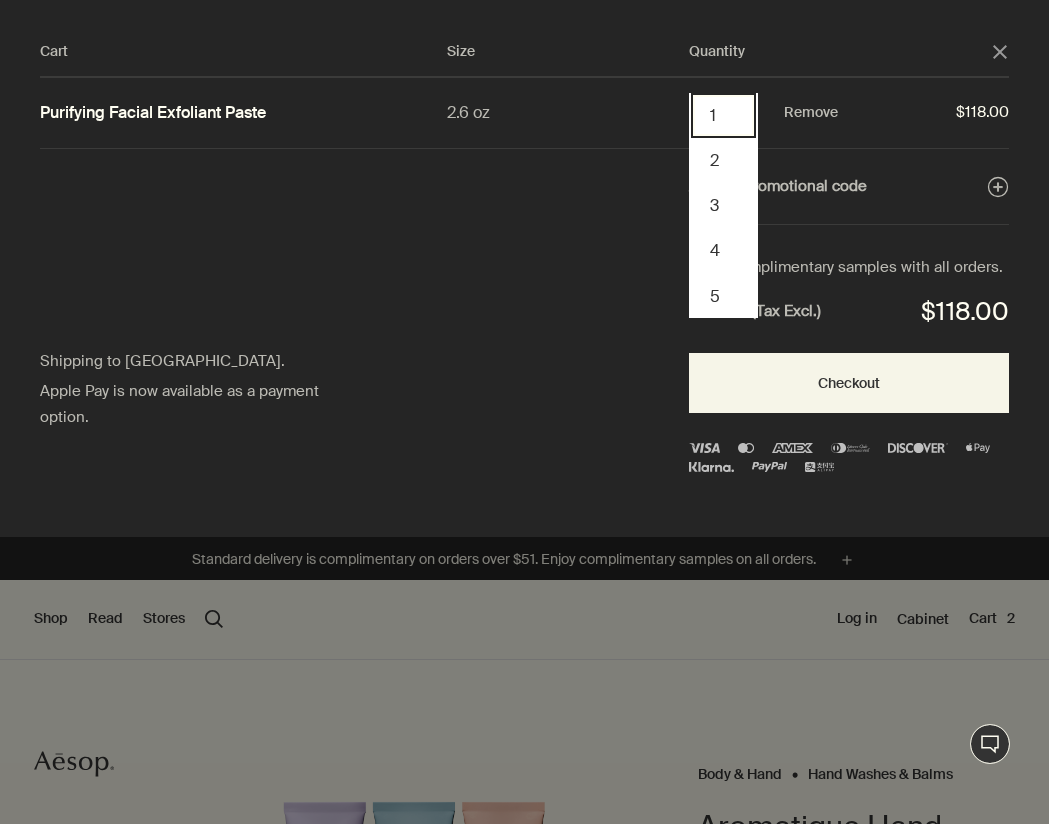 click on "1" at bounding box center [723, 115] 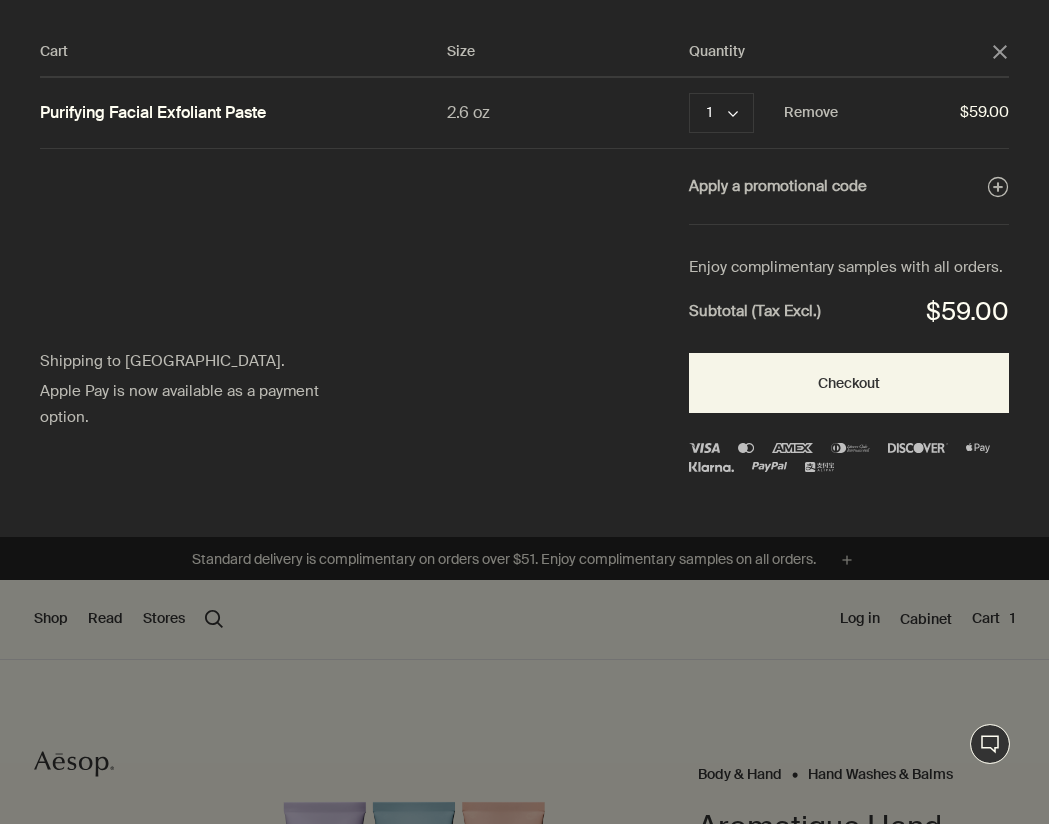 click on "close" 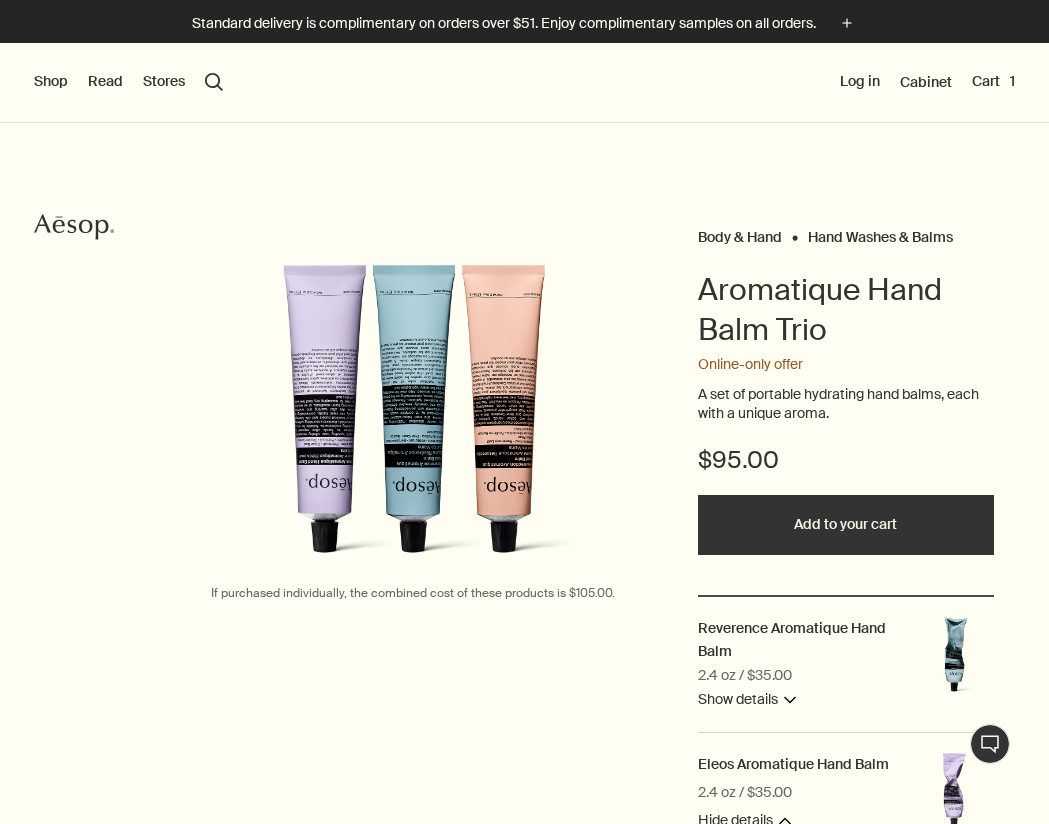 click on "Shop" at bounding box center [51, 82] 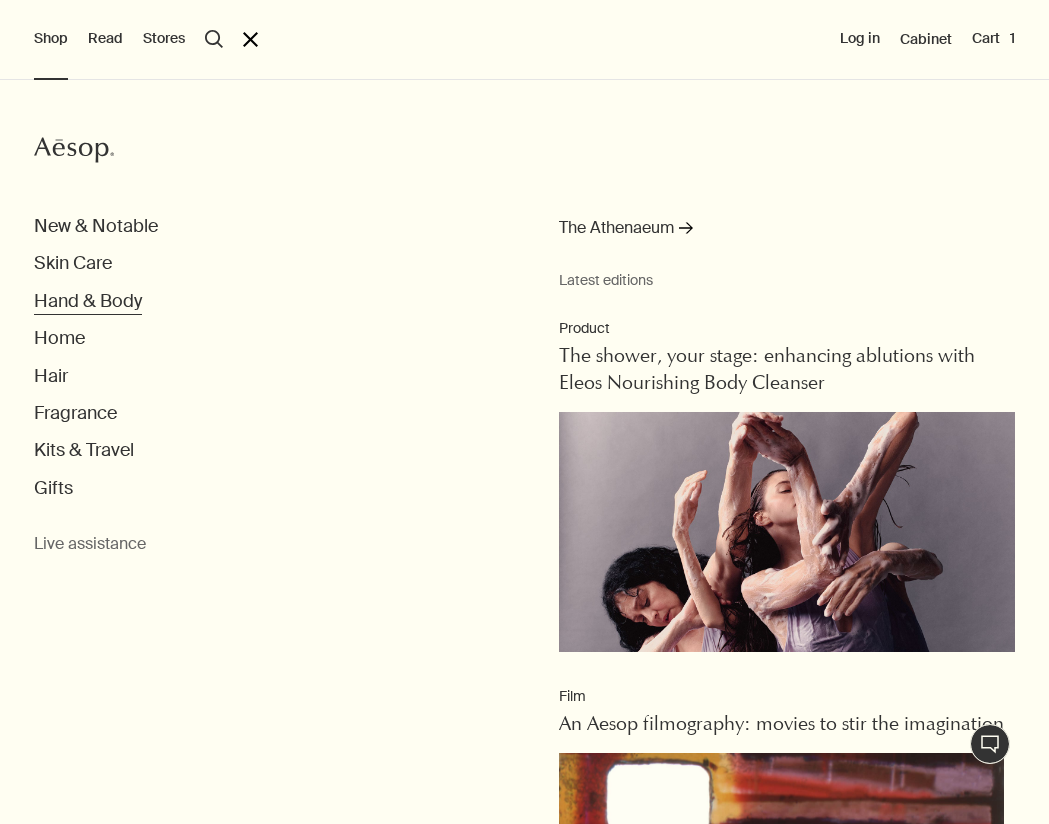 click on "Hand & Body" at bounding box center [88, 301] 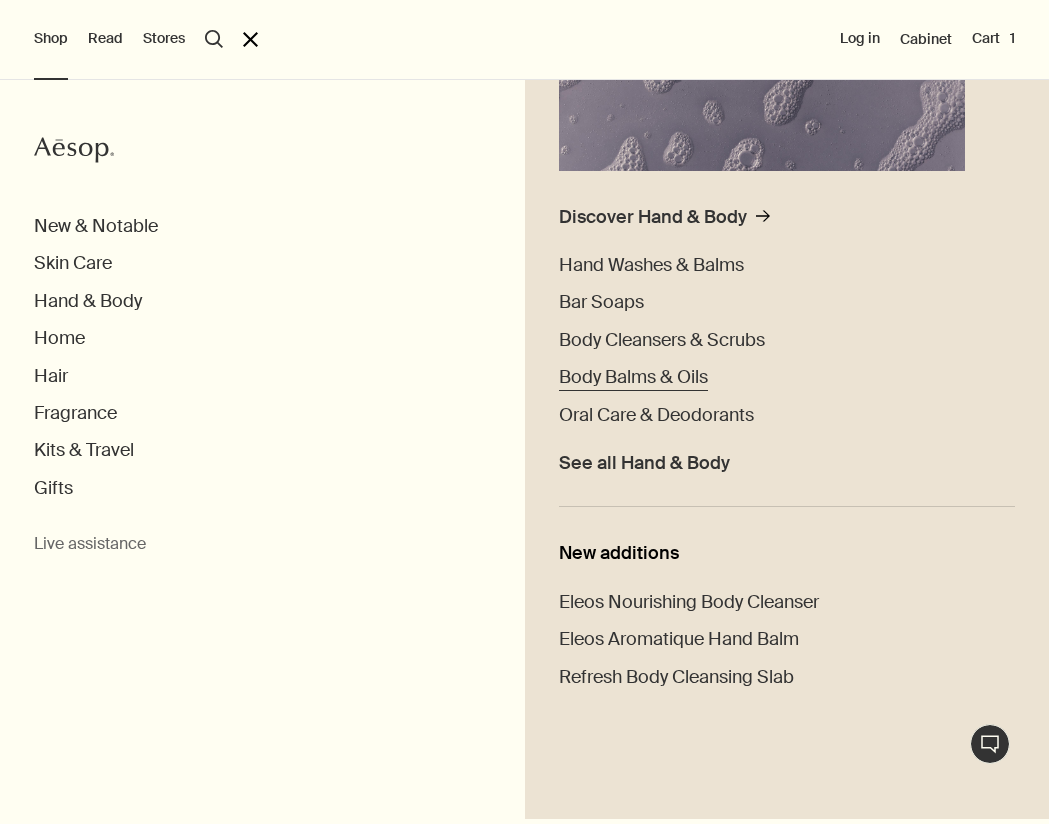 scroll, scrollTop: 371, scrollLeft: 0, axis: vertical 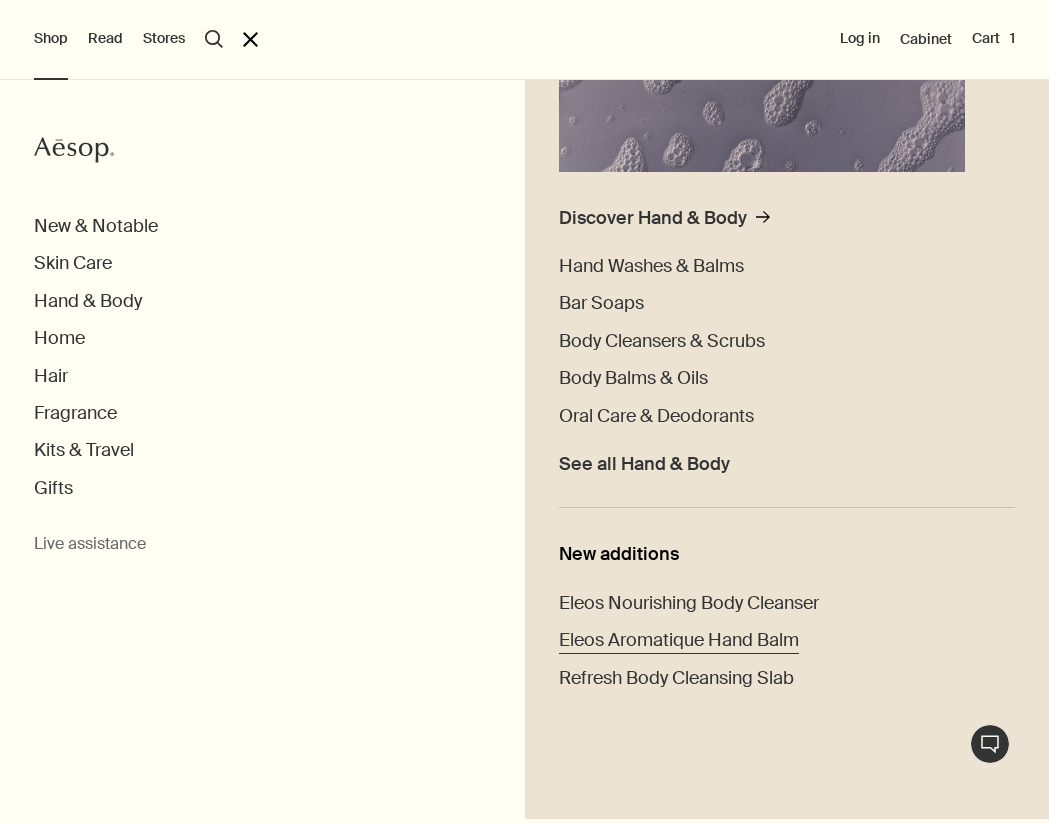 click on "Eleos Aromatique Hand Balm" at bounding box center [679, 640] 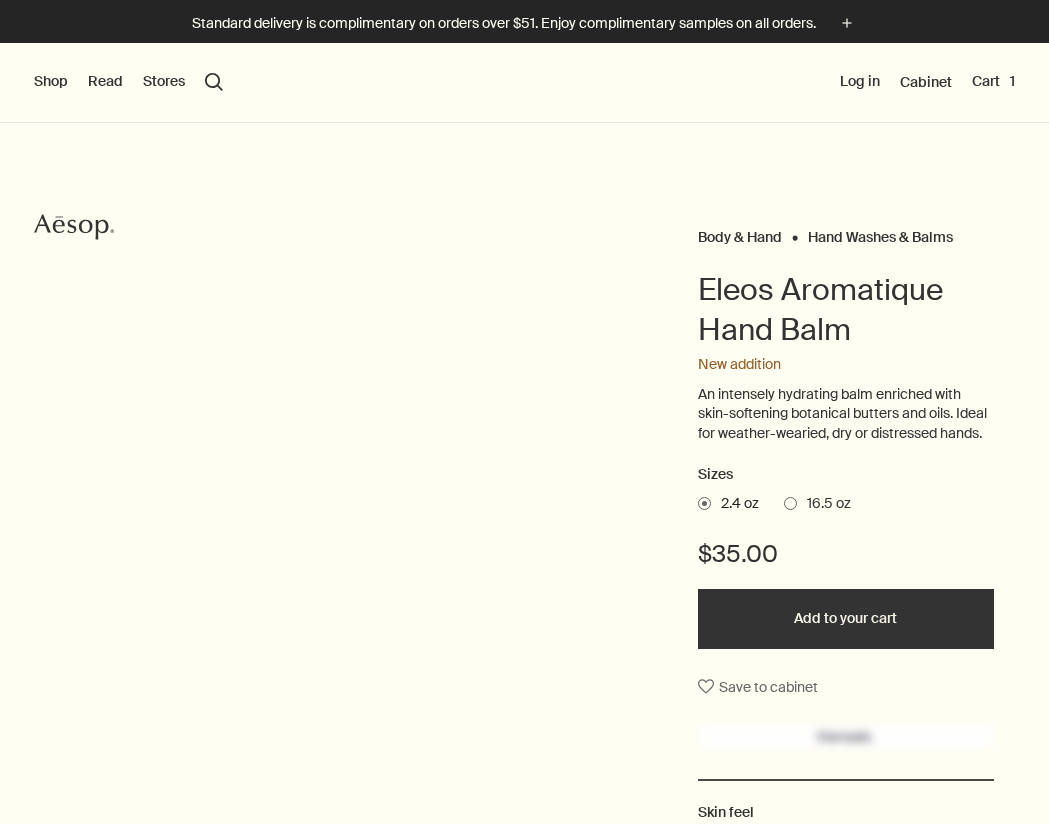scroll, scrollTop: 0, scrollLeft: 0, axis: both 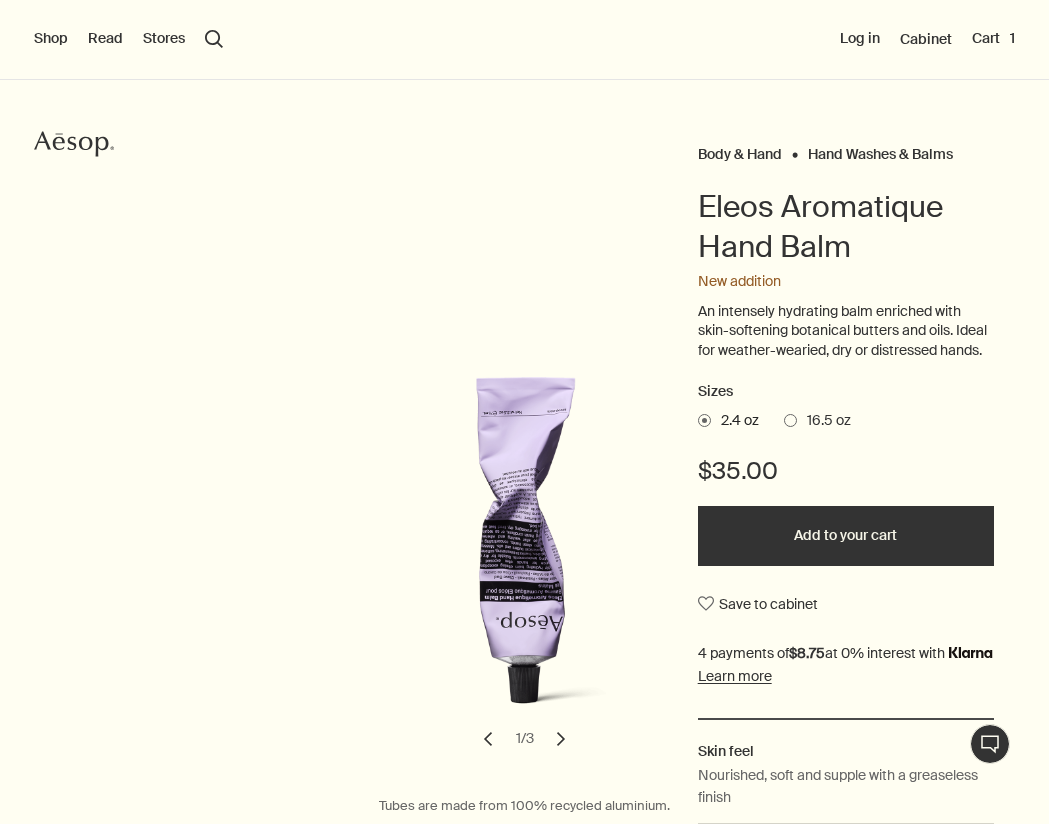 click on "chevron" at bounding box center (561, 739) 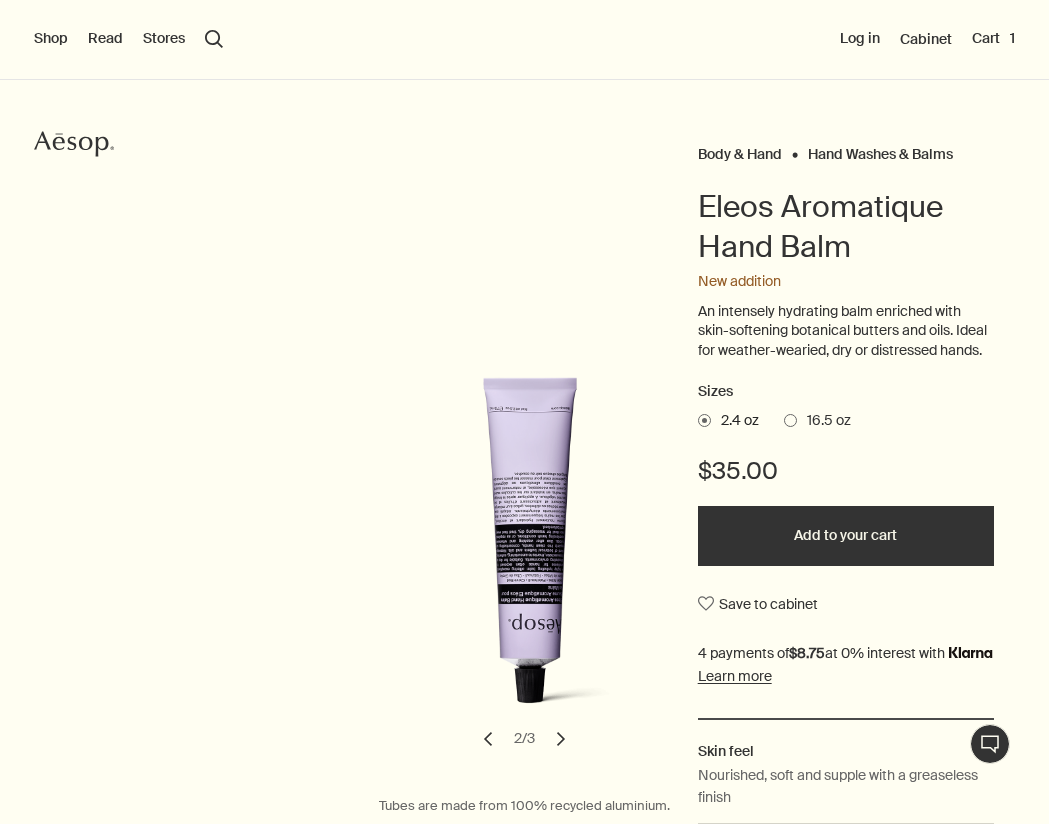click on "chevron" at bounding box center [561, 739] 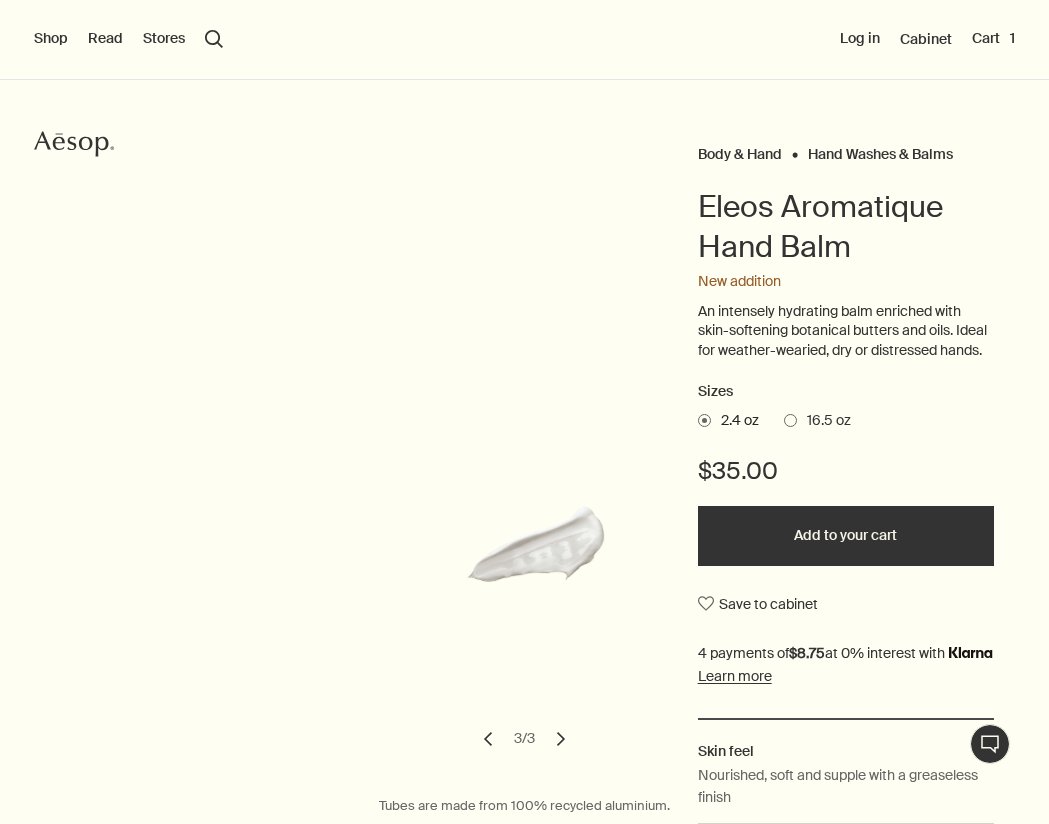 click on "chevron" at bounding box center (561, 739) 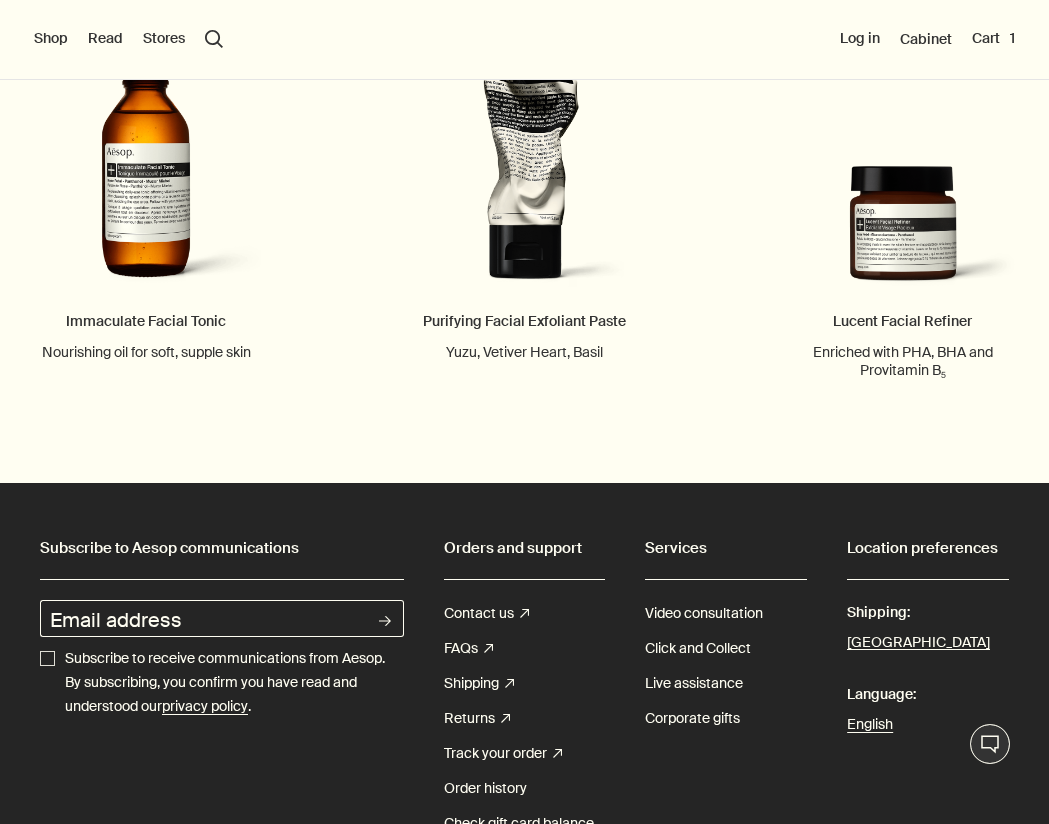 scroll, scrollTop: 3141, scrollLeft: 0, axis: vertical 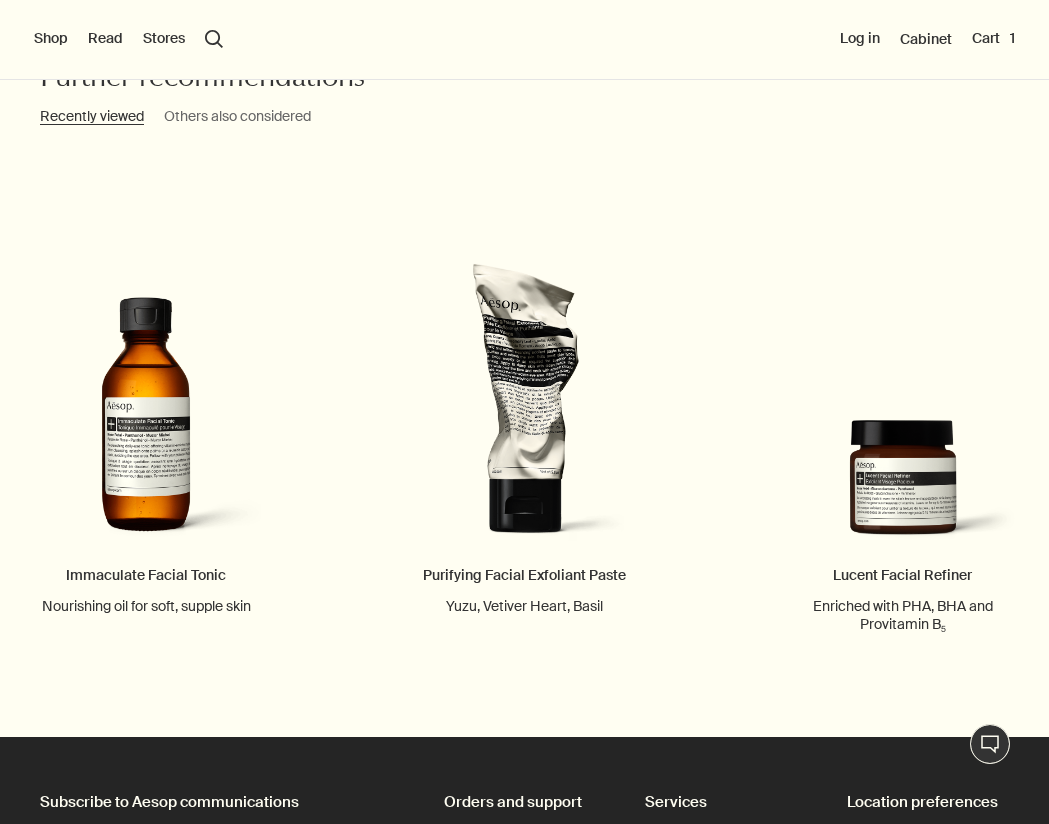 click on "Shop" at bounding box center [51, 39] 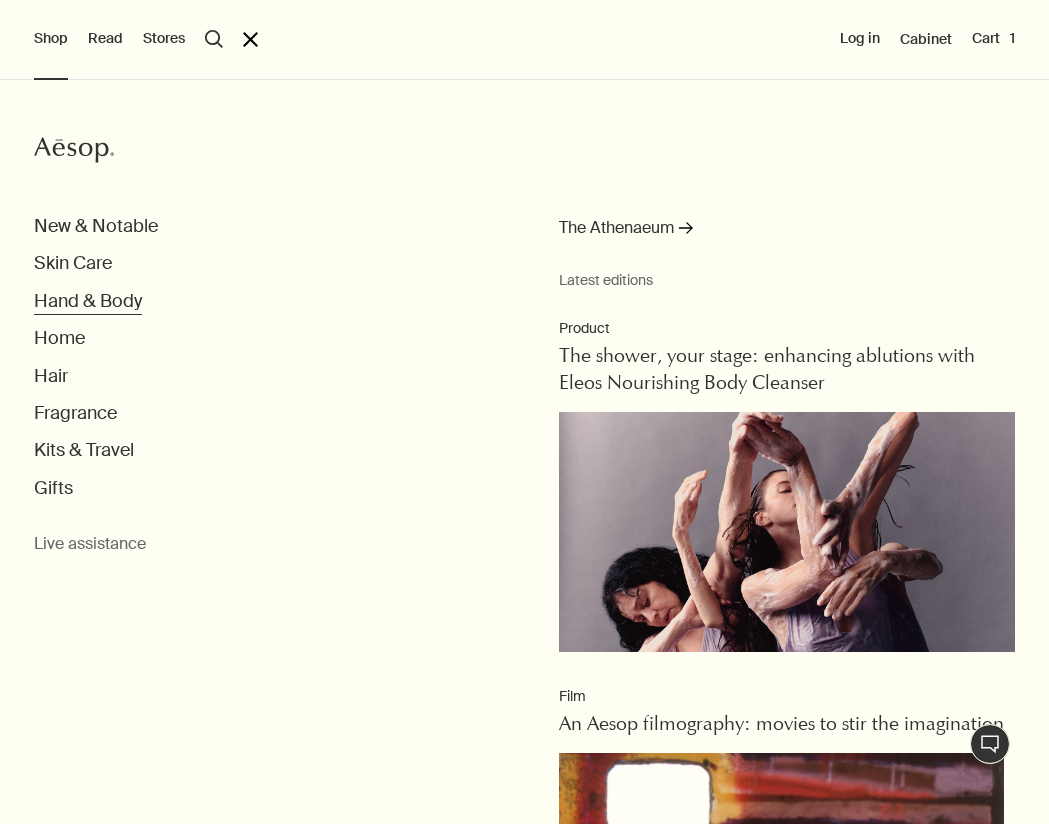 click on "Hand & Body" at bounding box center (88, 301) 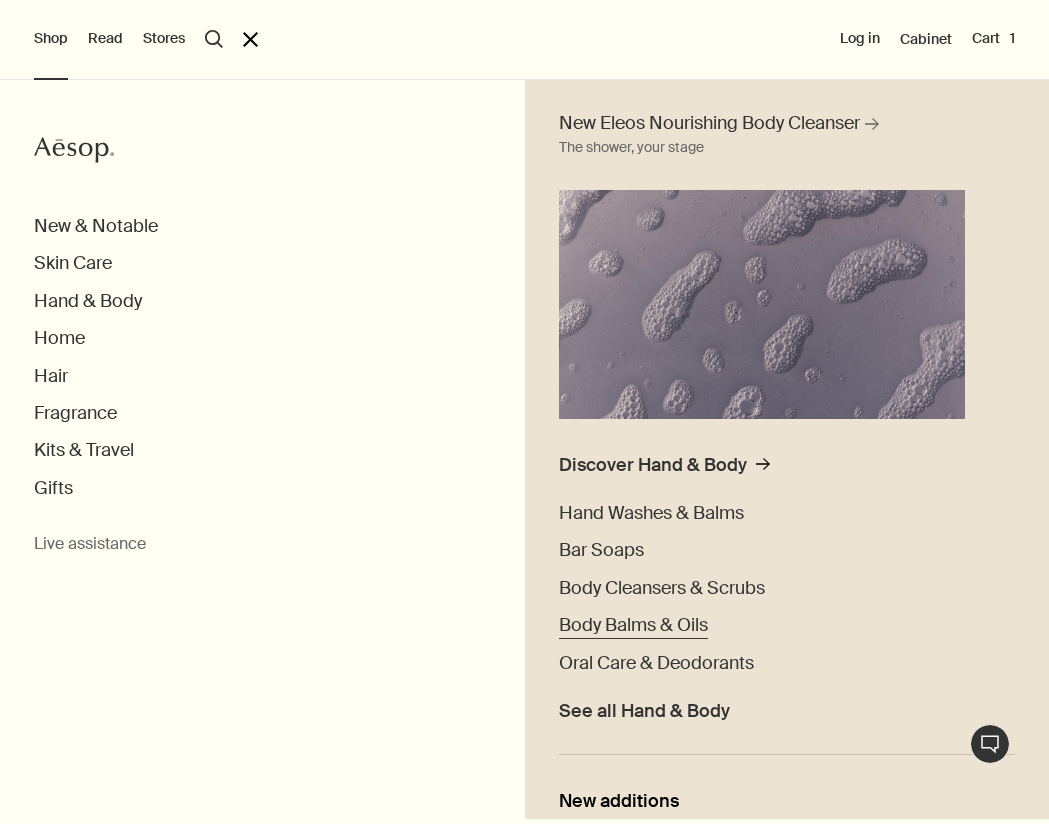 scroll, scrollTop: 129, scrollLeft: 0, axis: vertical 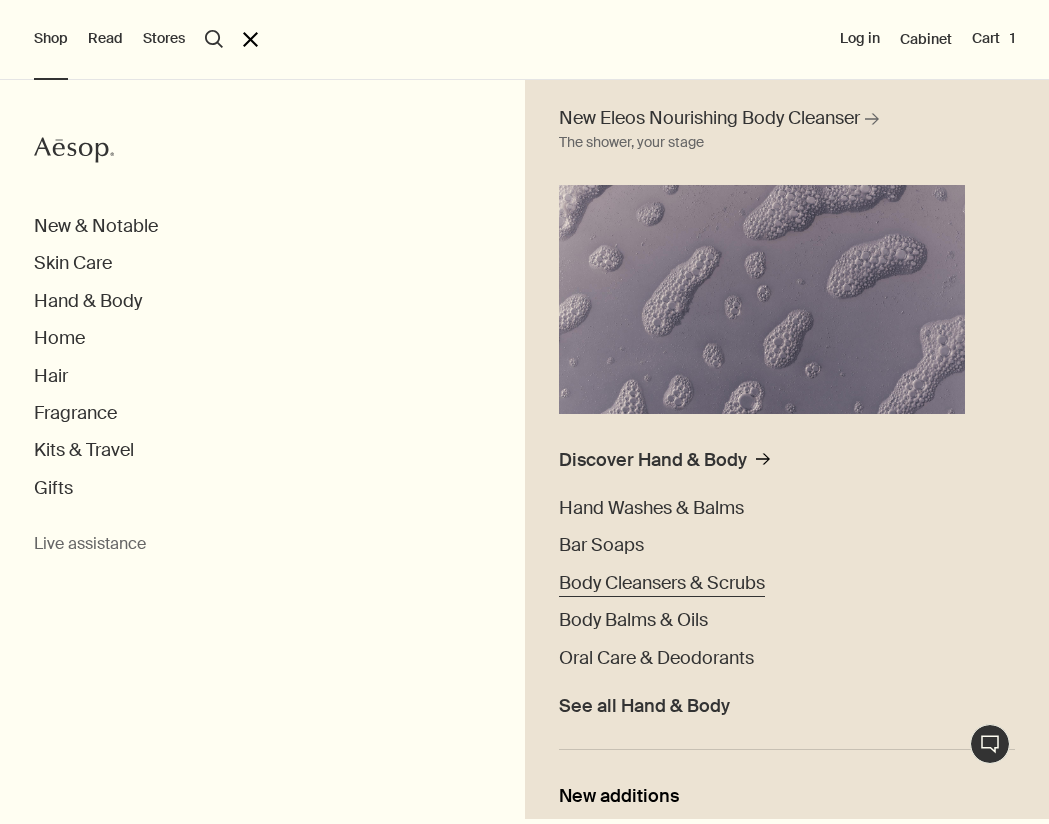 click on "Body Cleansers & Scrubs" at bounding box center (662, 583) 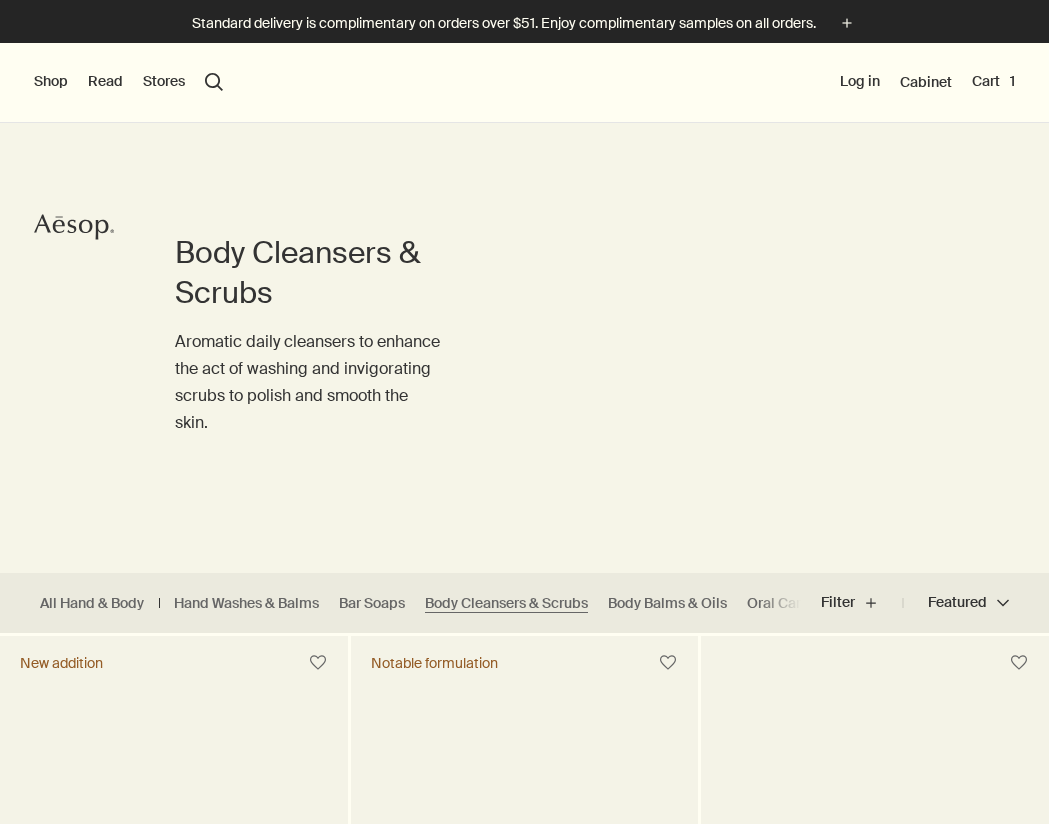 scroll, scrollTop: 0, scrollLeft: 0, axis: both 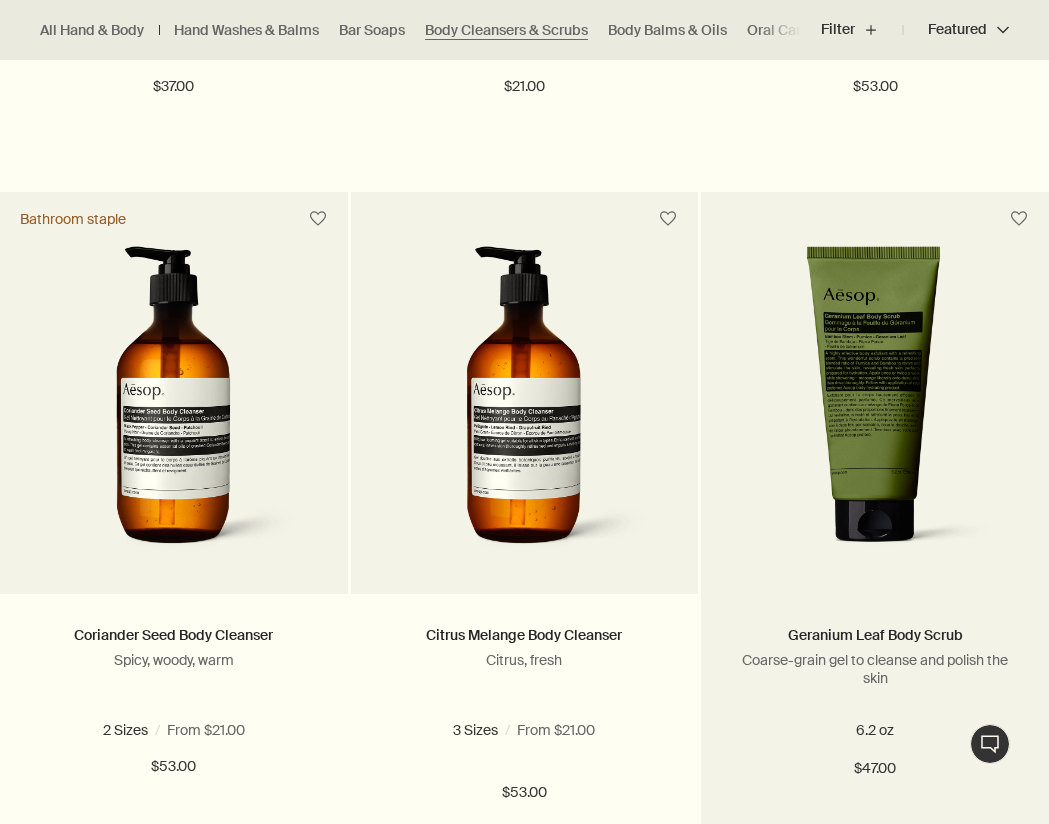 click at bounding box center (875, 405) 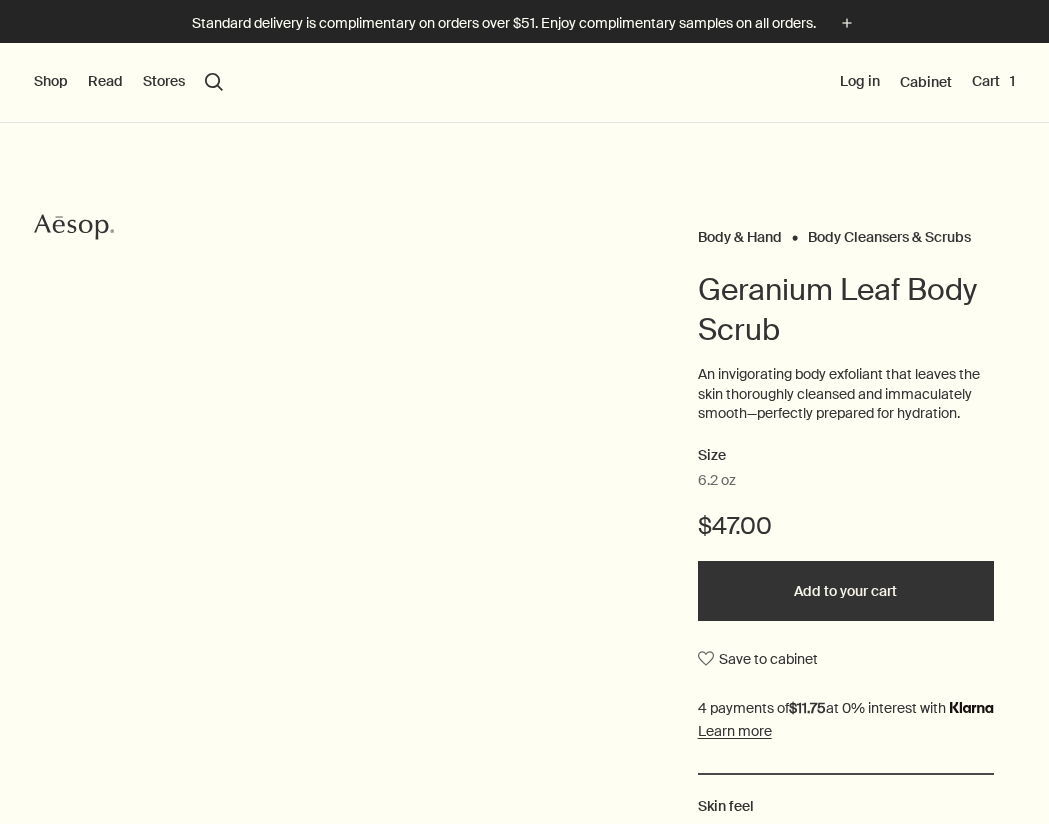 scroll, scrollTop: 0, scrollLeft: 0, axis: both 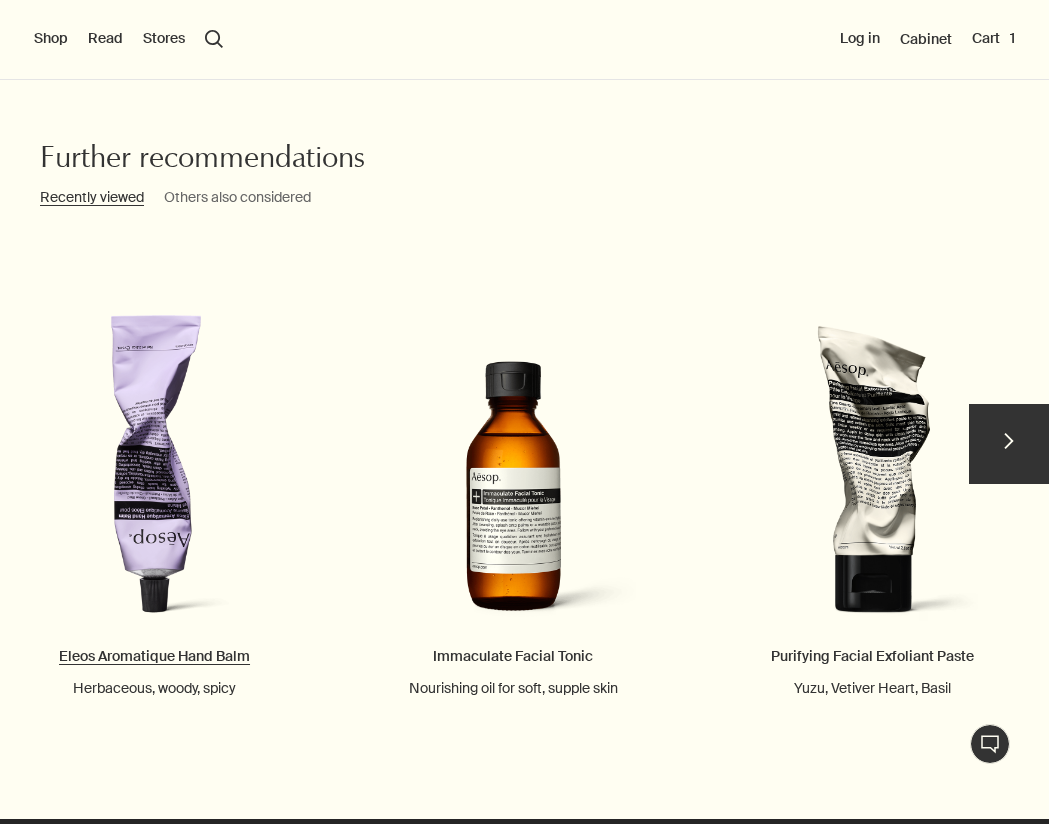 click on "Eleos Aromatique Hand Balm
Herbaceous, woody, spicy" at bounding box center (154, 466) 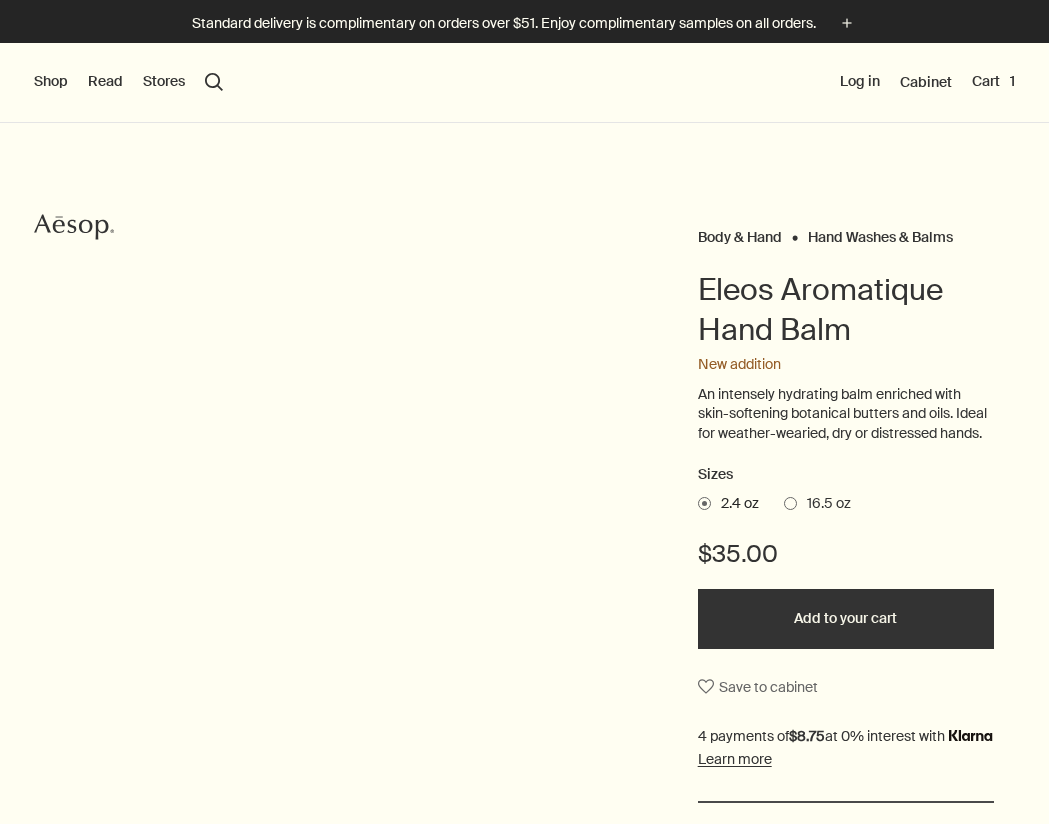 scroll, scrollTop: 0, scrollLeft: 0, axis: both 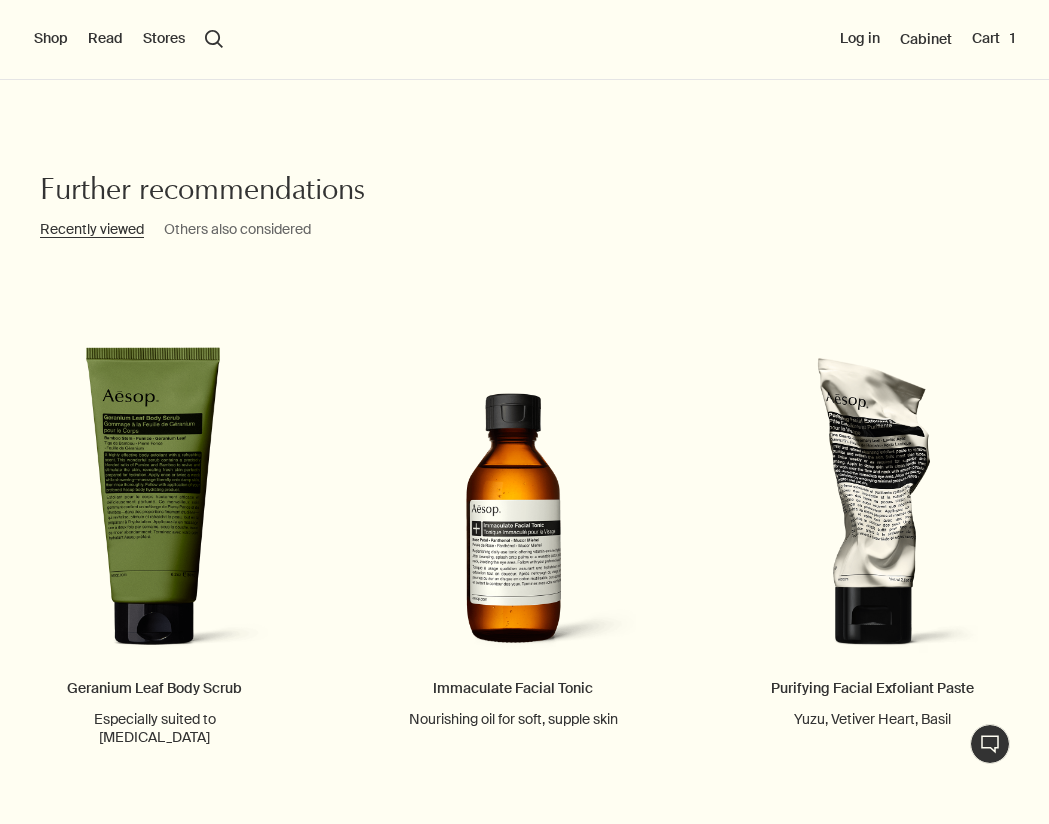 click on "Further recommendations
Recently viewed
Others also considered
chevron
Geranium Leaf Body Scrub
Especially suited to dry skin
Immaculate Facial Tonic
Nourishing oil for soft, supple skin" at bounding box center [524, 469] 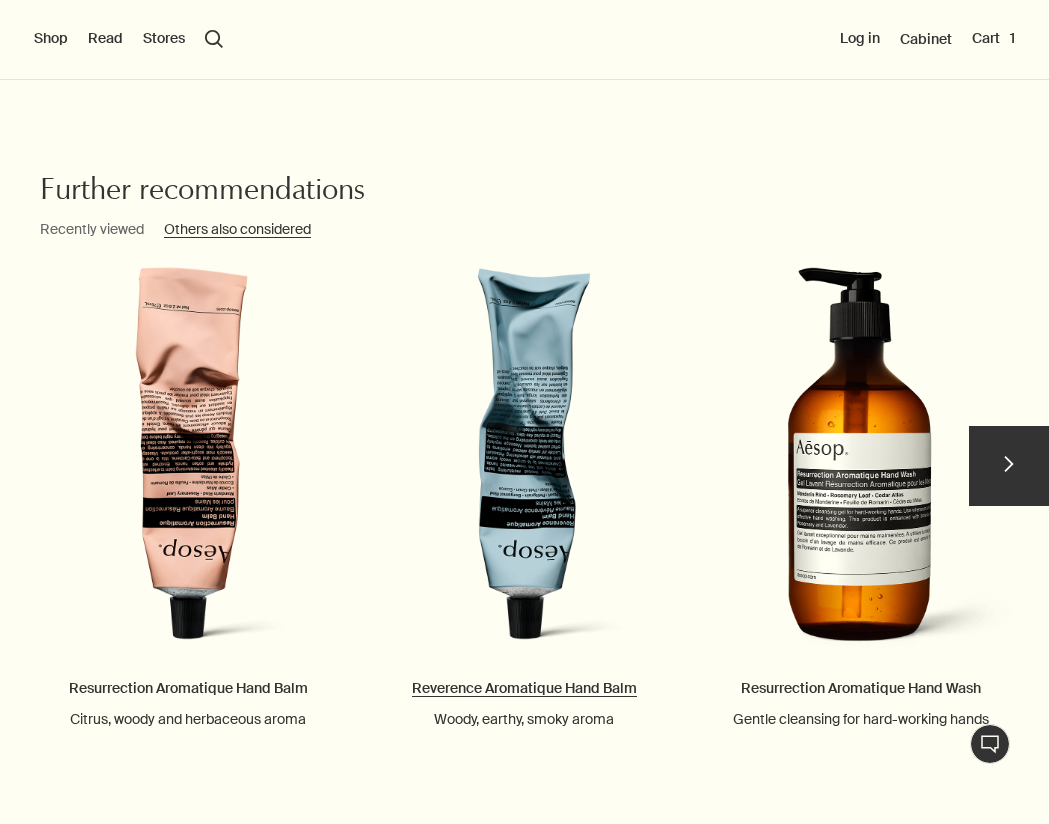 click on "Reverence Aromatique Hand Balm
Woody, earthy, smoky aroma" at bounding box center (524, 498) 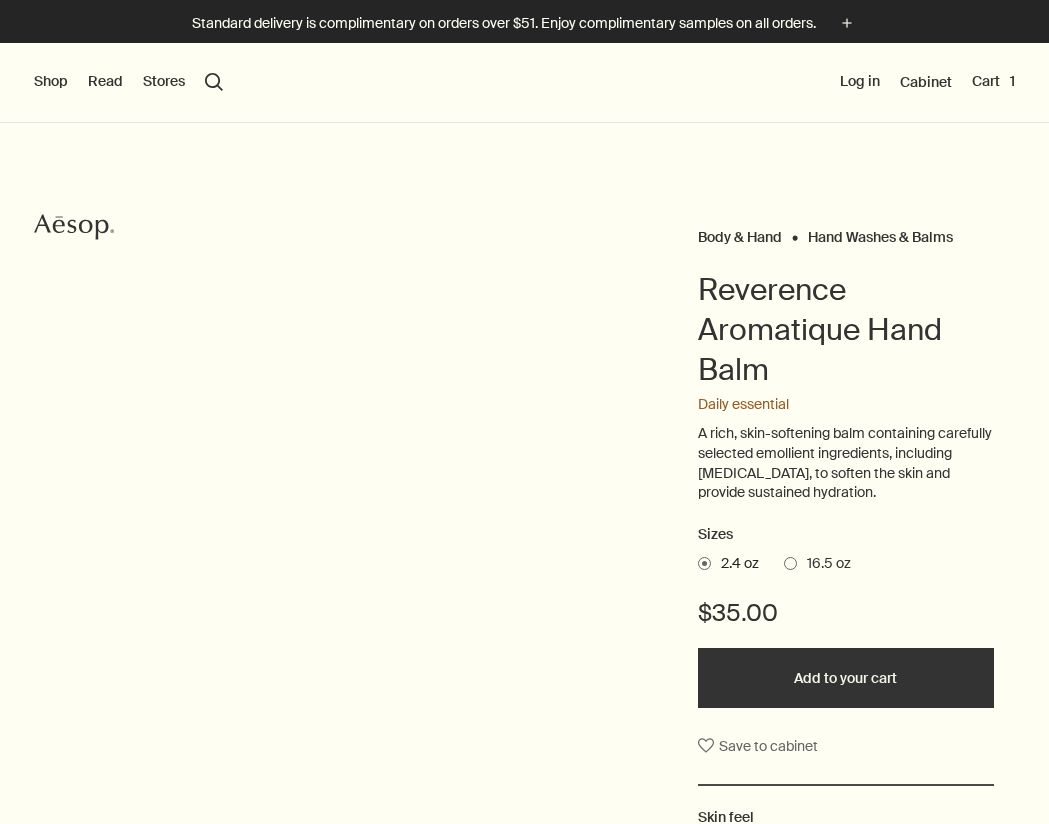 scroll, scrollTop: 0, scrollLeft: 0, axis: both 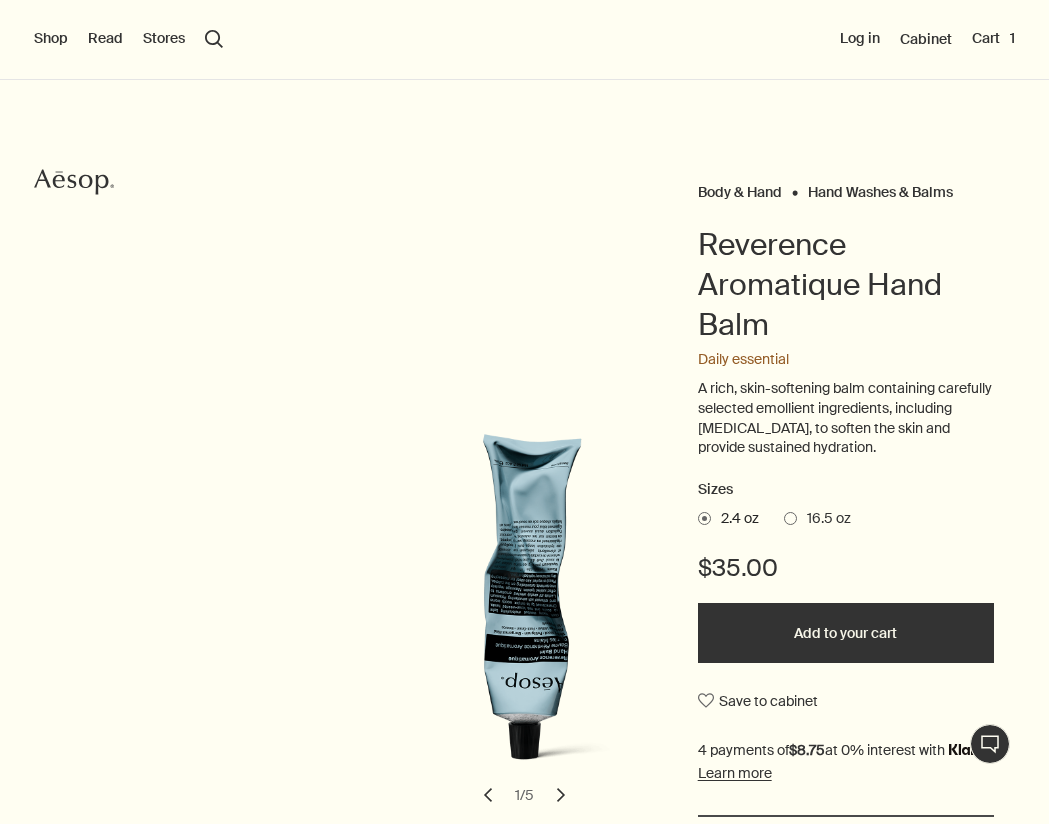 drag, startPoint x: 713, startPoint y: 393, endPoint x: 801, endPoint y: 461, distance: 111.21151 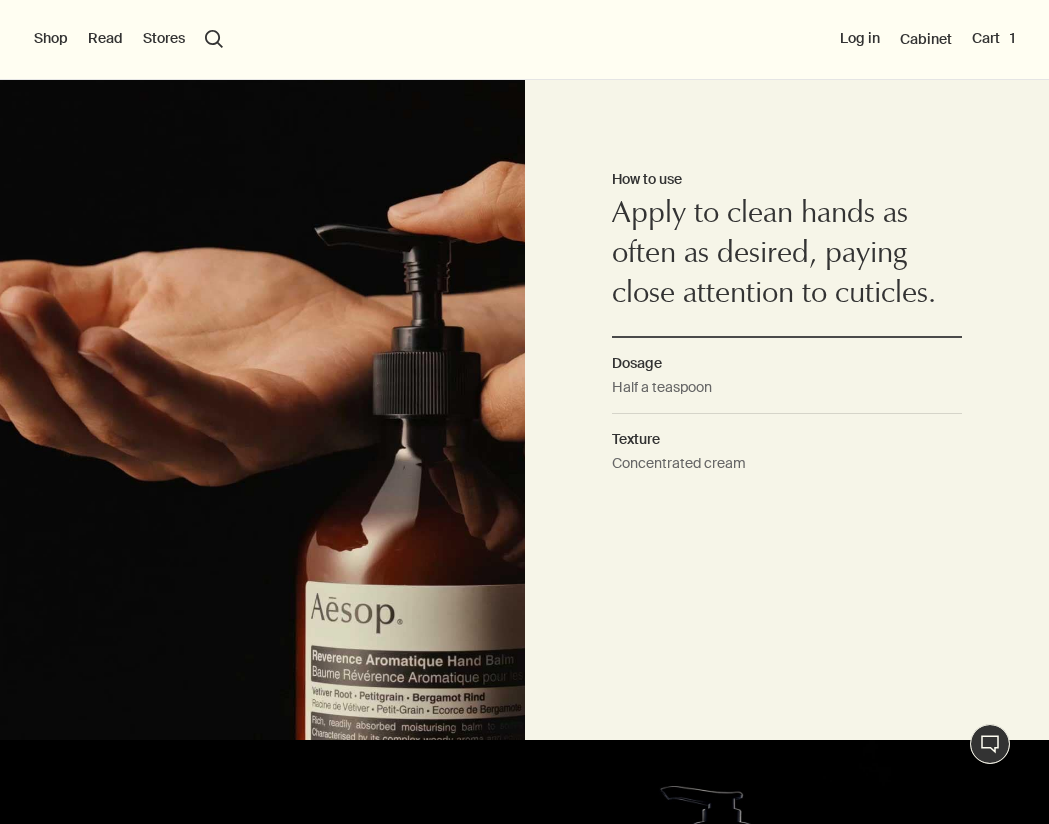 scroll, scrollTop: 1282, scrollLeft: 0, axis: vertical 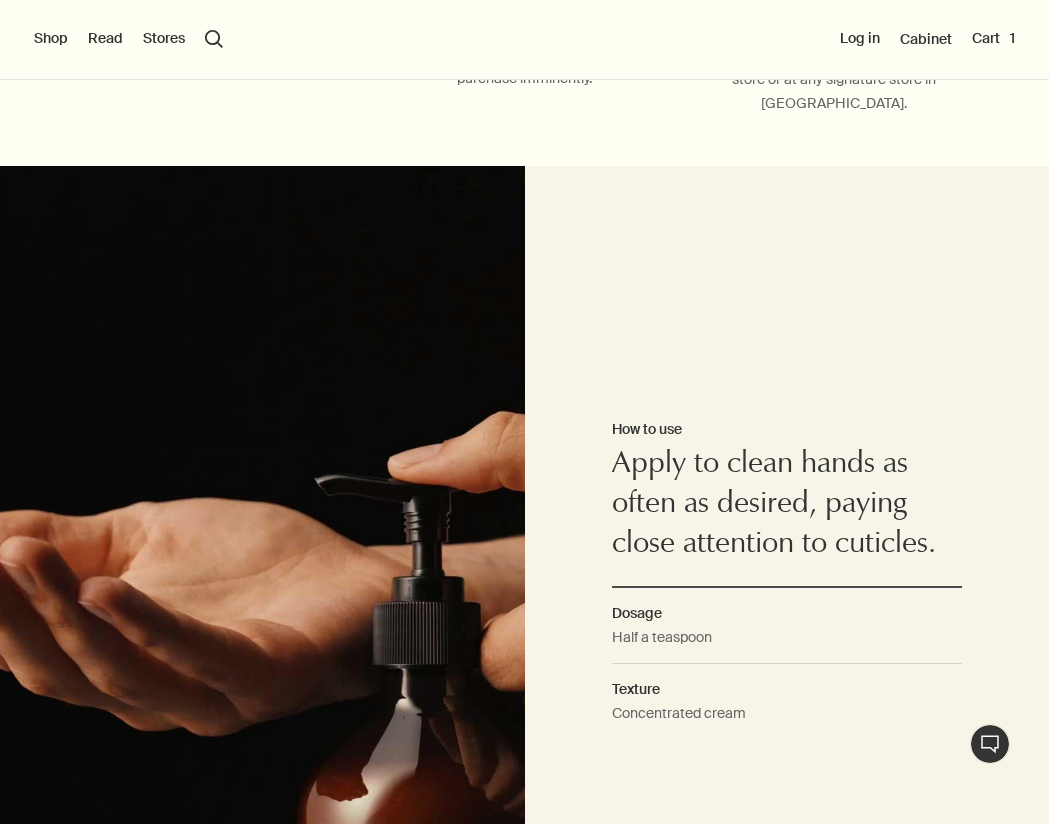 click on "Shop" at bounding box center (51, 39) 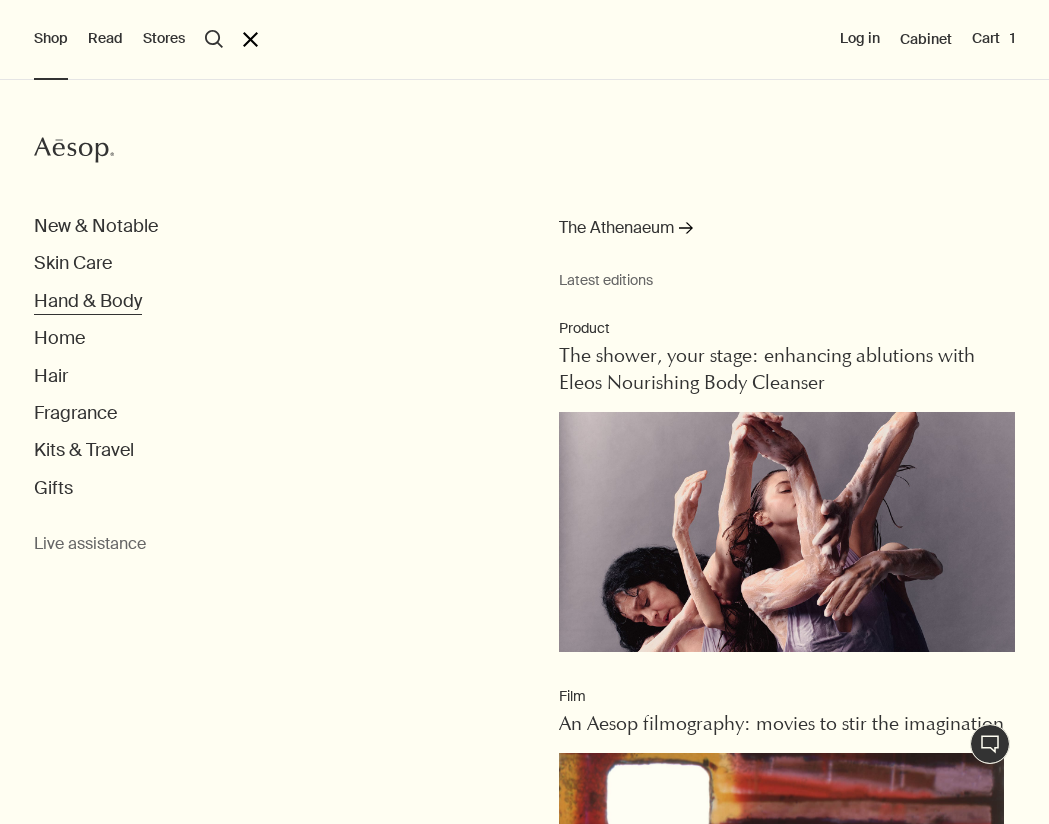 click on "Hand & Body" at bounding box center (88, 301) 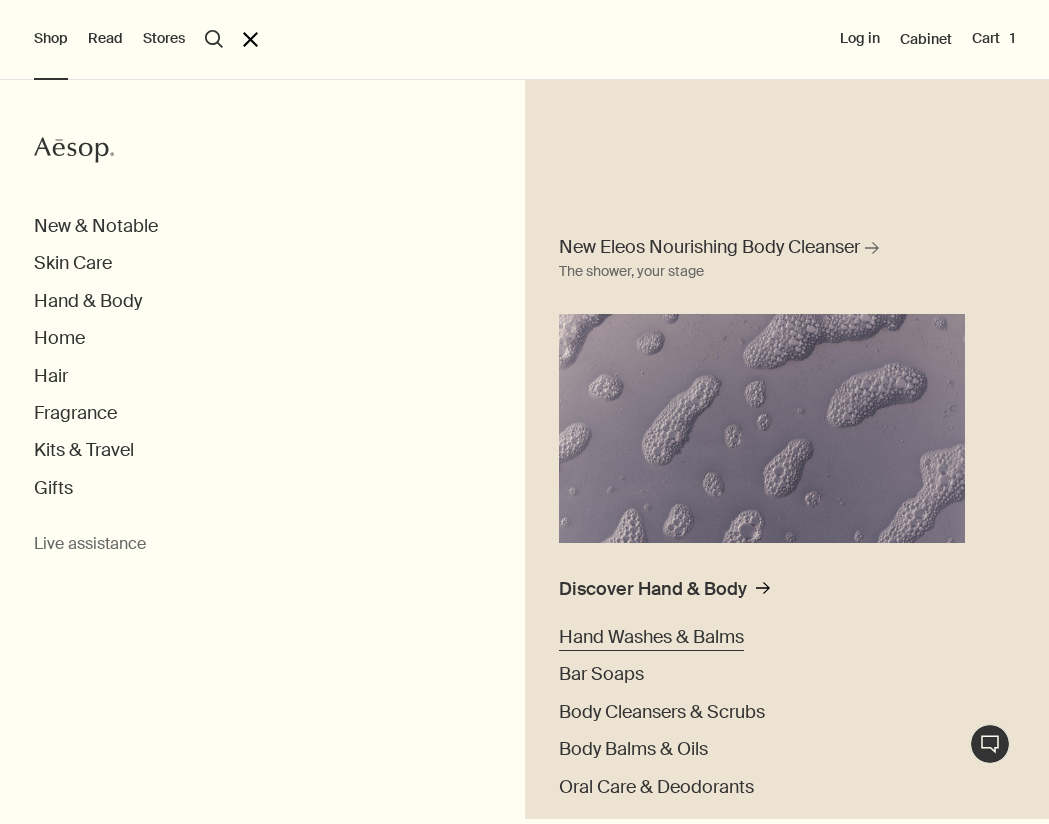 click on "Hand Washes & Balms" at bounding box center [651, 637] 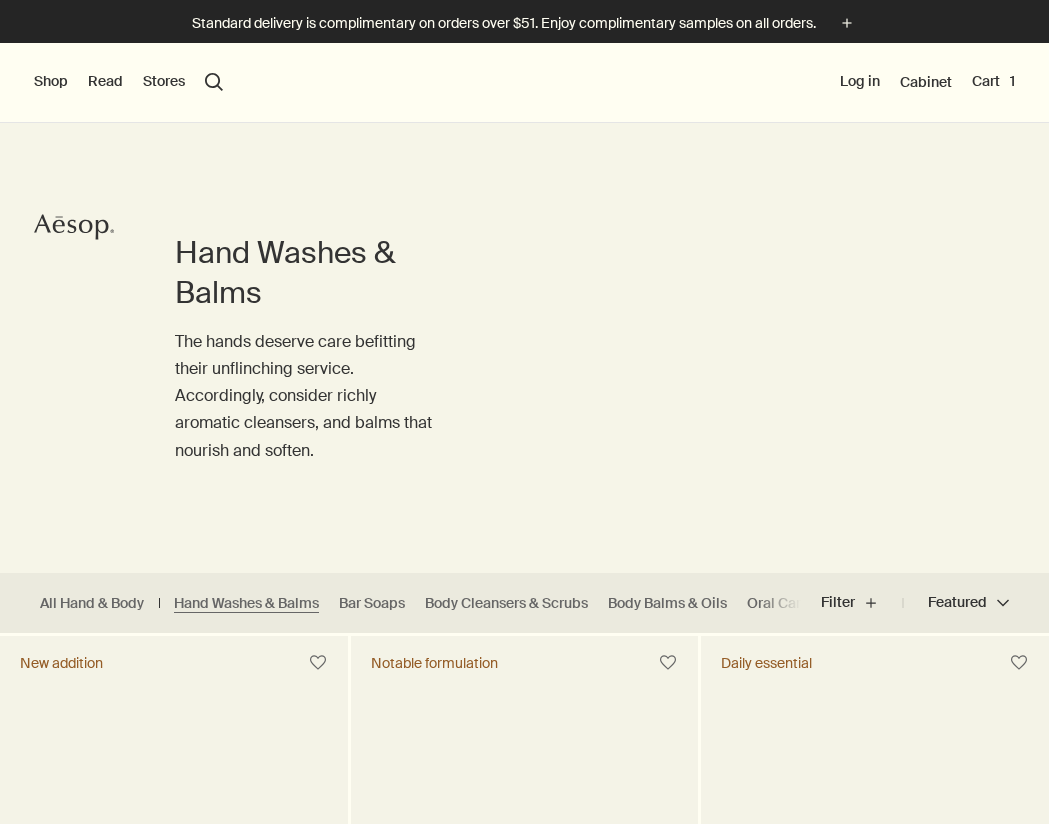 scroll, scrollTop: 113, scrollLeft: 0, axis: vertical 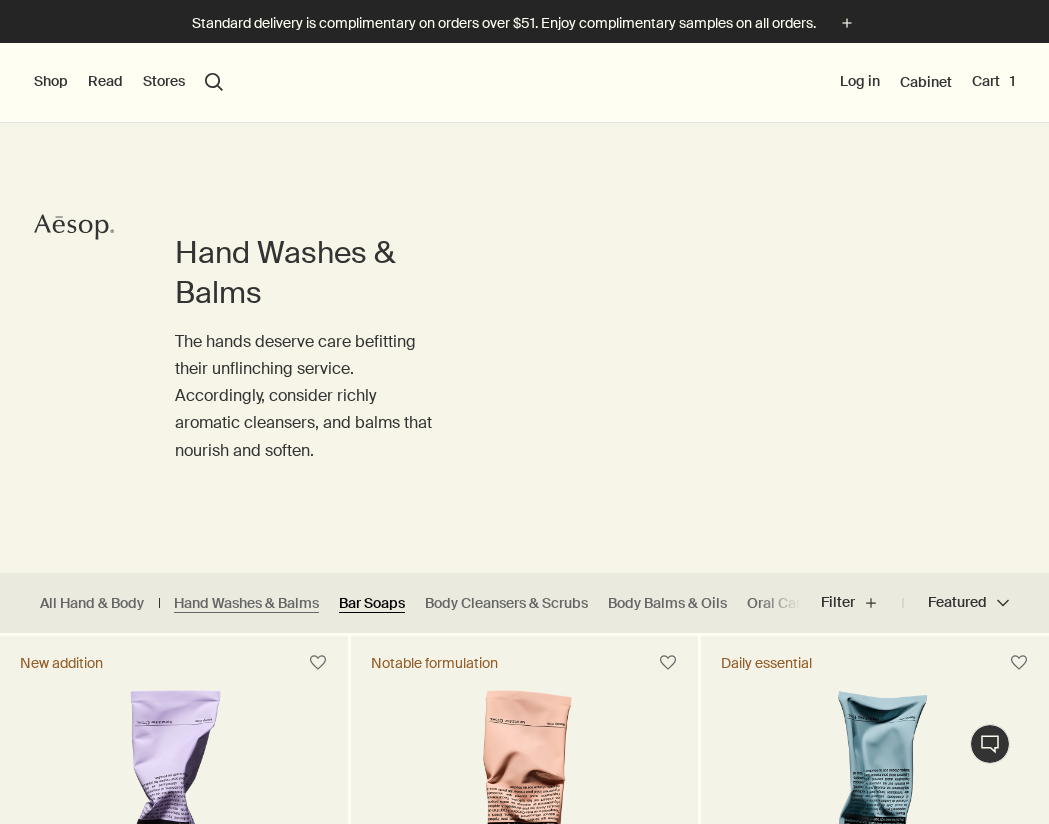 click on "Bar Soaps" at bounding box center [372, 603] 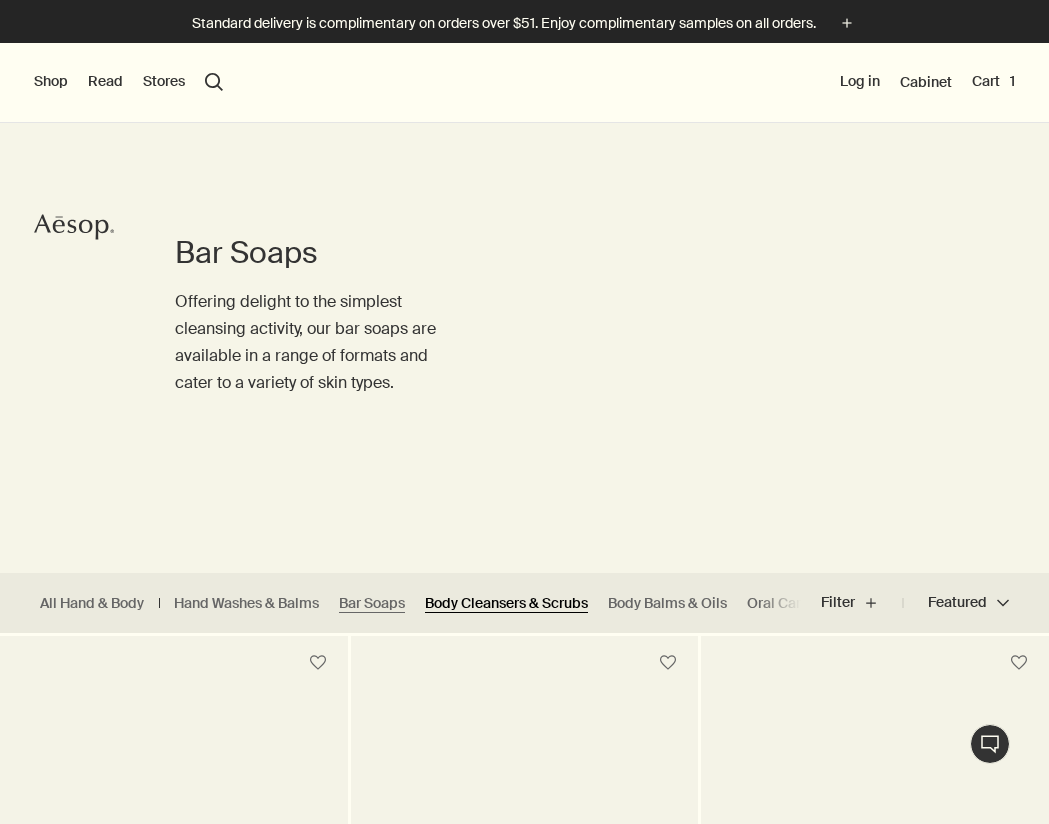 click on "Body Cleansers & Scrubs" at bounding box center [506, 603] 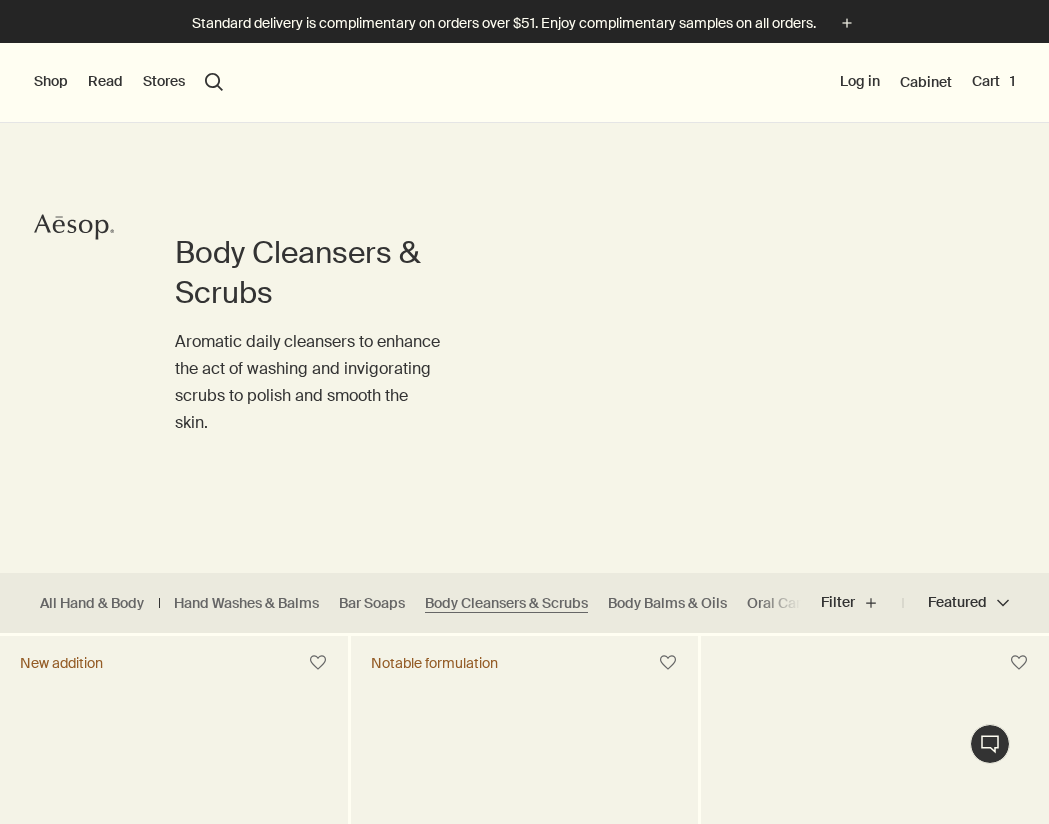 click on "All Hand & Body Hand Washes & Balms Bar Soaps Body Cleansers & Scrubs Body Balms & Oils Oral Care & Deodorants" at bounding box center (400, 603) 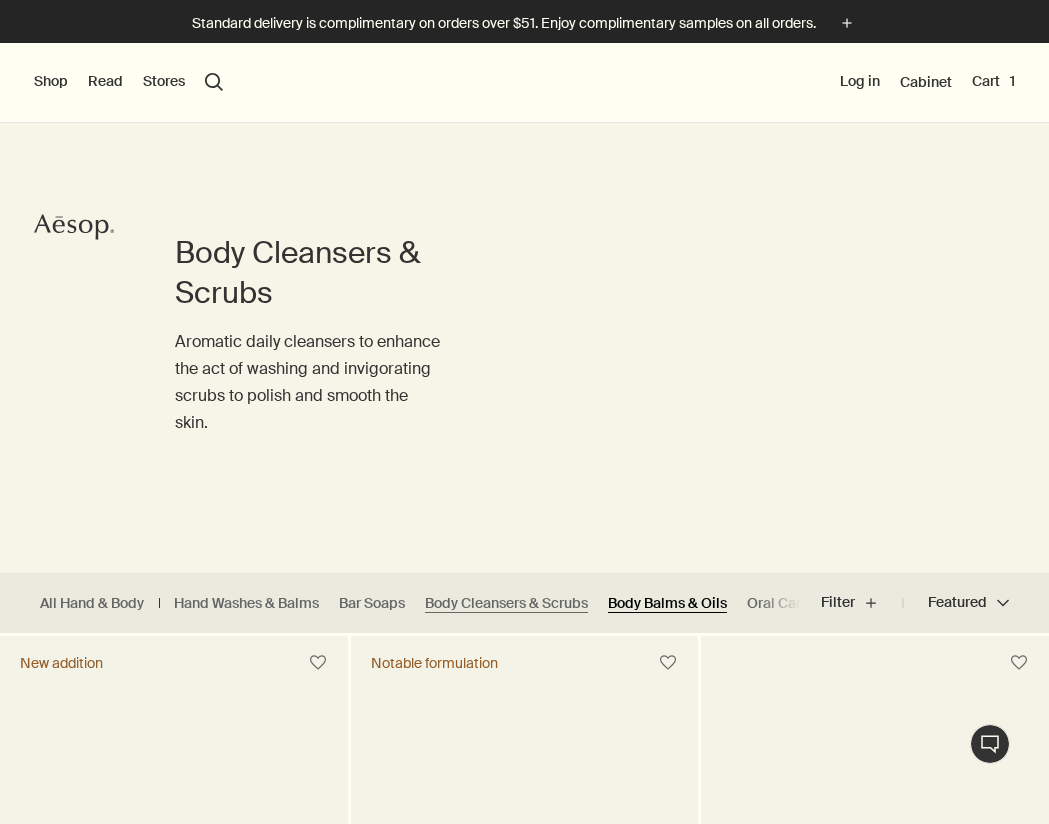 click on "Body Balms & Oils" at bounding box center [667, 603] 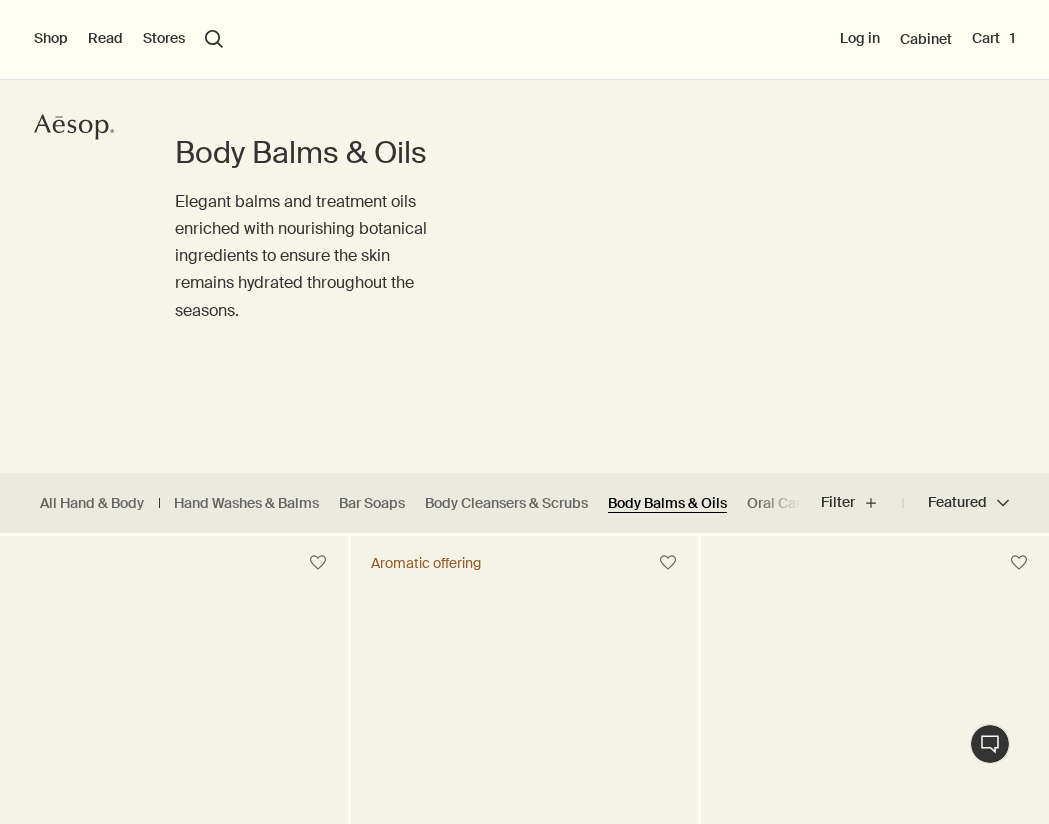 scroll, scrollTop: 0, scrollLeft: 0, axis: both 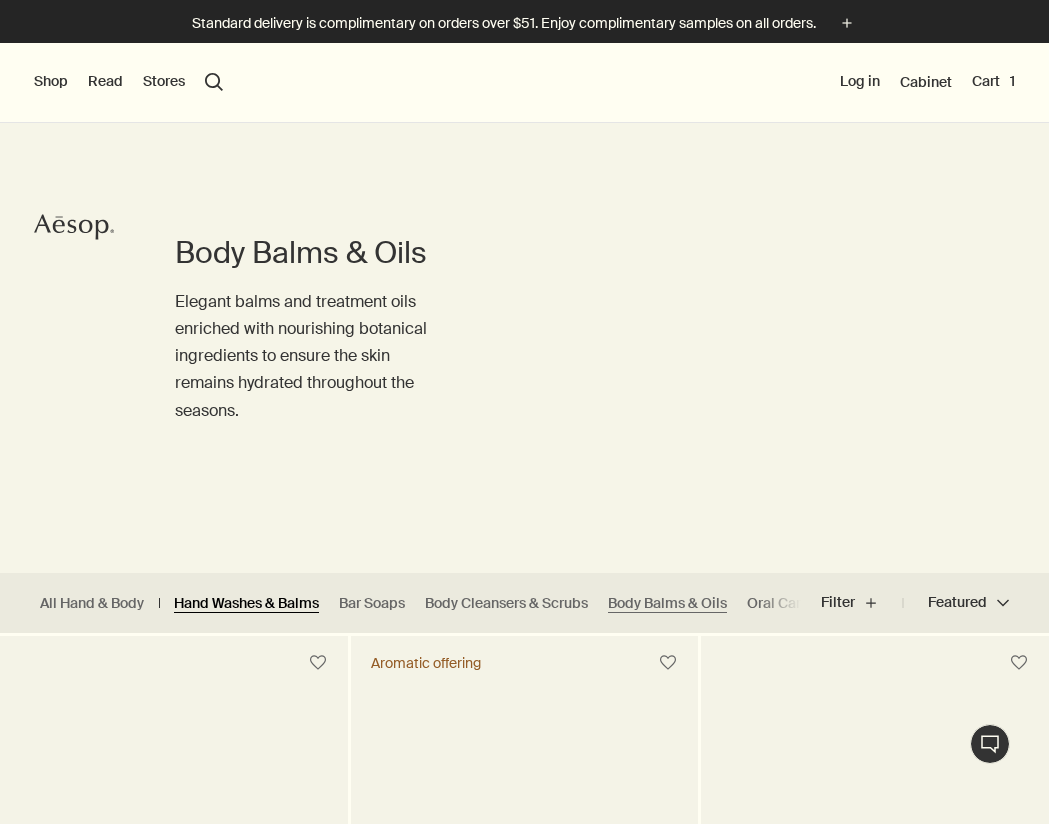 click on "Hand Washes & Balms" at bounding box center [246, 603] 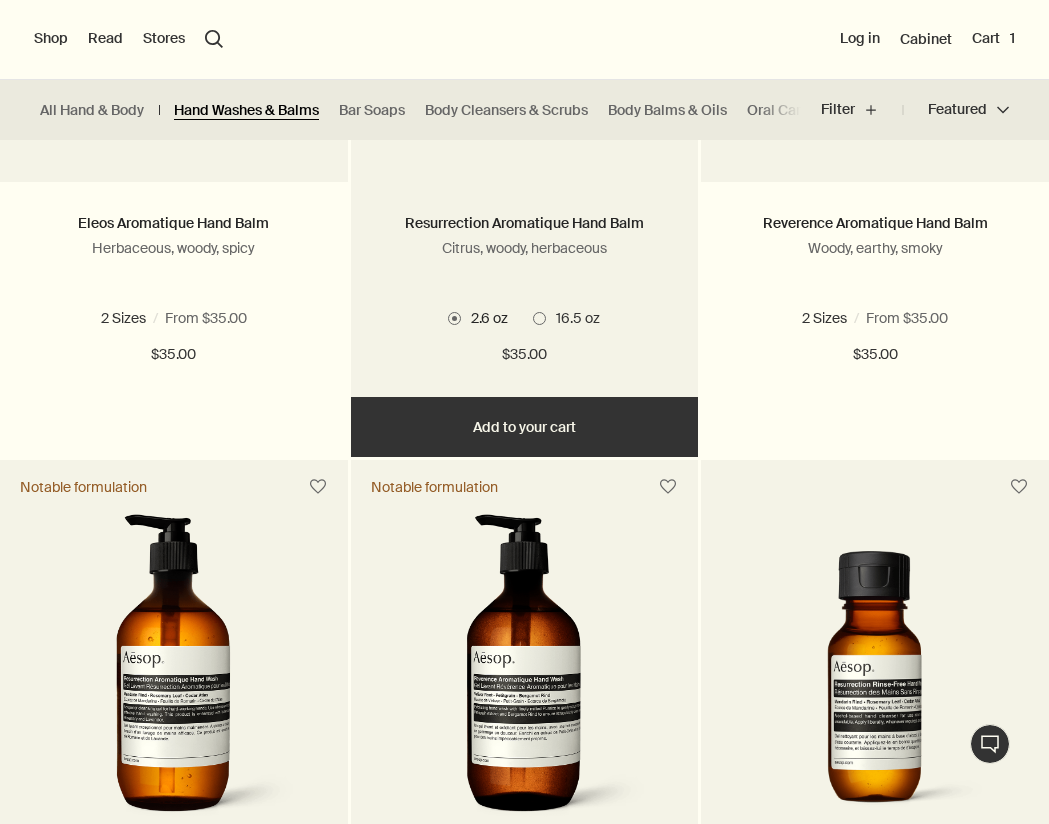 scroll, scrollTop: 855, scrollLeft: 0, axis: vertical 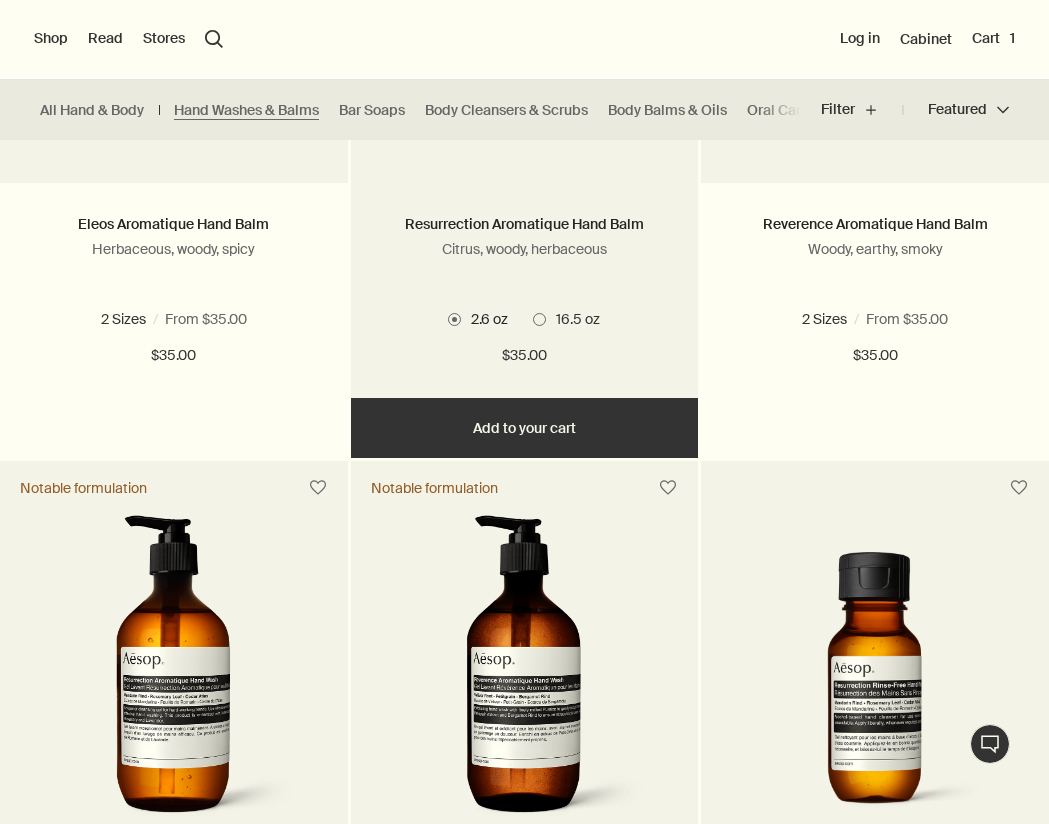 click on "Add Add to your cart" at bounding box center [525, 428] 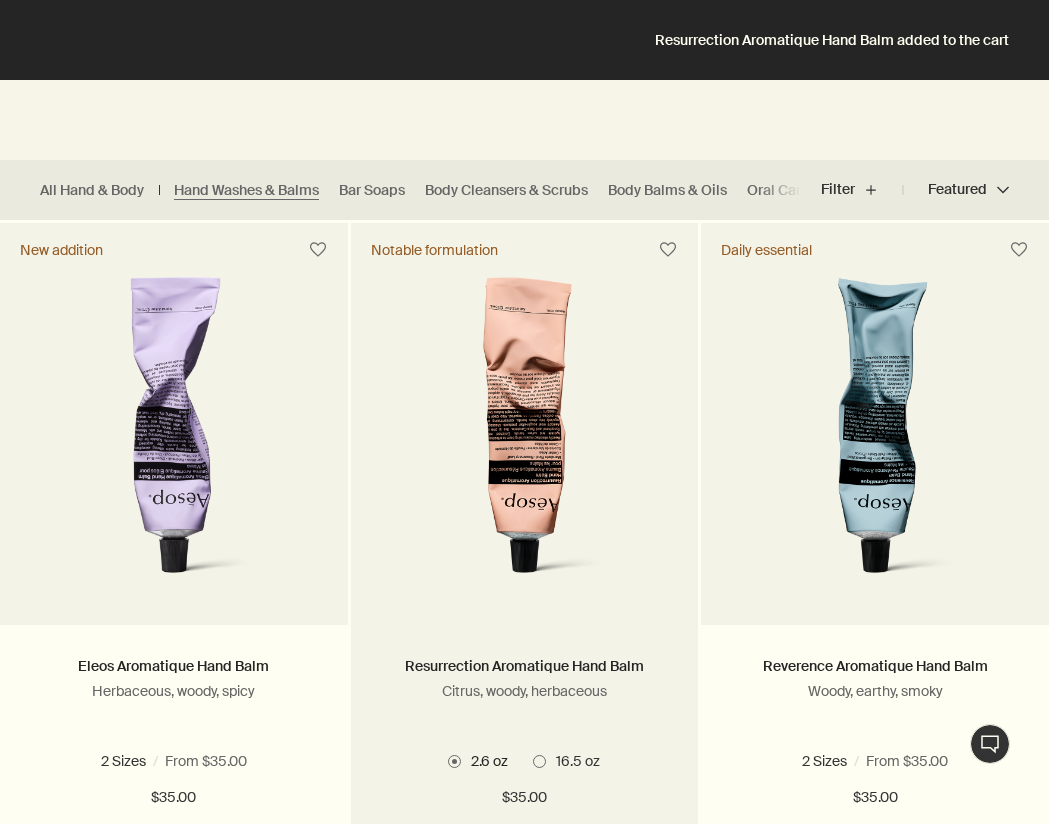 scroll, scrollTop: 411, scrollLeft: 0, axis: vertical 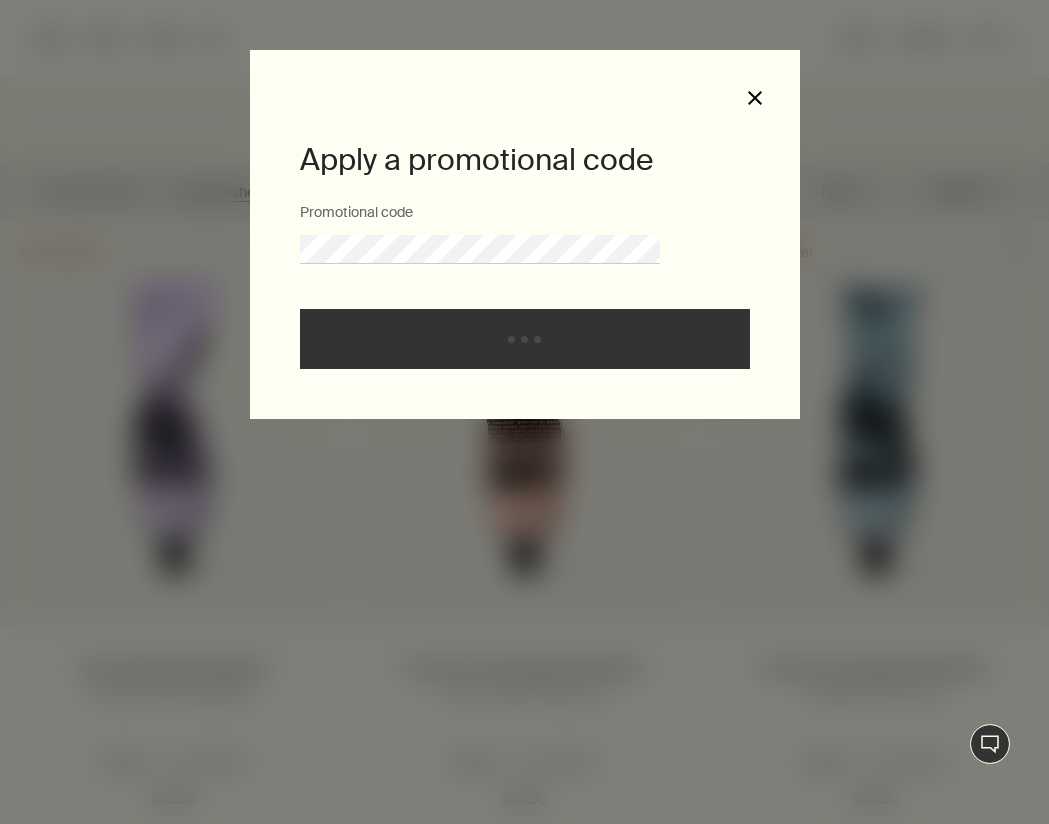 click on "close" at bounding box center [755, 98] 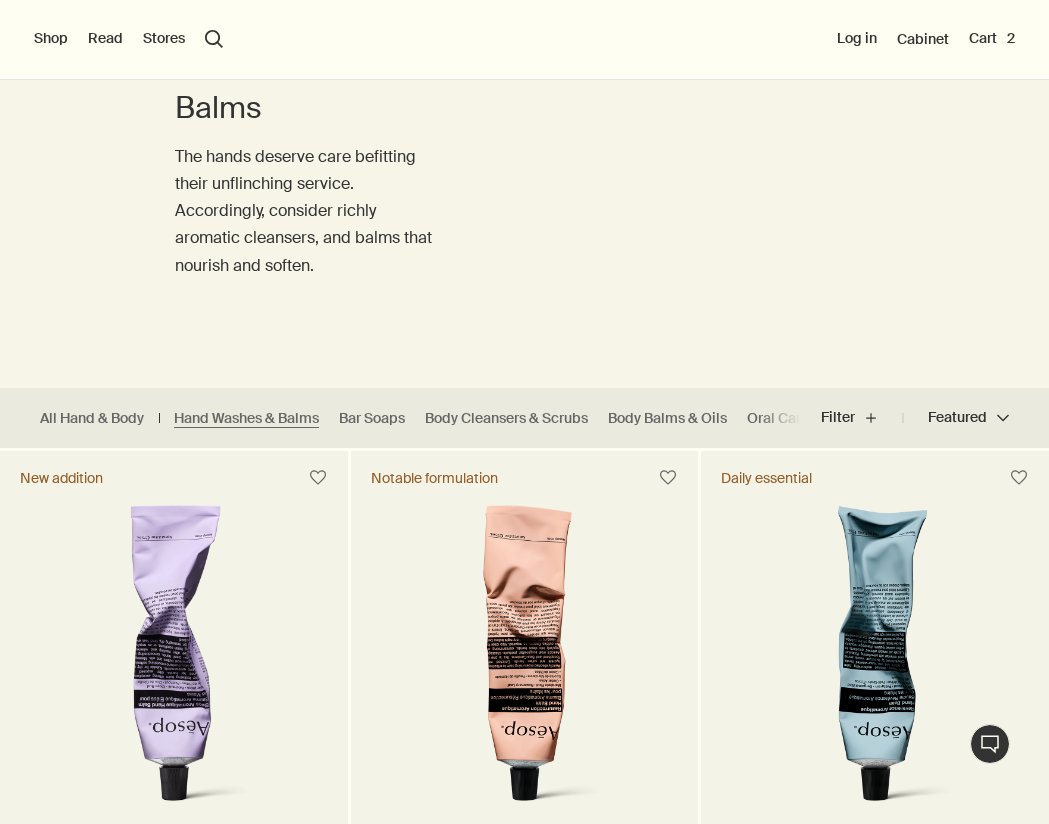 scroll, scrollTop: 41, scrollLeft: 0, axis: vertical 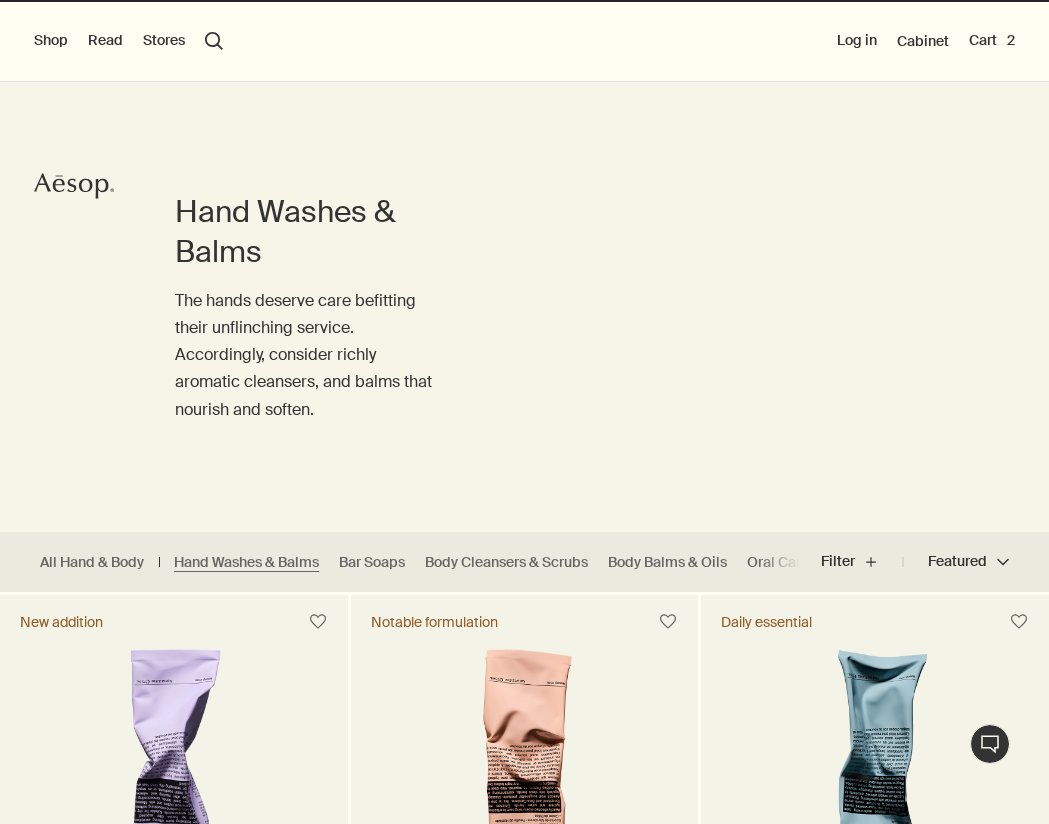 click on "Stores" at bounding box center [164, 41] 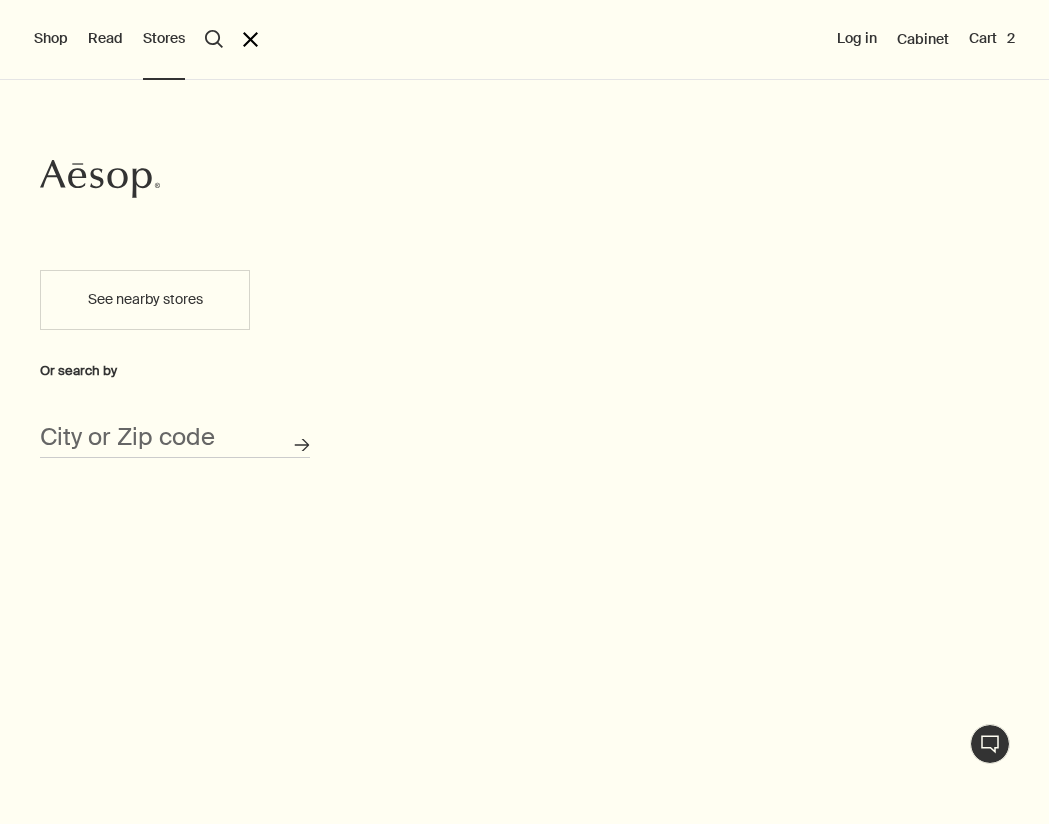 click on "City or Zip code" at bounding box center [175, 430] 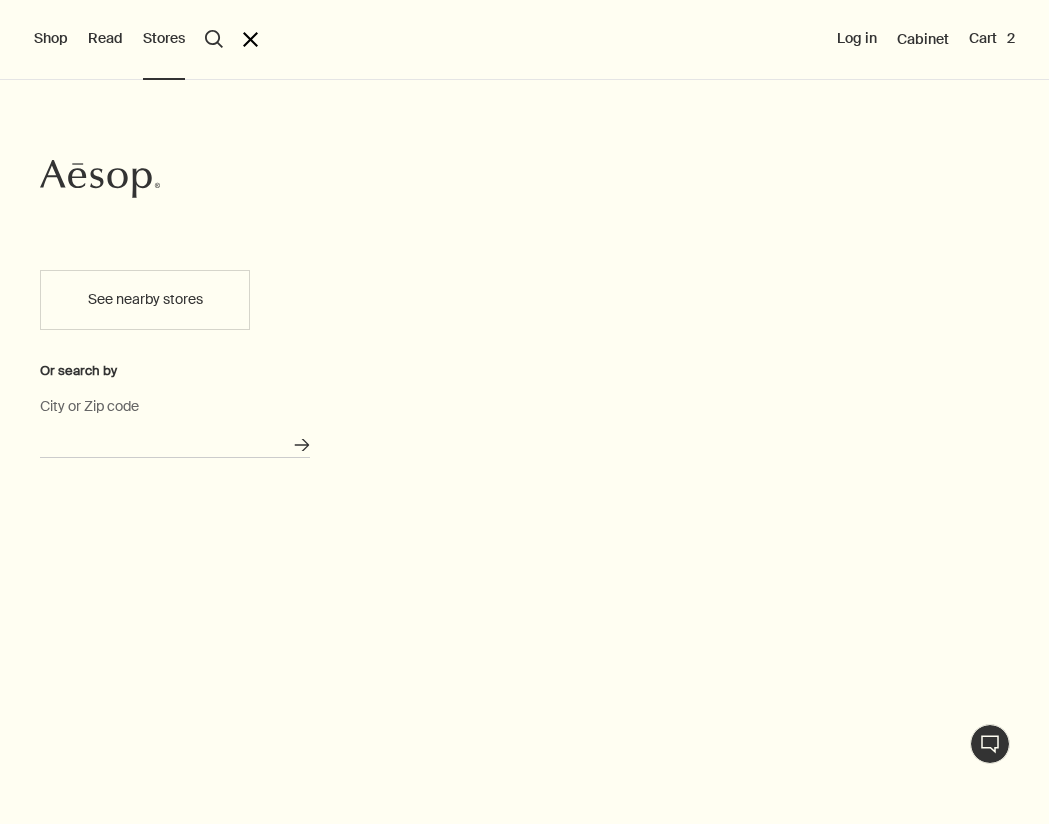 click on "City or Zip code" at bounding box center (175, 442) 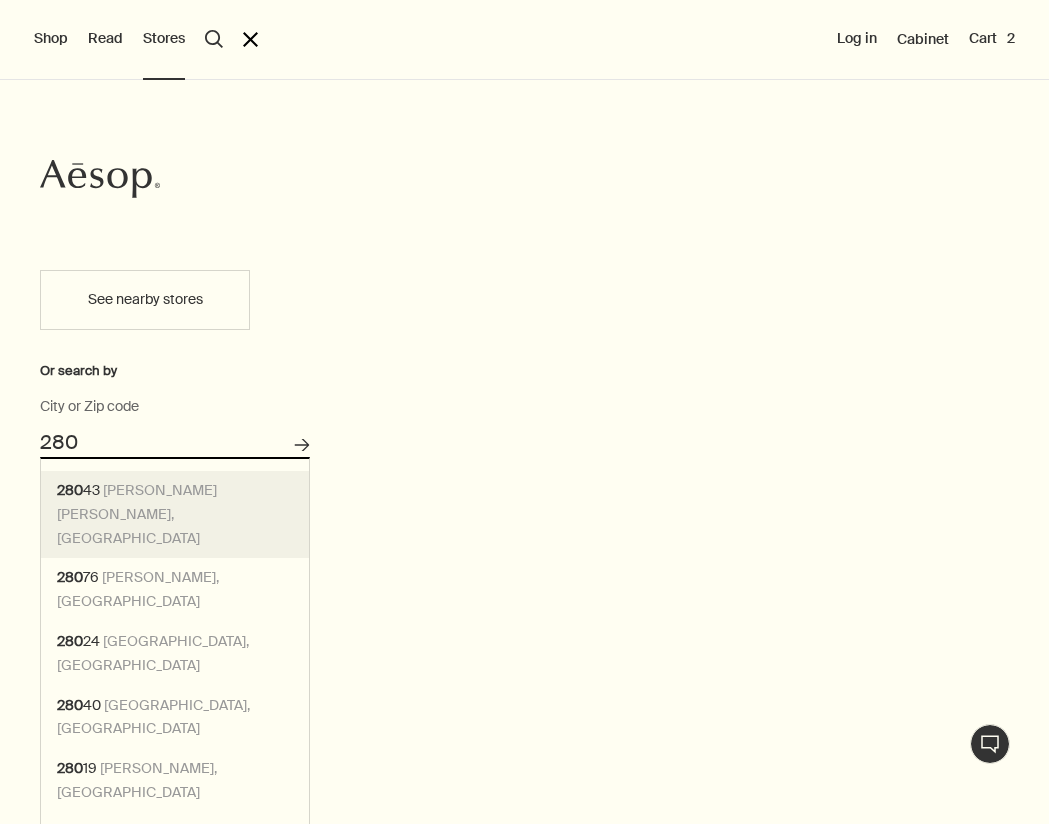type on "Alexander Mills, NC 28043" 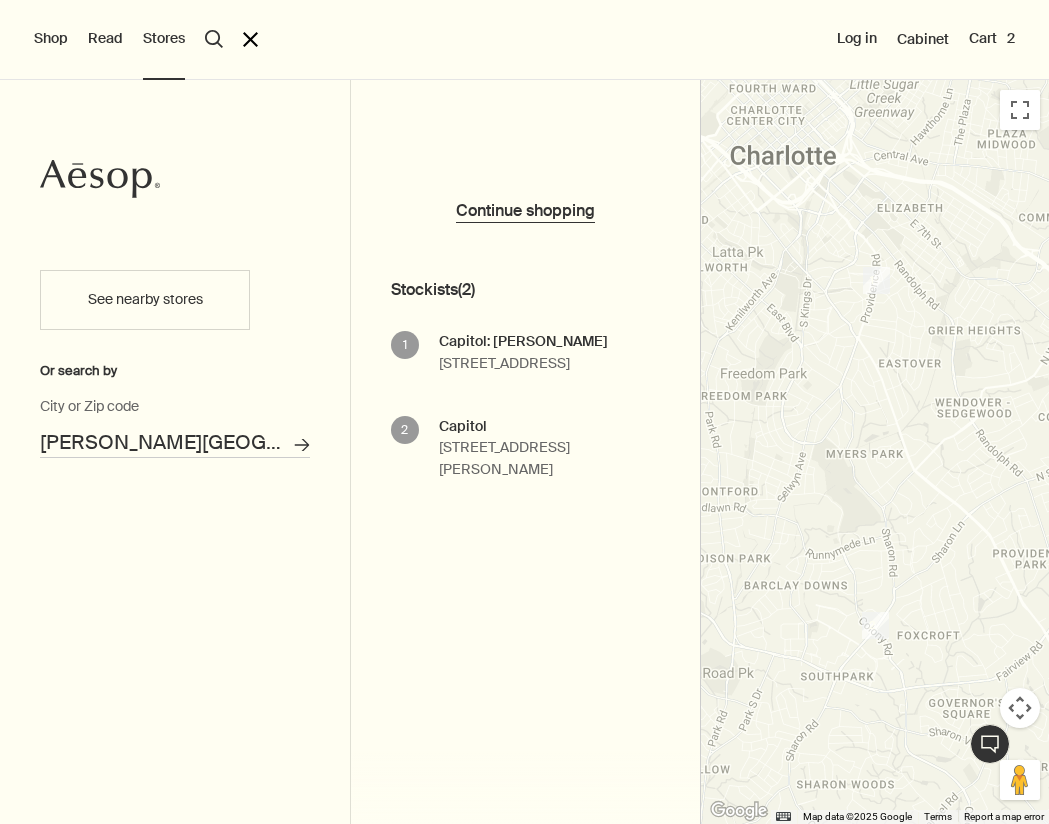 click at bounding box center (0, 783) 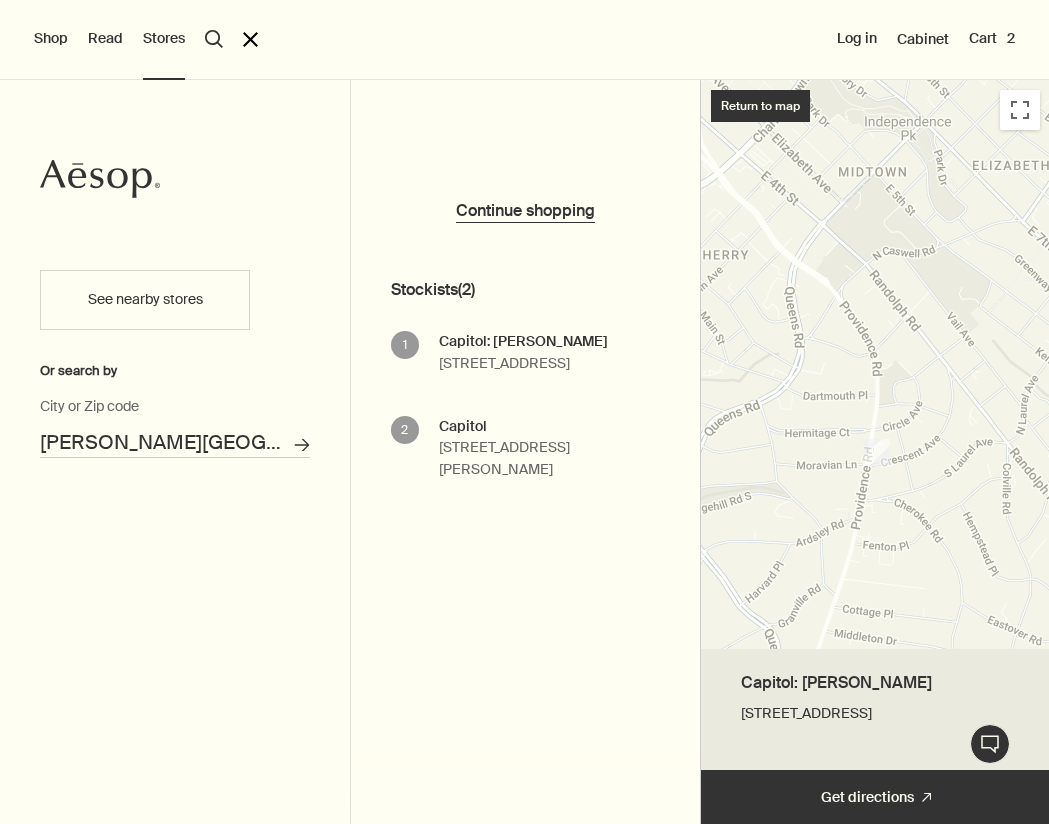 click on "Capitol: Tabor" at bounding box center [523, 342] 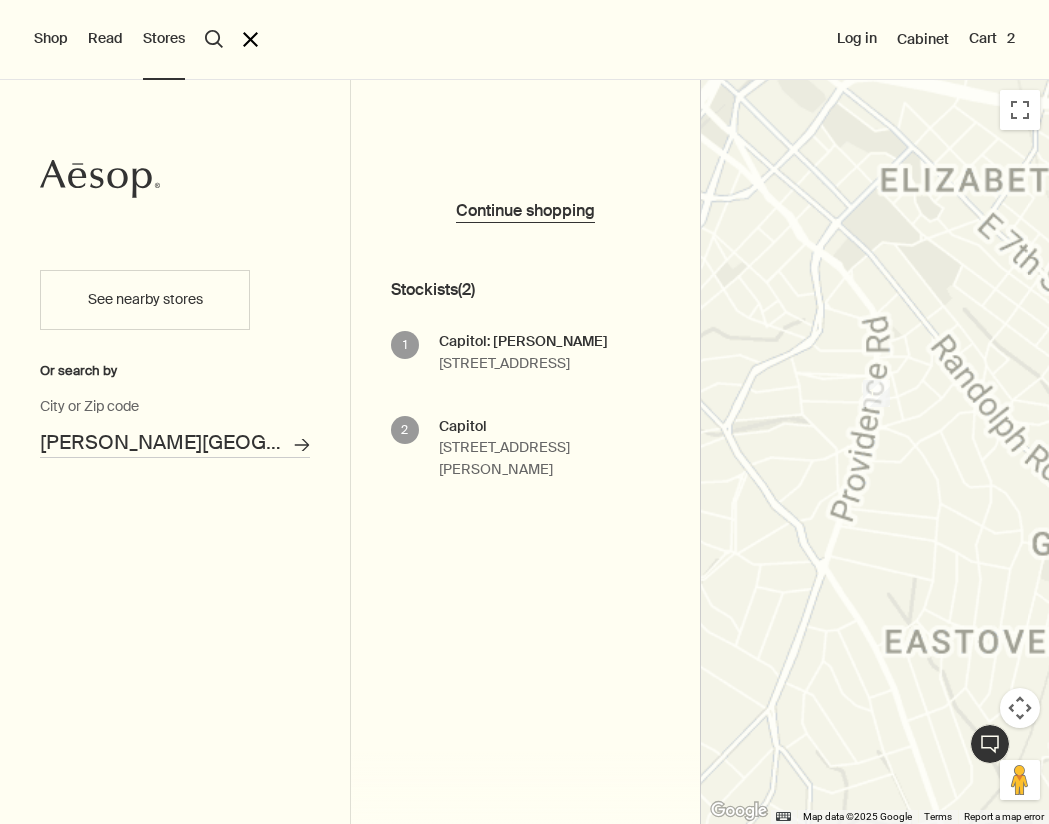 click on "Stockists  ( 2 ) 1 Capitol: Tabor 421 Providence Road, Charlotte, NC, USA 2 Capitol 4010 Sharon Rd, Charlotte, NC, 28211" at bounding box center [546, 396] 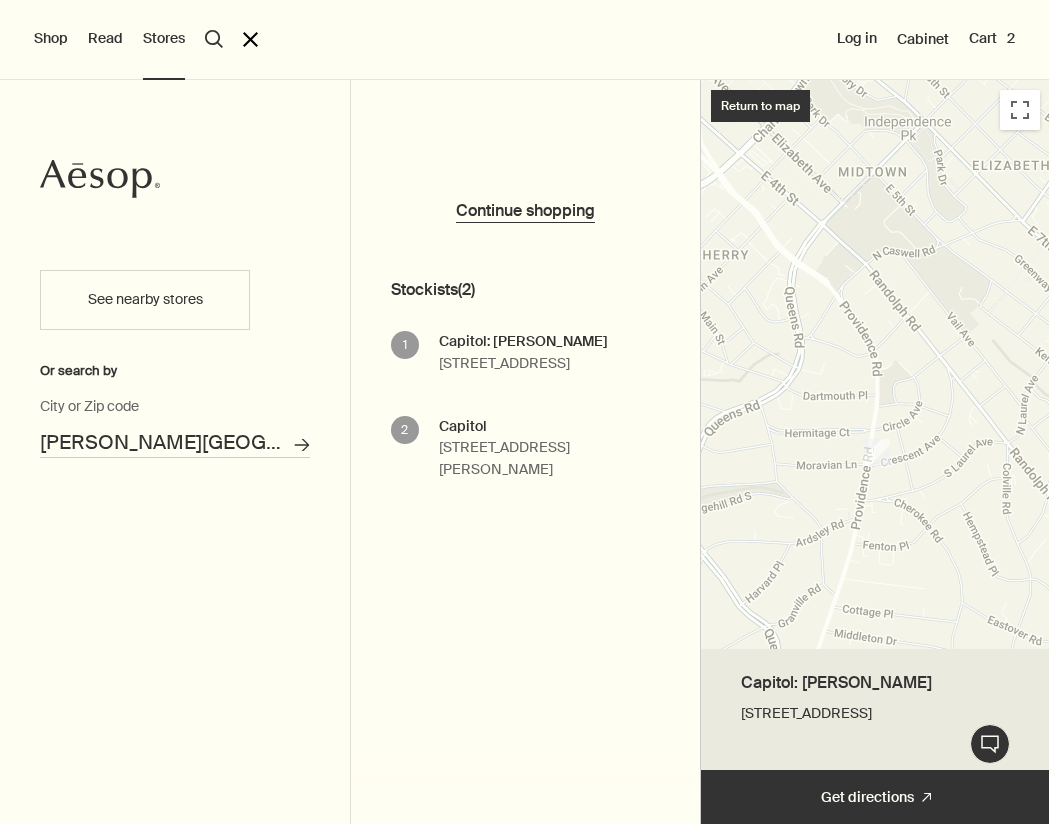 click on "Capitol: Tabor 421 Providence Road, Charlotte, NC, USA" at bounding box center (523, 353) 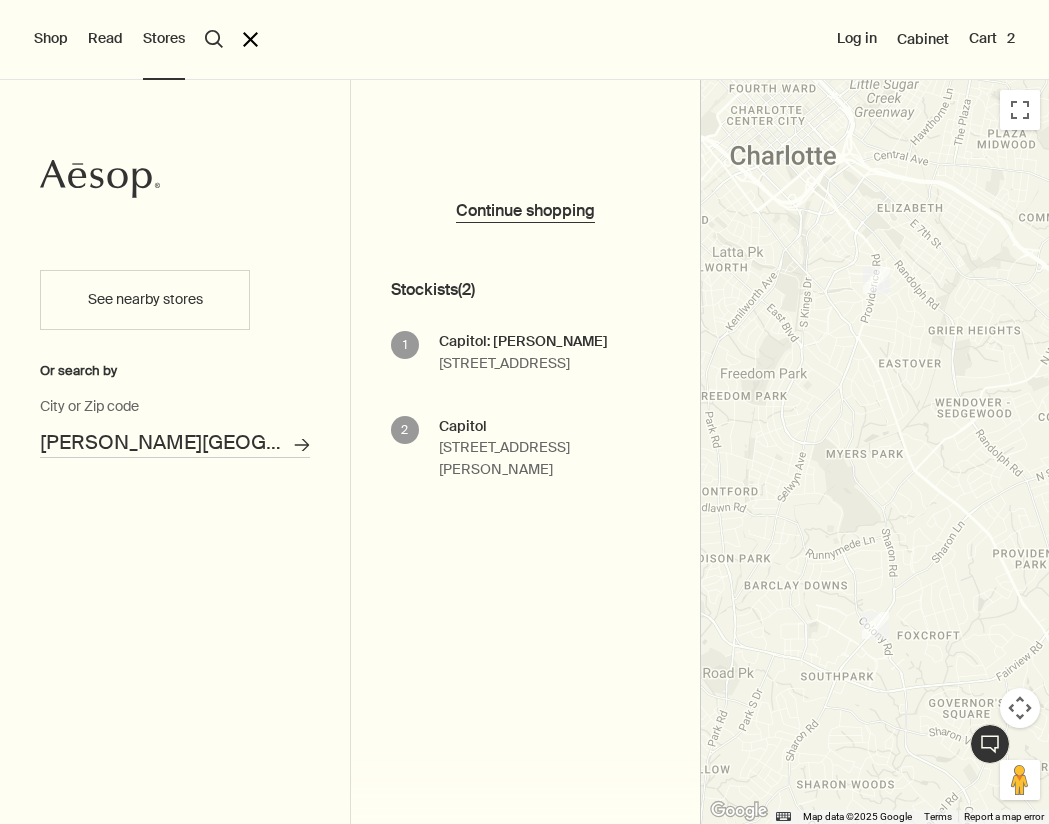 click at bounding box center [875, 625] 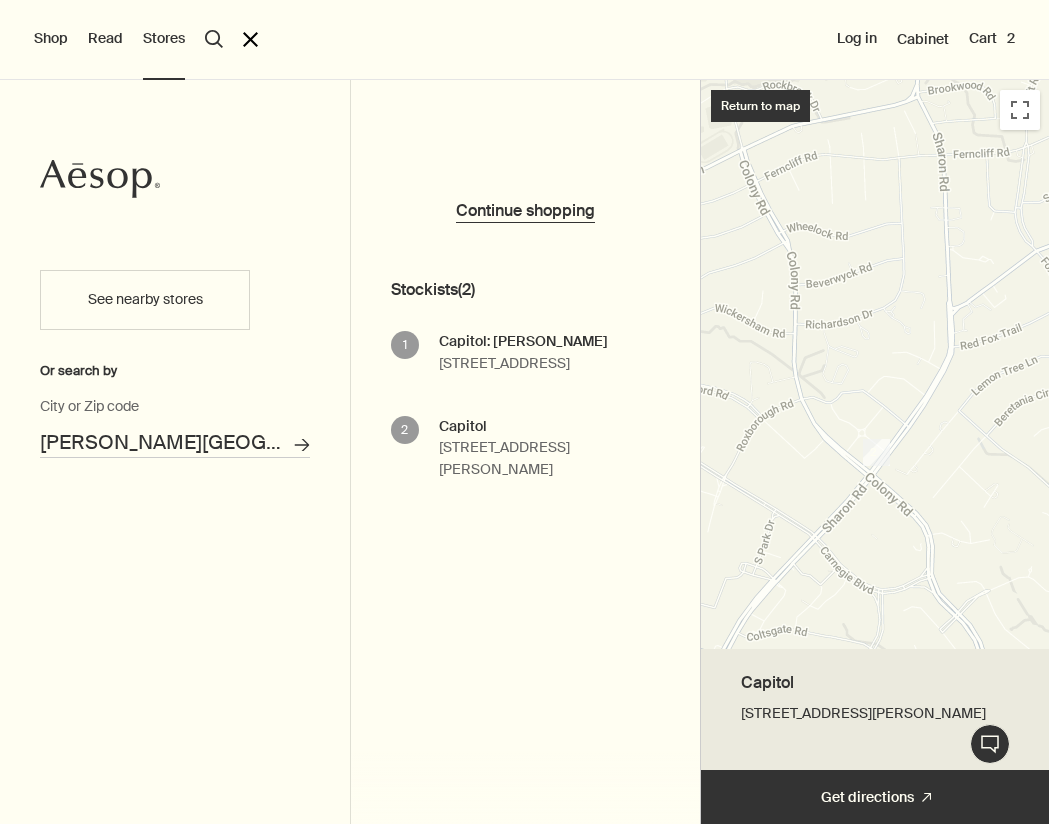 click on "Capitol" at bounding box center (875, 682) 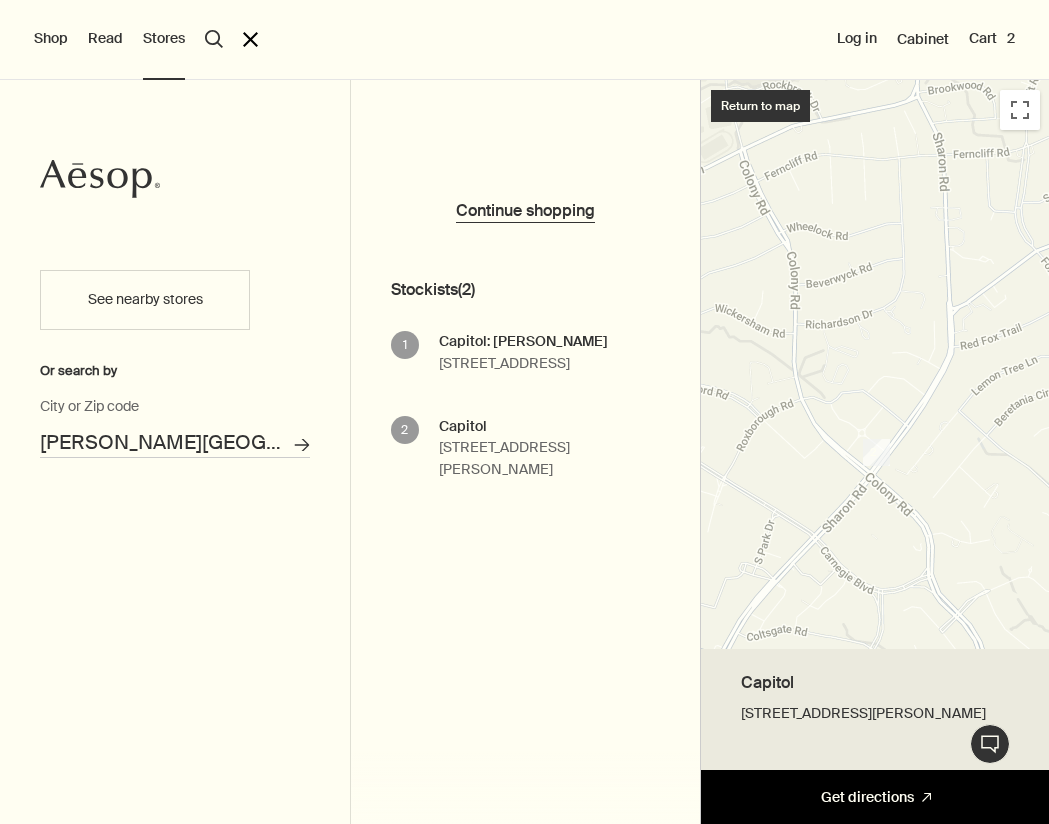 click on "Get directions Search for stores" at bounding box center (875, 797) 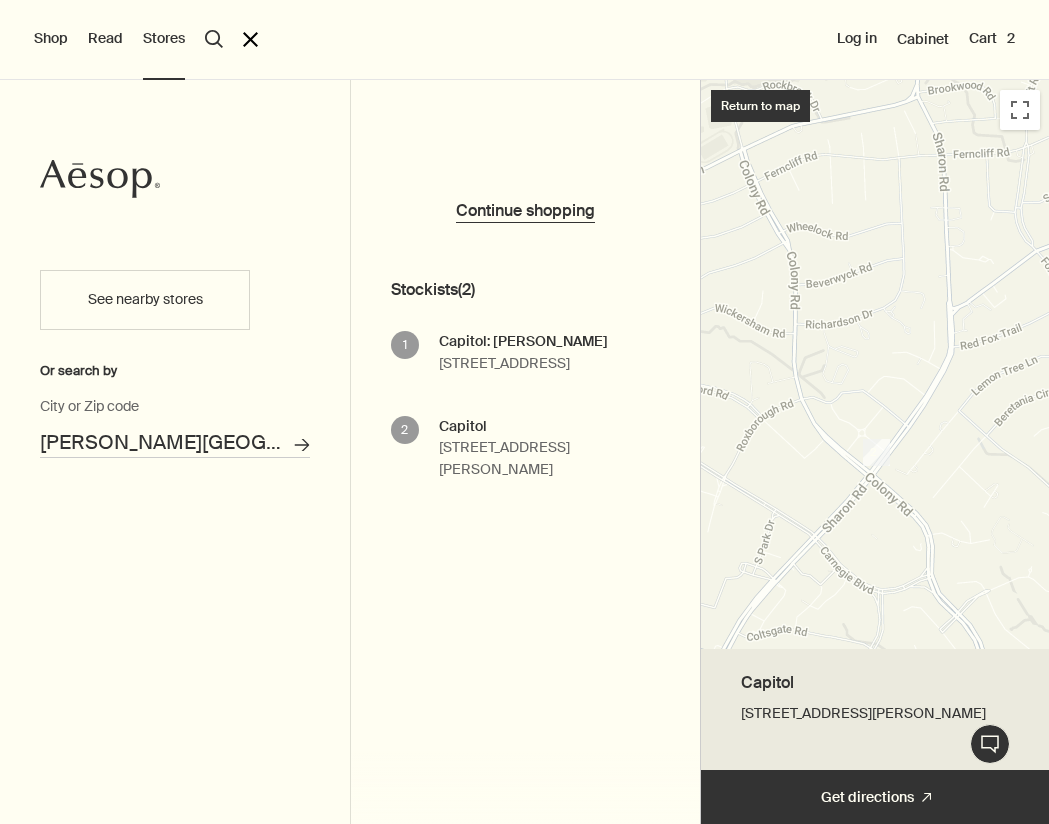 click on "Read" at bounding box center (105, 39) 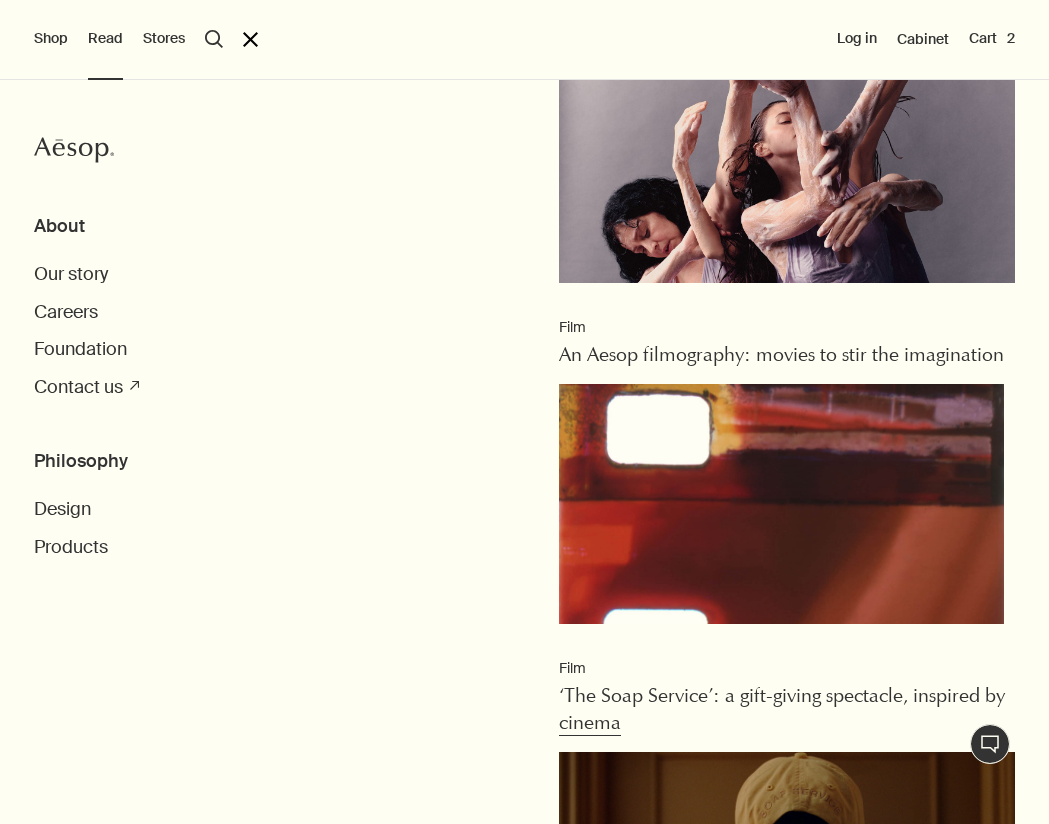 scroll, scrollTop: 0, scrollLeft: 0, axis: both 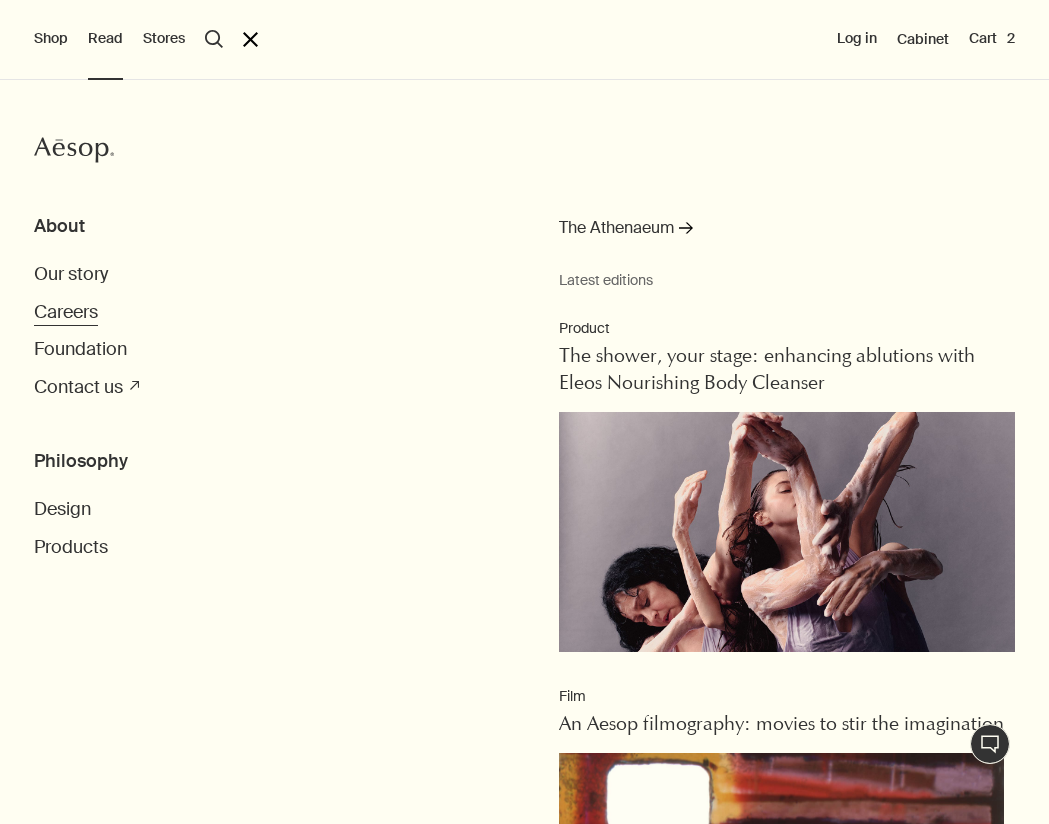 click on "Careers" at bounding box center [66, 312] 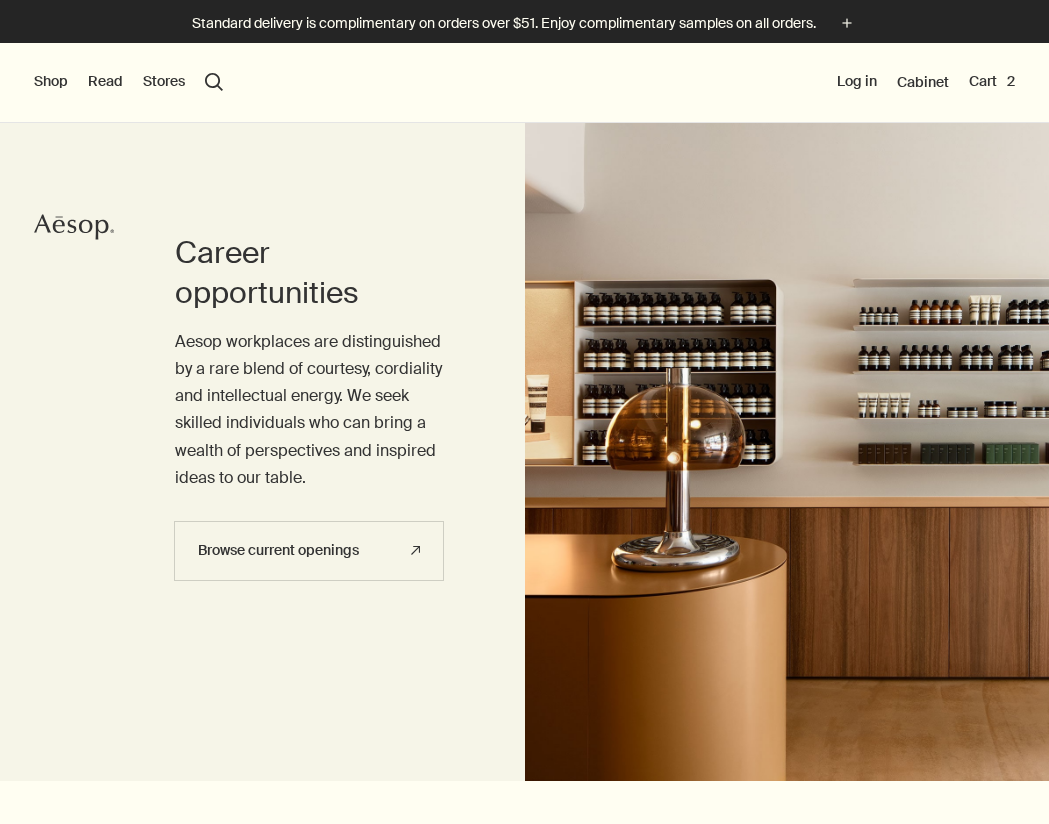 scroll, scrollTop: 0, scrollLeft: 0, axis: both 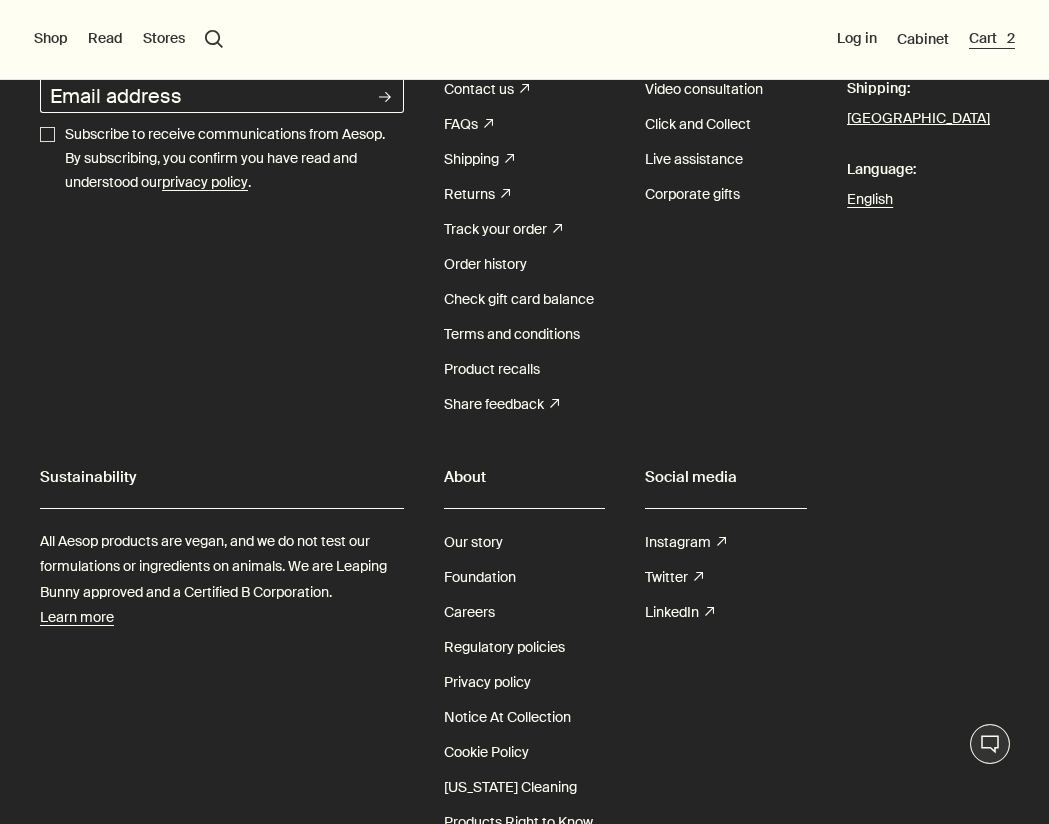 click on "Cart 2" at bounding box center (992, 39) 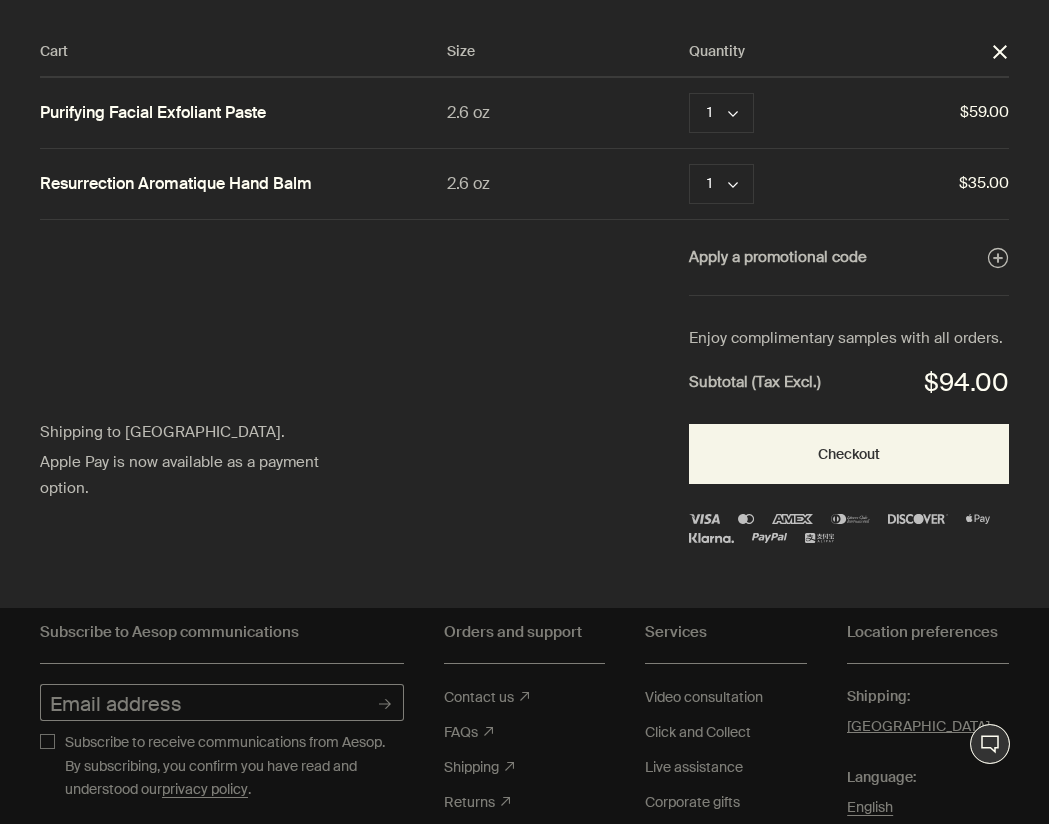 scroll, scrollTop: 0, scrollLeft: 0, axis: both 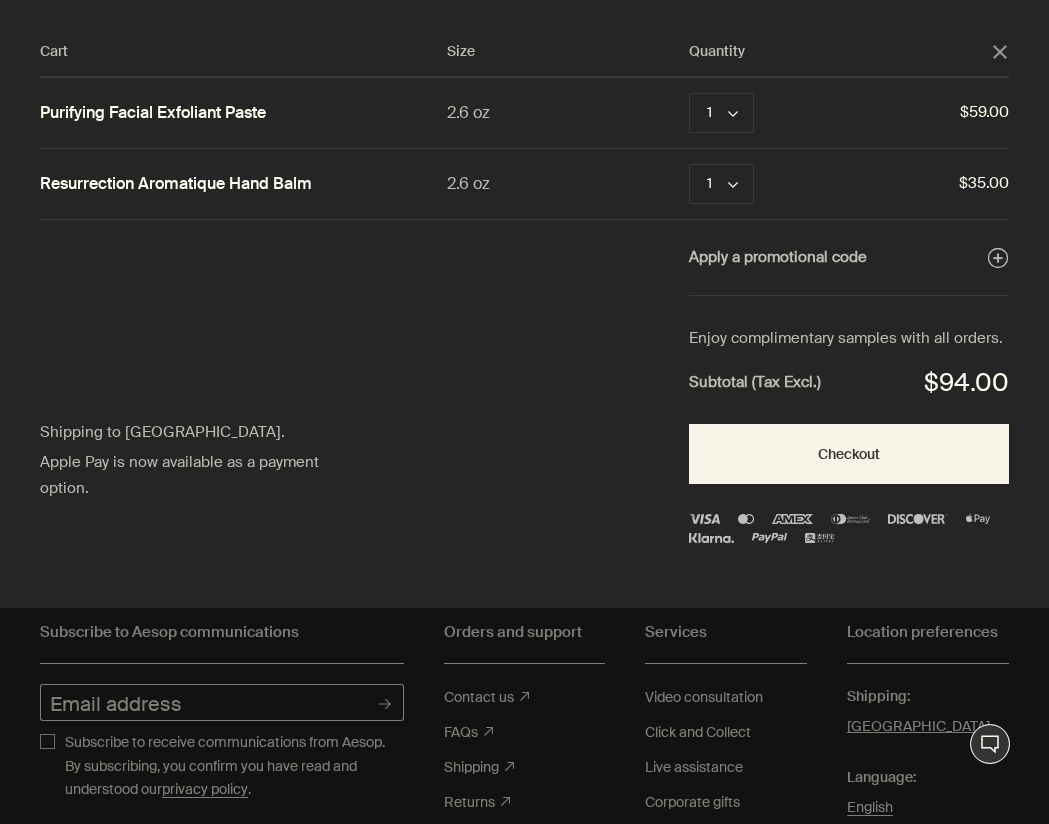 click on "Quantity" at bounding box center [840, 52] 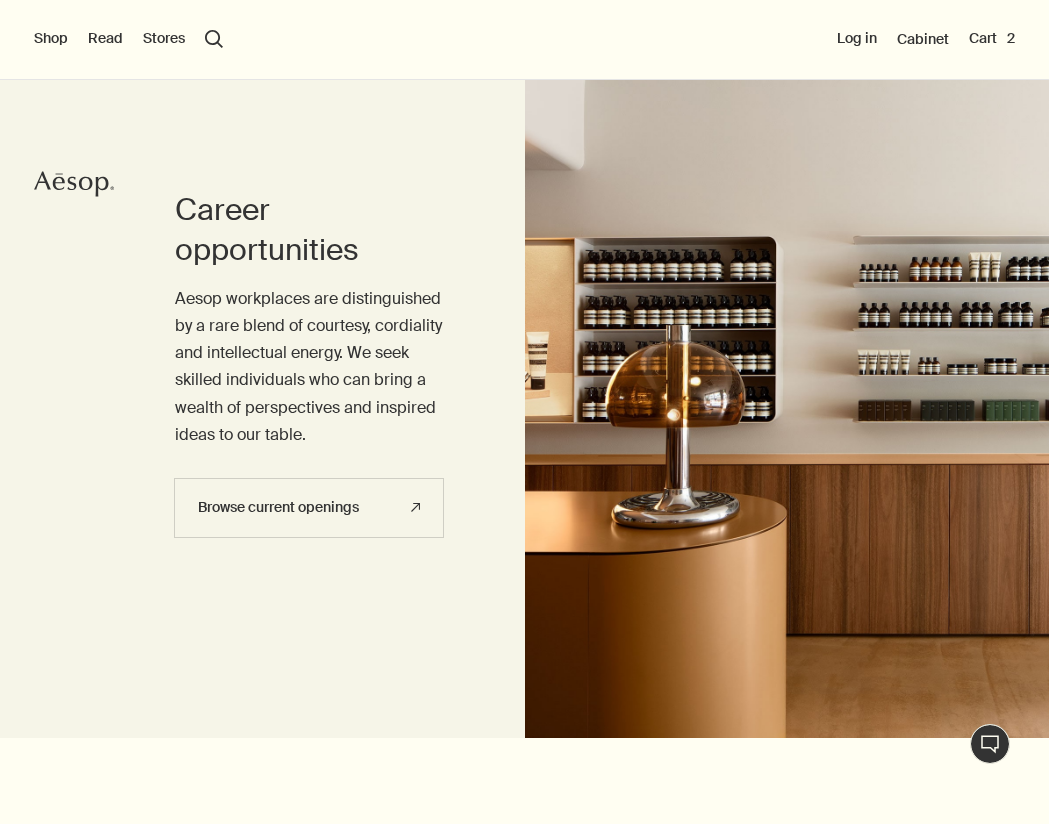 scroll, scrollTop: 0, scrollLeft: 0, axis: both 